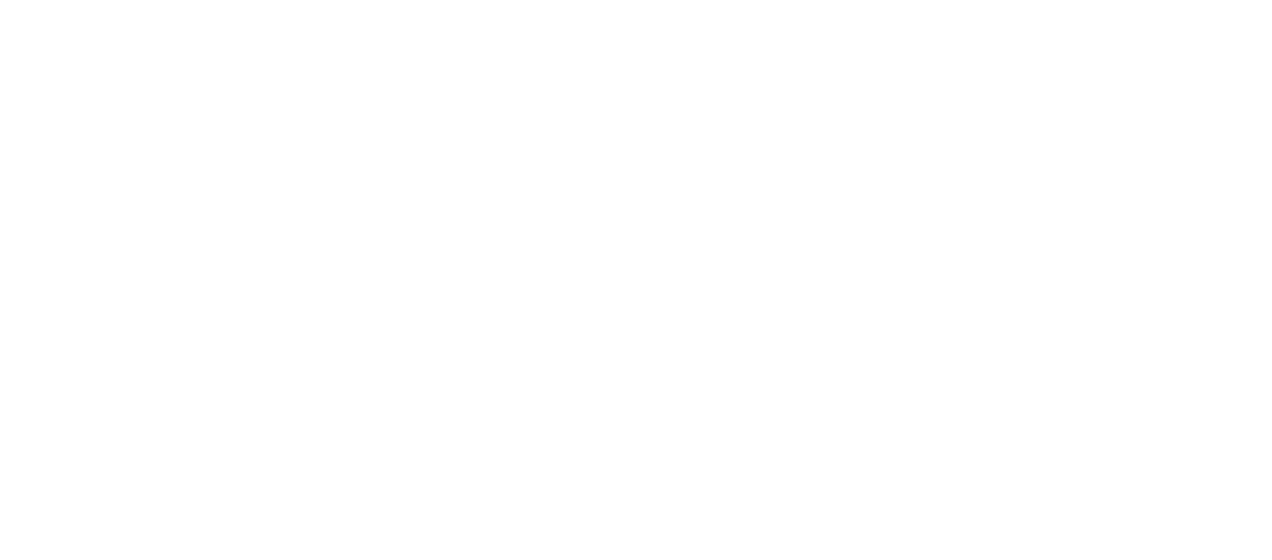 scroll, scrollTop: 0, scrollLeft: 0, axis: both 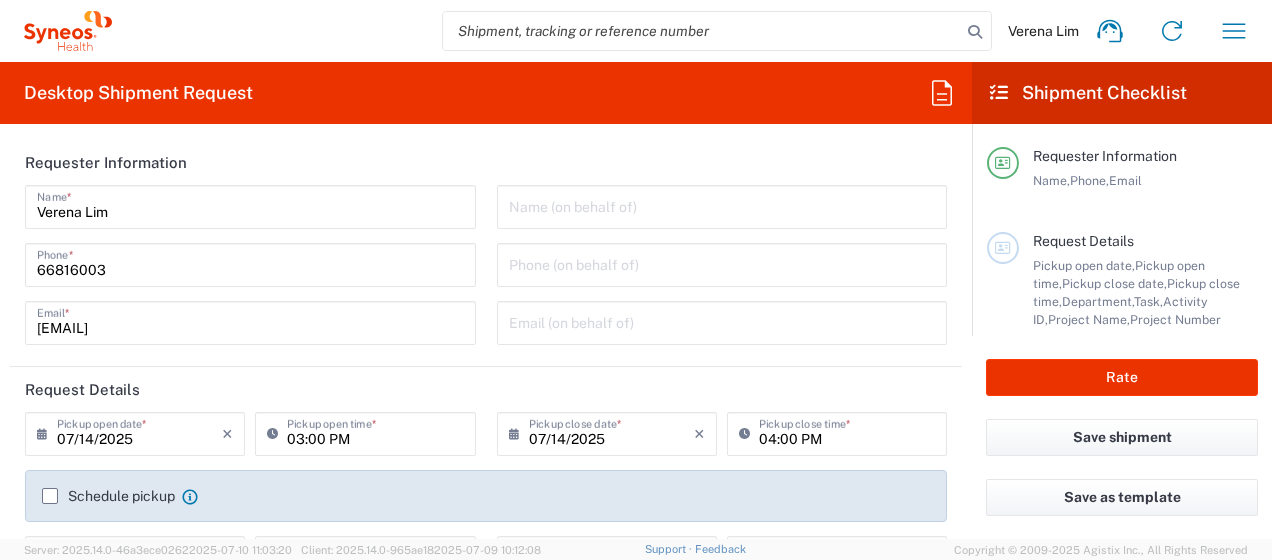 type on "8350" 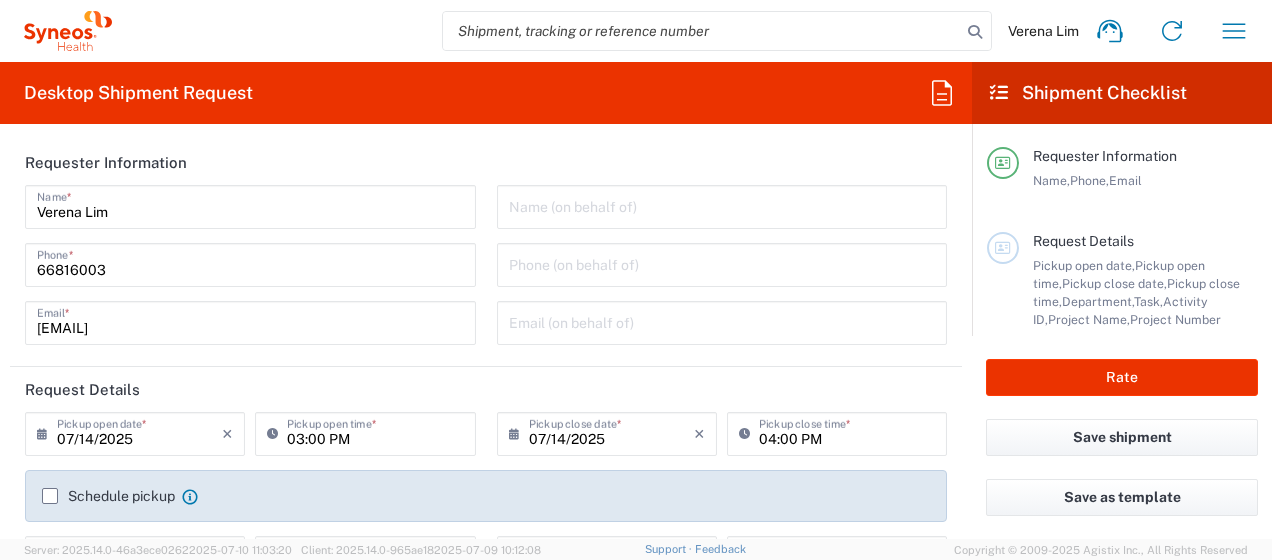 drag, startPoint x: 553, startPoint y: 208, endPoint x: 917, endPoint y: 286, distance: 372.26334 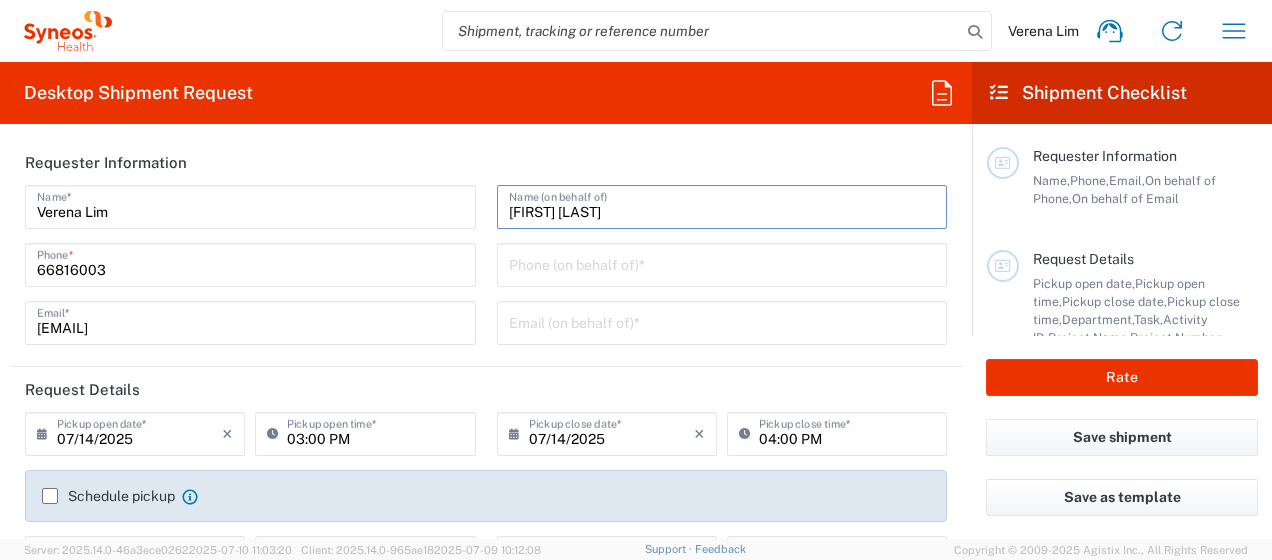 type on "[FIRST] [LAST]" 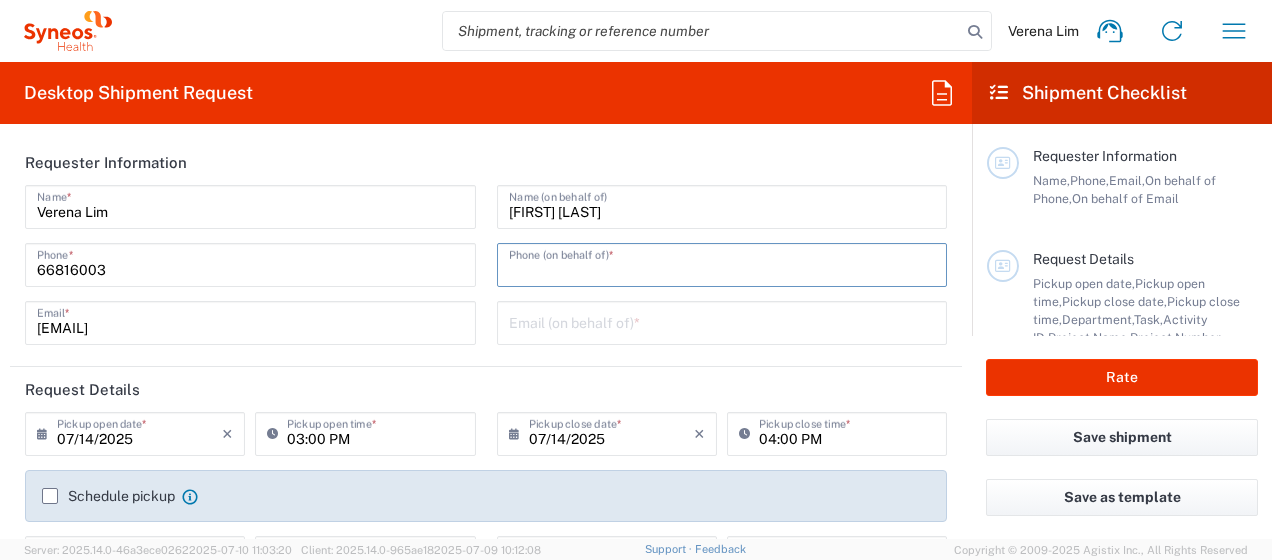 type on "96872212" 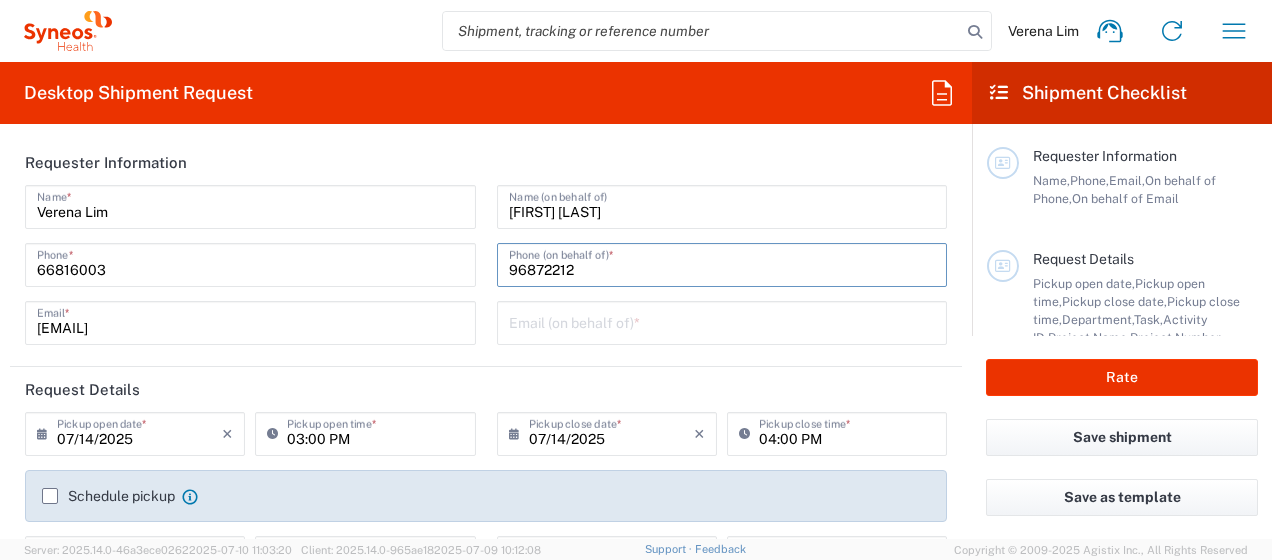 type on "[EMAIL]" 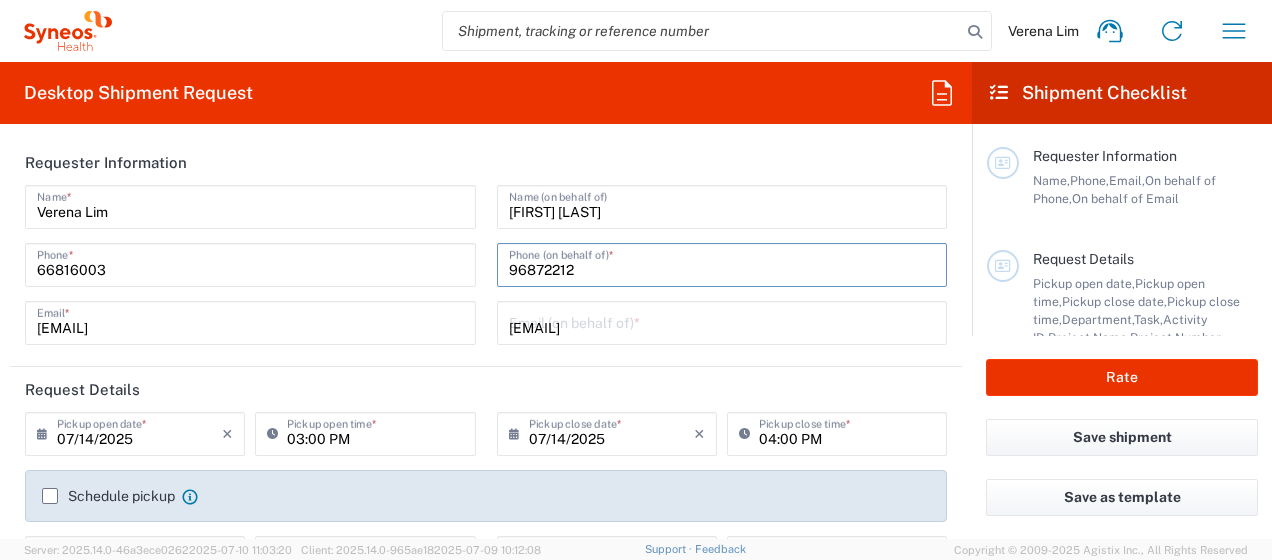 type on "8200 DEPARTMENTAL EXPENSE" 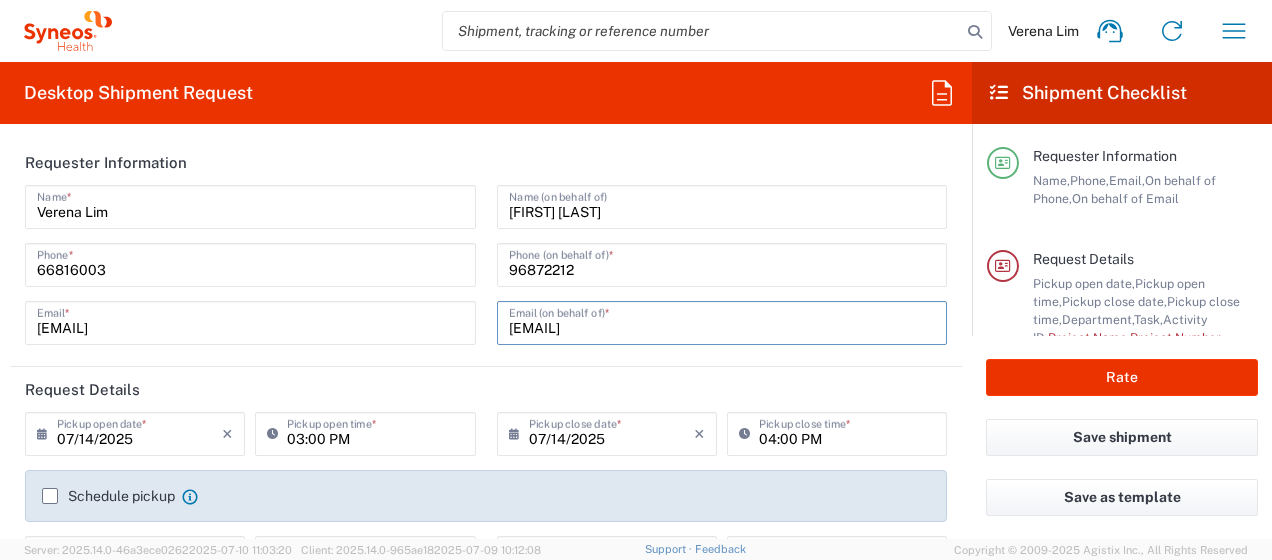 drag, startPoint x: 743, startPoint y: 328, endPoint x: 447, endPoint y: 322, distance: 296.0608 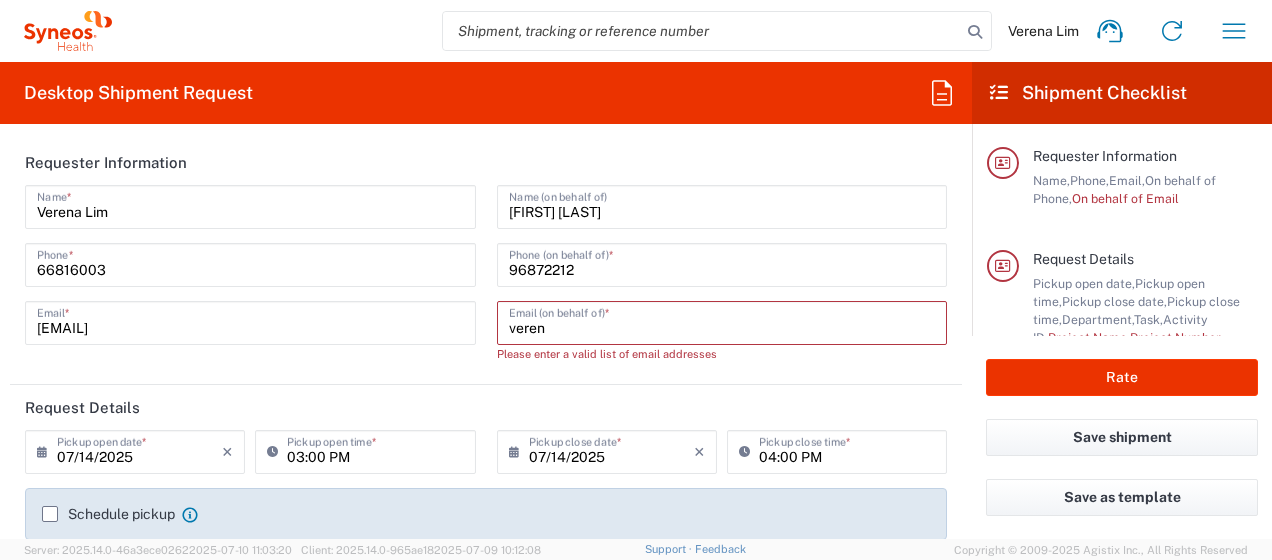 type on "[EMAIL]" 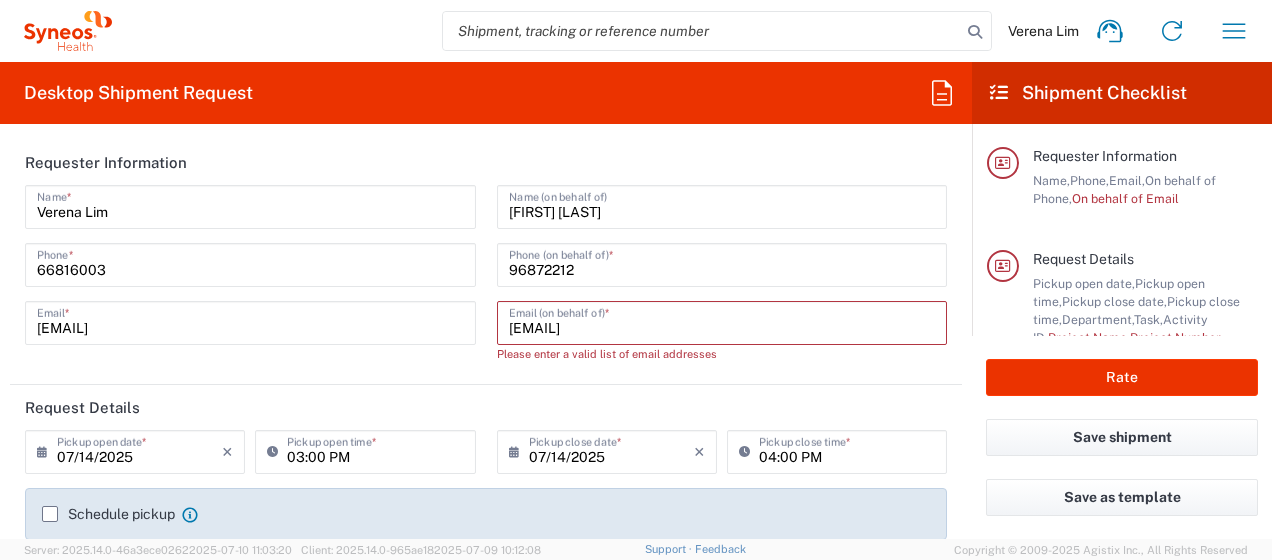 type on "Singapore" 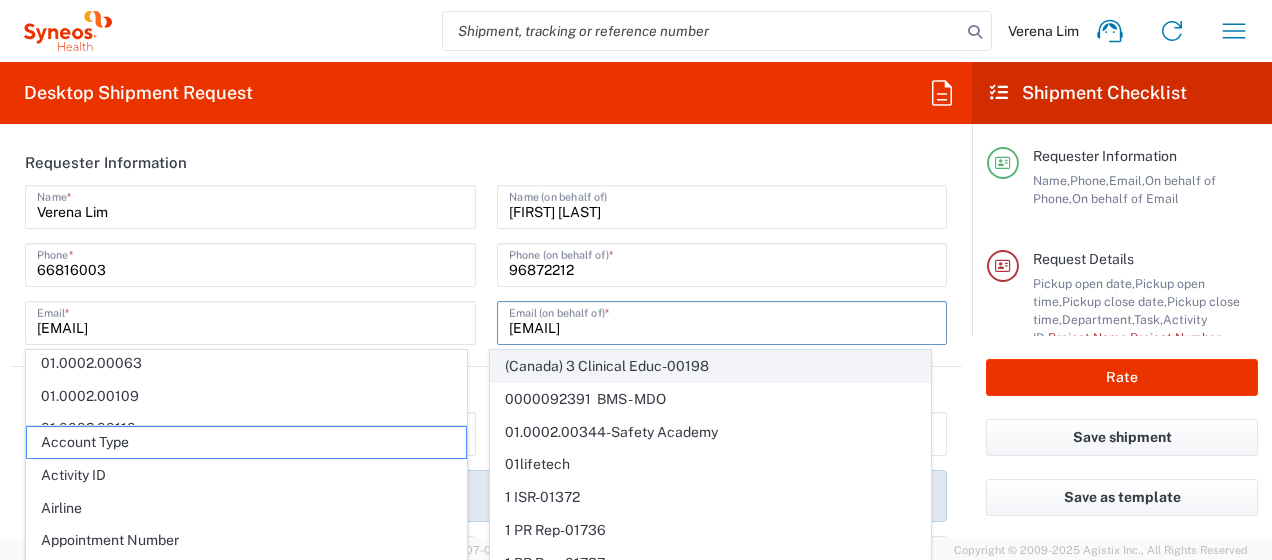 scroll, scrollTop: 0, scrollLeft: 0, axis: both 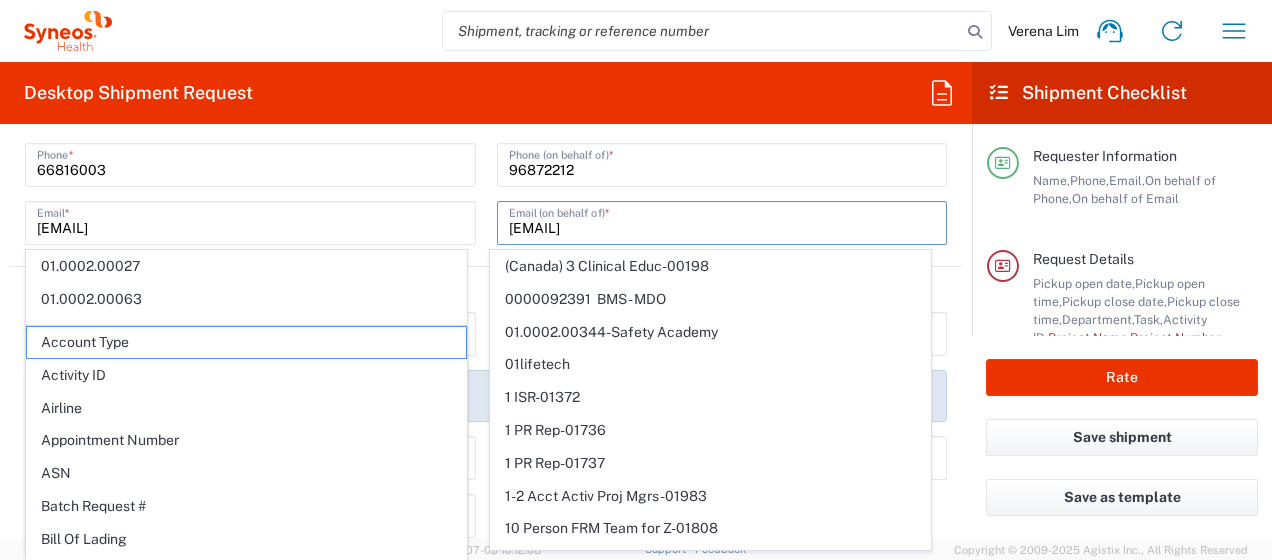 click on "[EMAIL]" at bounding box center [250, 221] 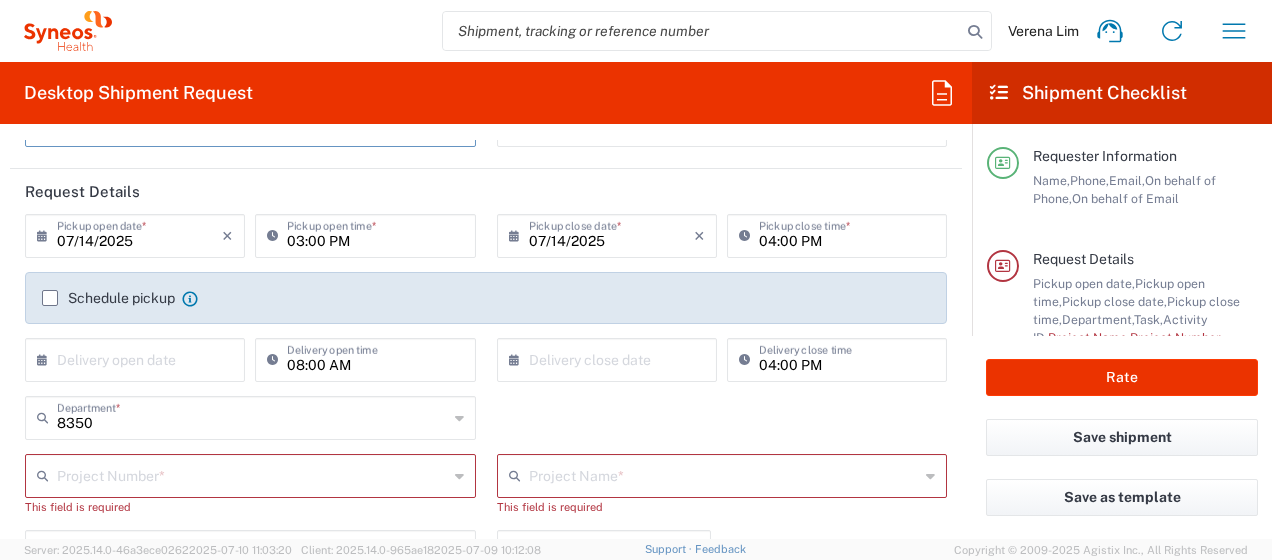 scroll, scrollTop: 200, scrollLeft: 0, axis: vertical 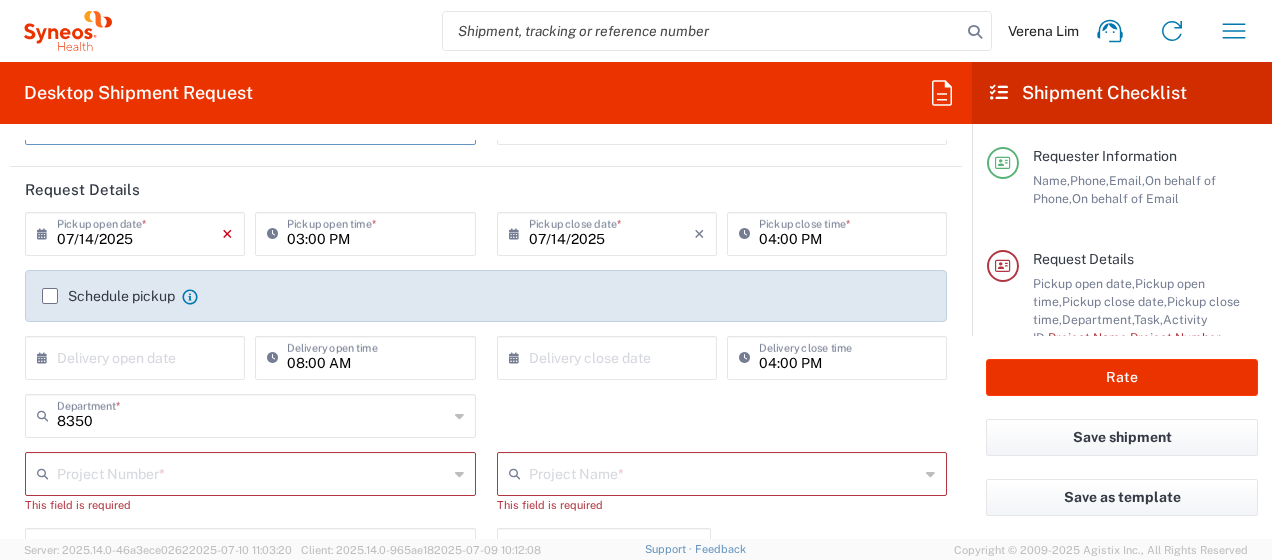click on "×" 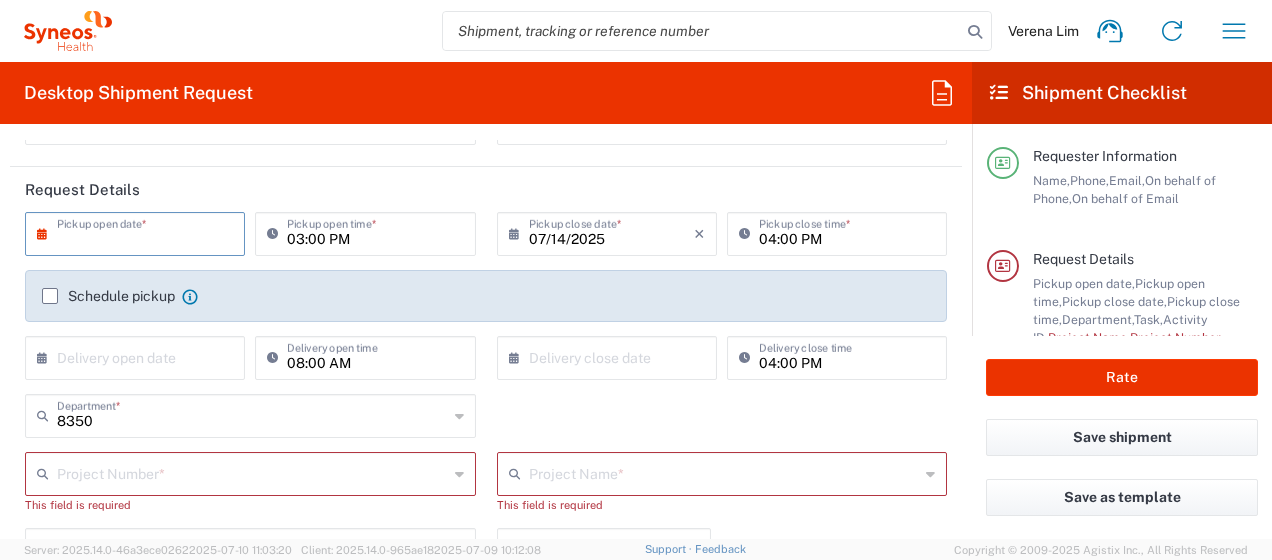 click 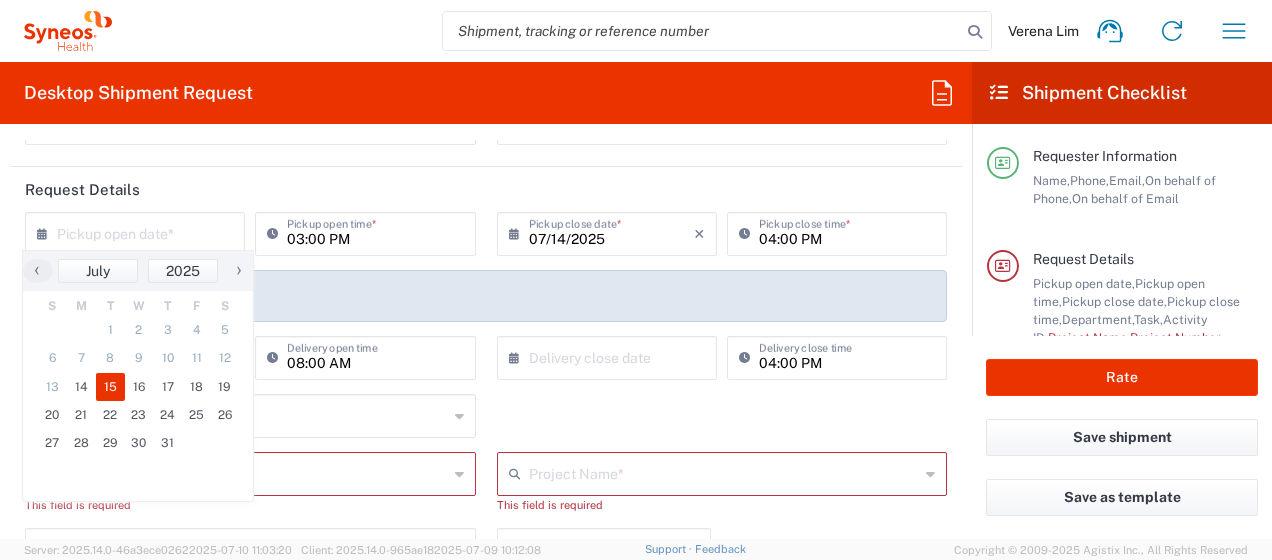 click on "15" 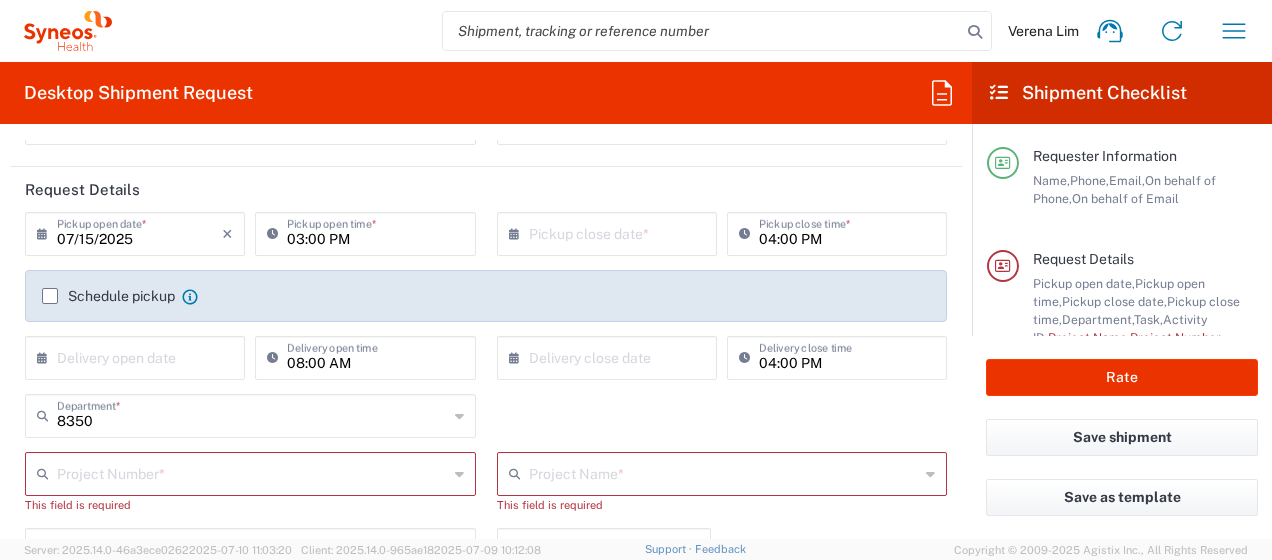 click on "03:00 PM" at bounding box center (375, 232) 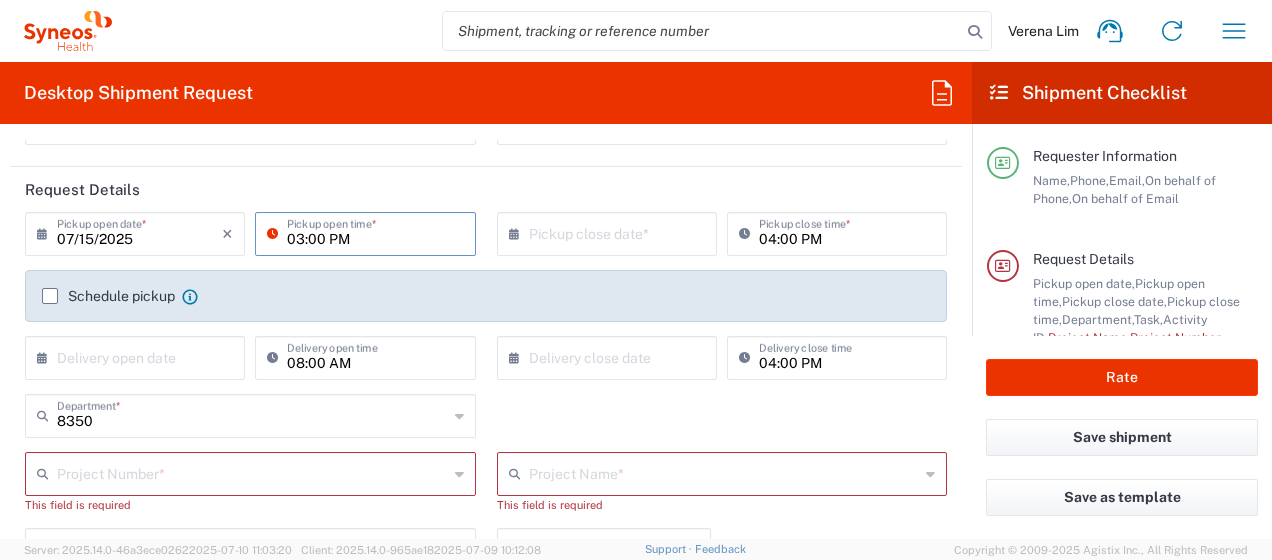 click on "03:00 PM" at bounding box center [375, 232] 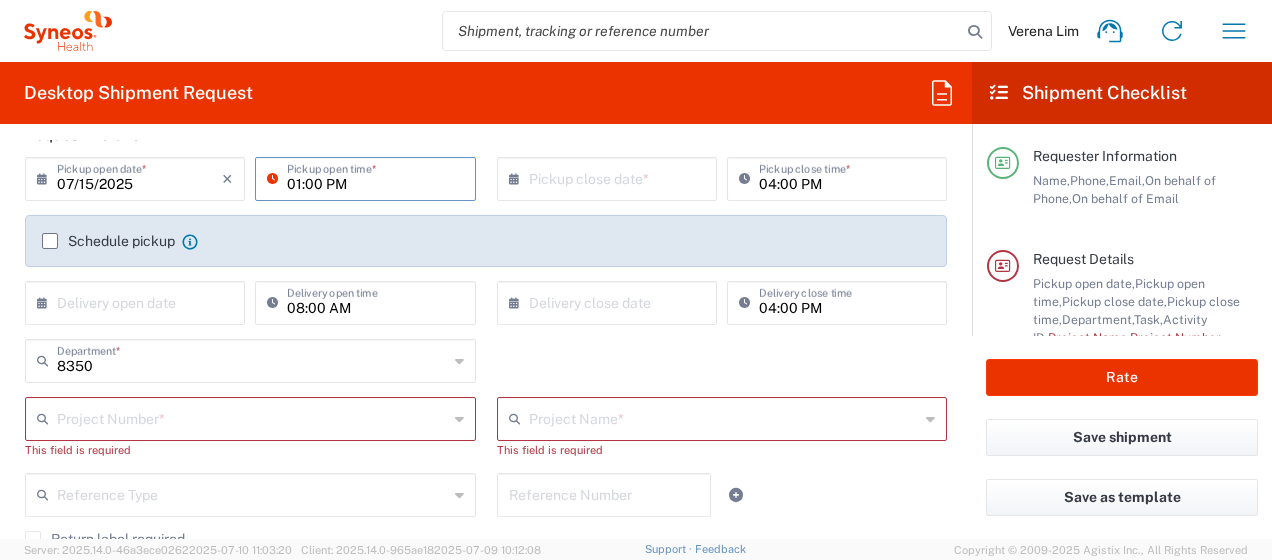 scroll, scrollTop: 300, scrollLeft: 0, axis: vertical 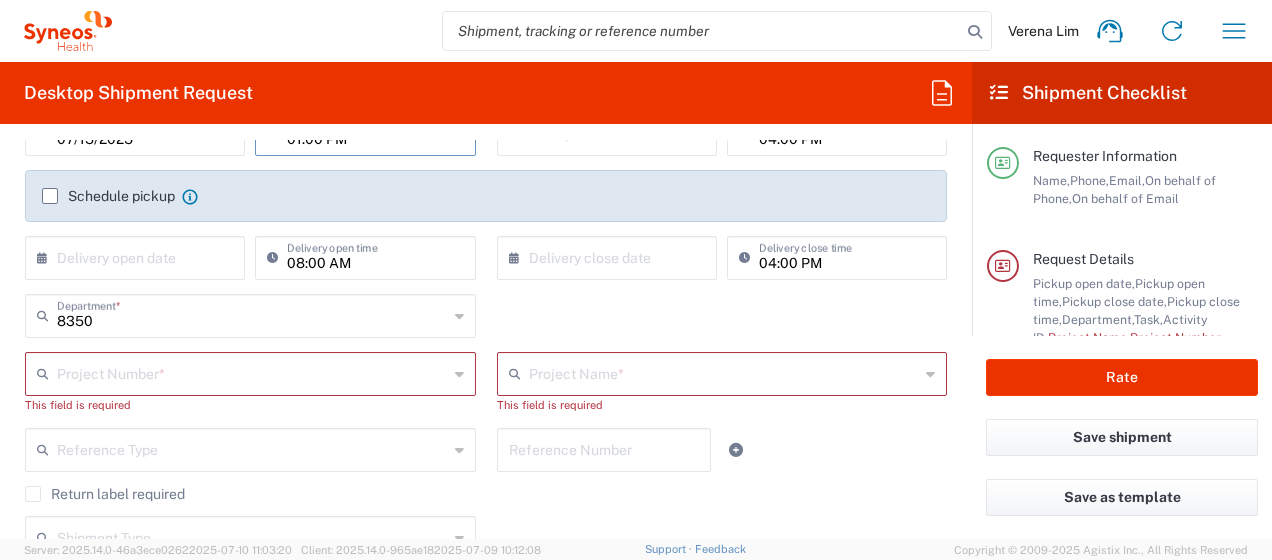 type on "01:00 PM" 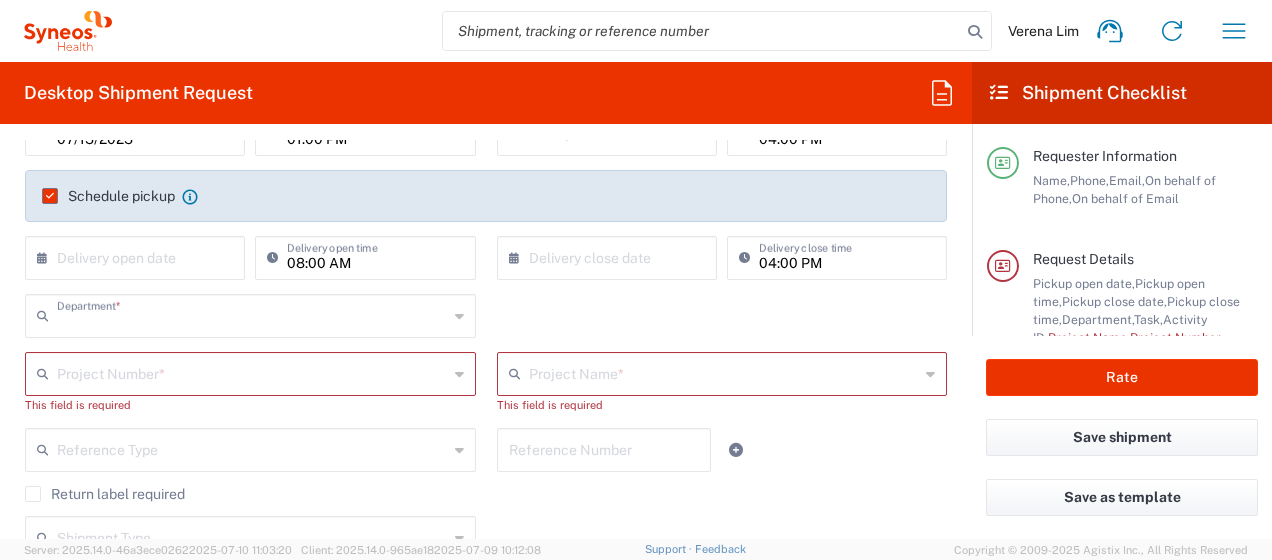 click at bounding box center (252, 314) 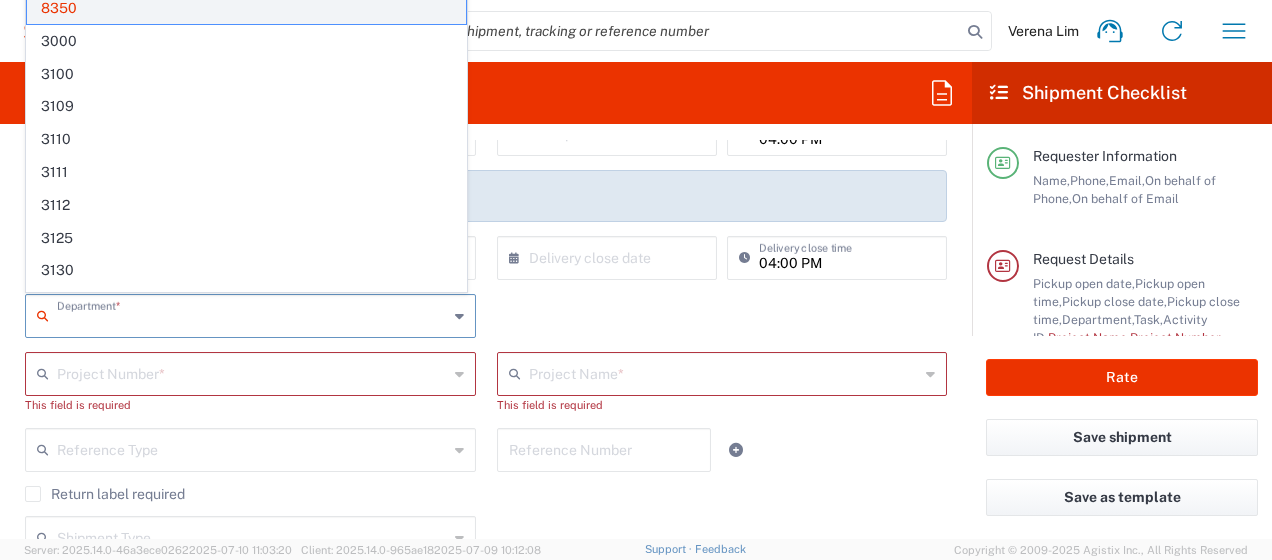 click on "8350" 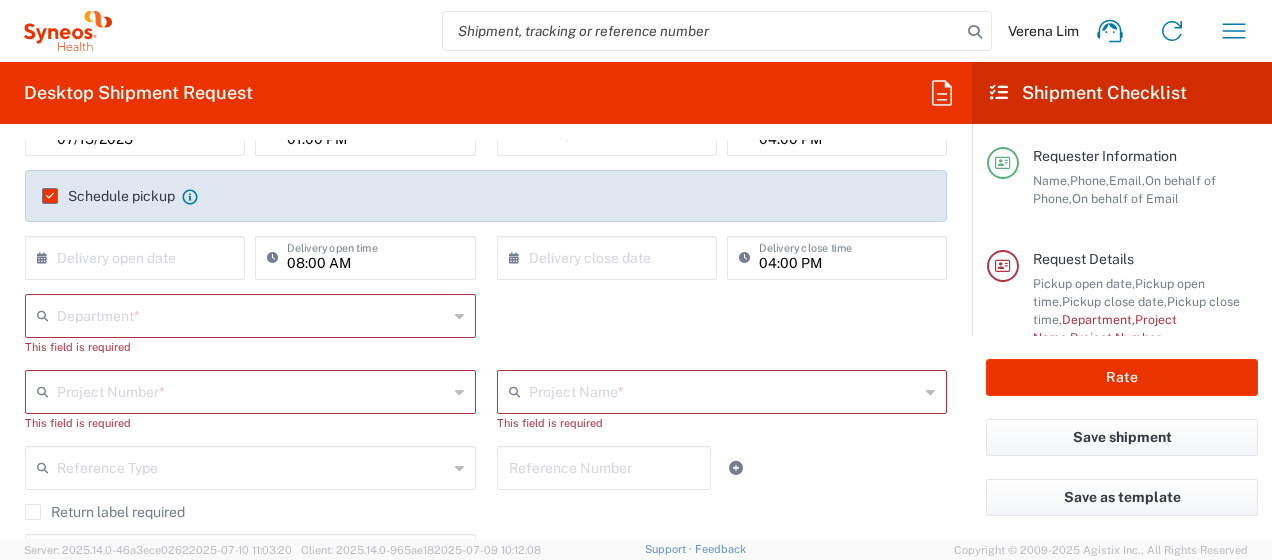 click at bounding box center (252, 314) 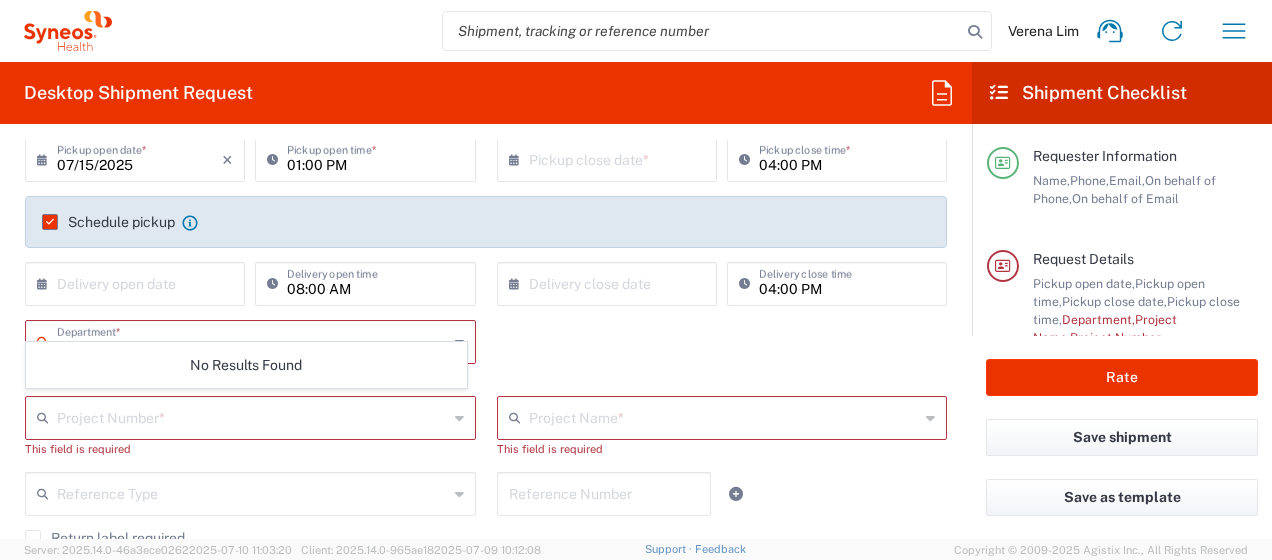 scroll, scrollTop: 300, scrollLeft: 0, axis: vertical 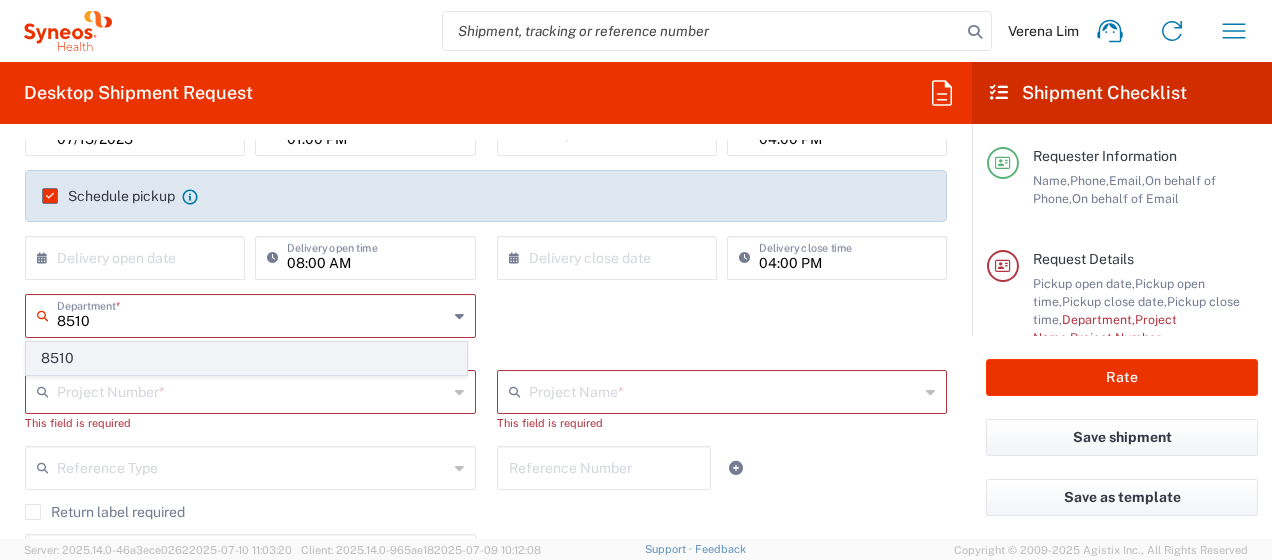 click on "8510" 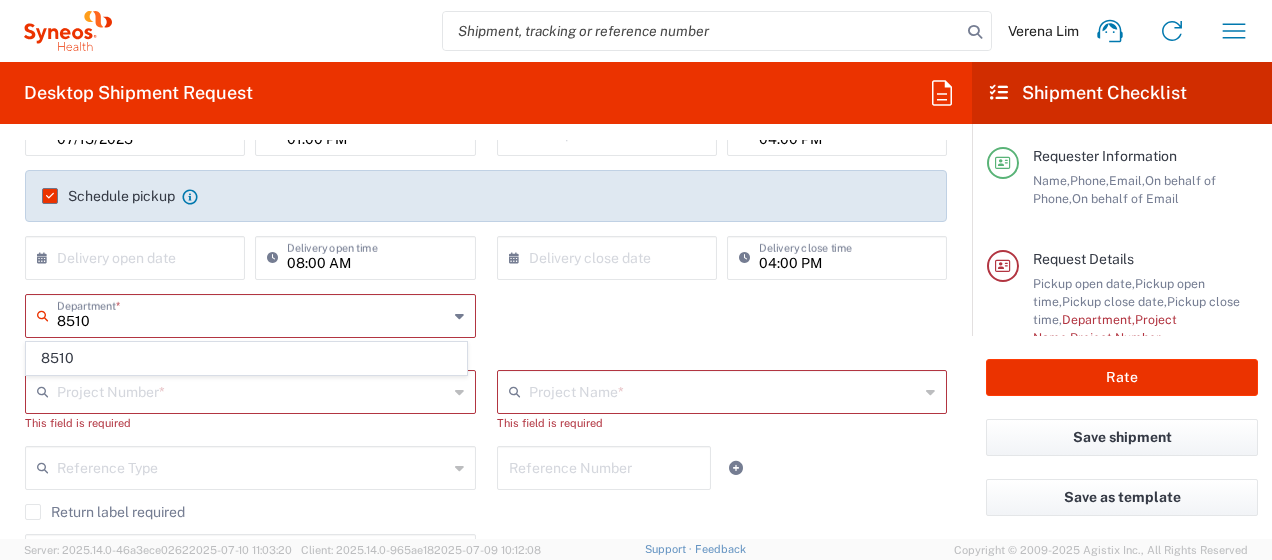 type on "8510" 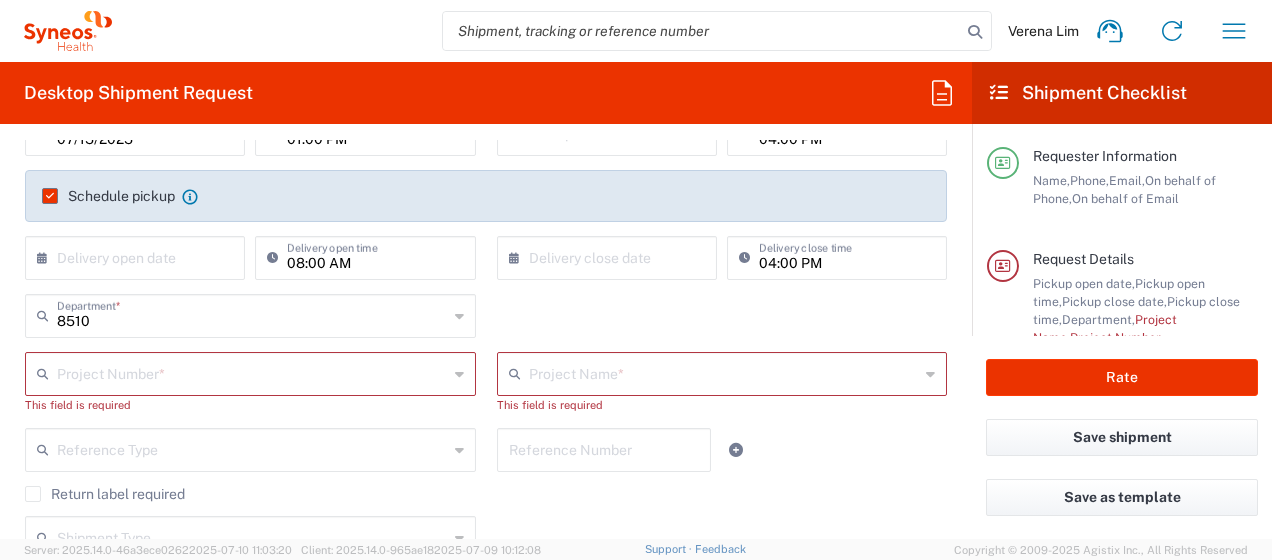 click at bounding box center [252, 372] 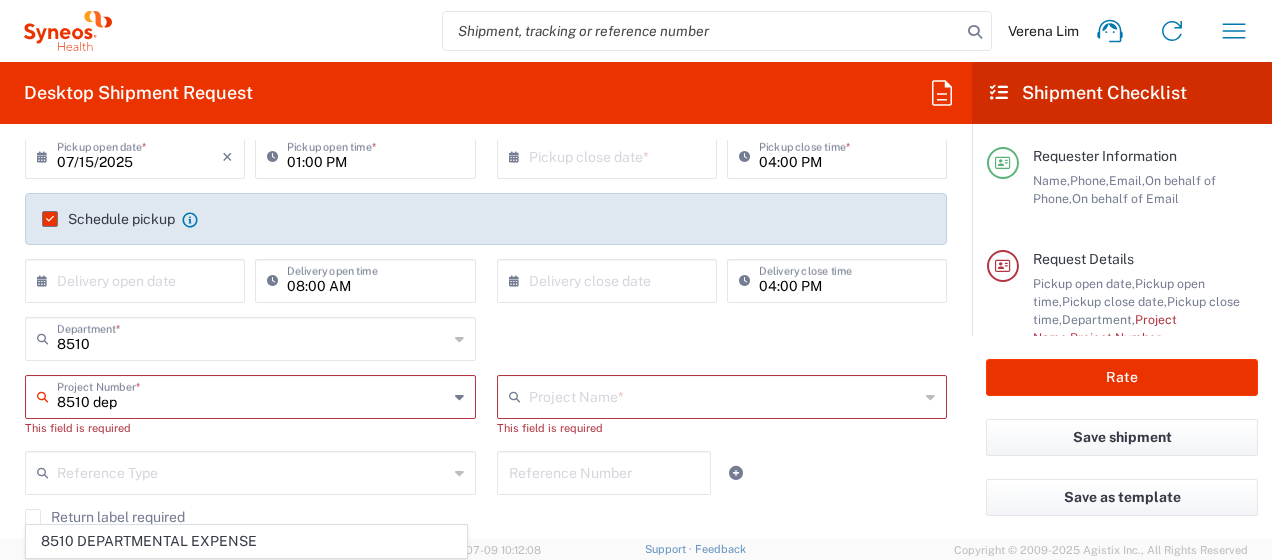 scroll, scrollTop: 300, scrollLeft: 0, axis: vertical 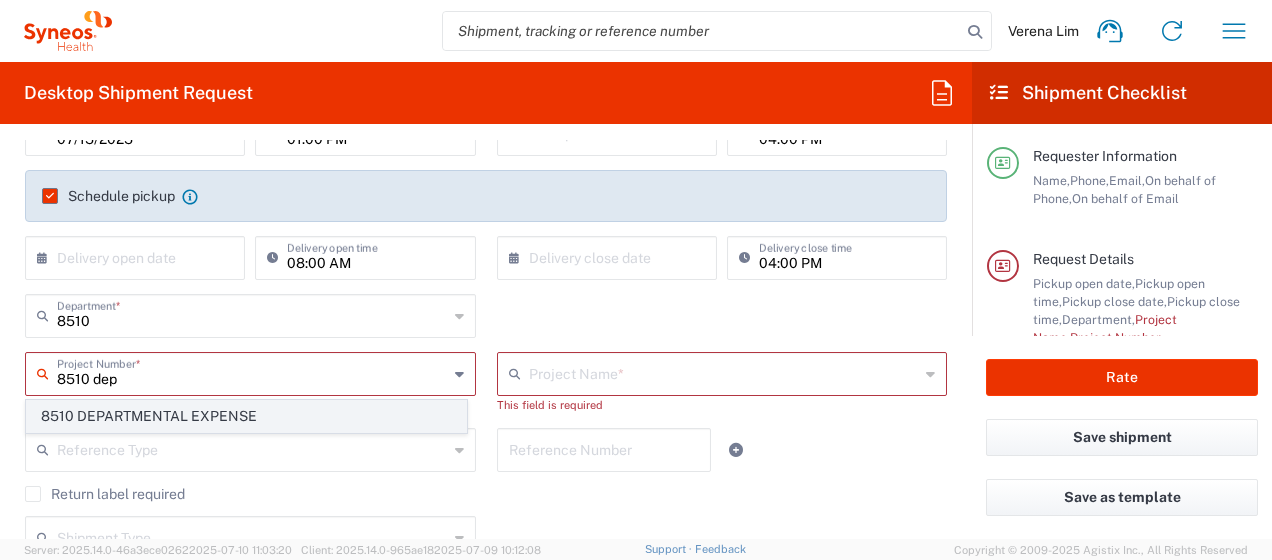 click on "8510 DEPARTMENTAL EXPENSE" 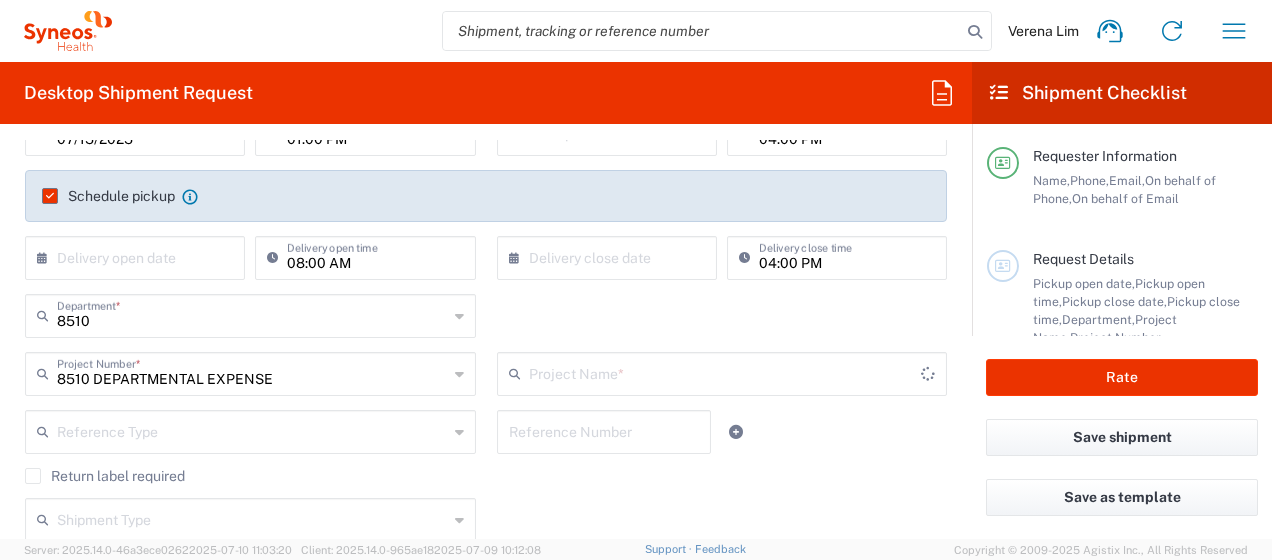 type on "8510 DEPARTMENTAL EXPENSE" 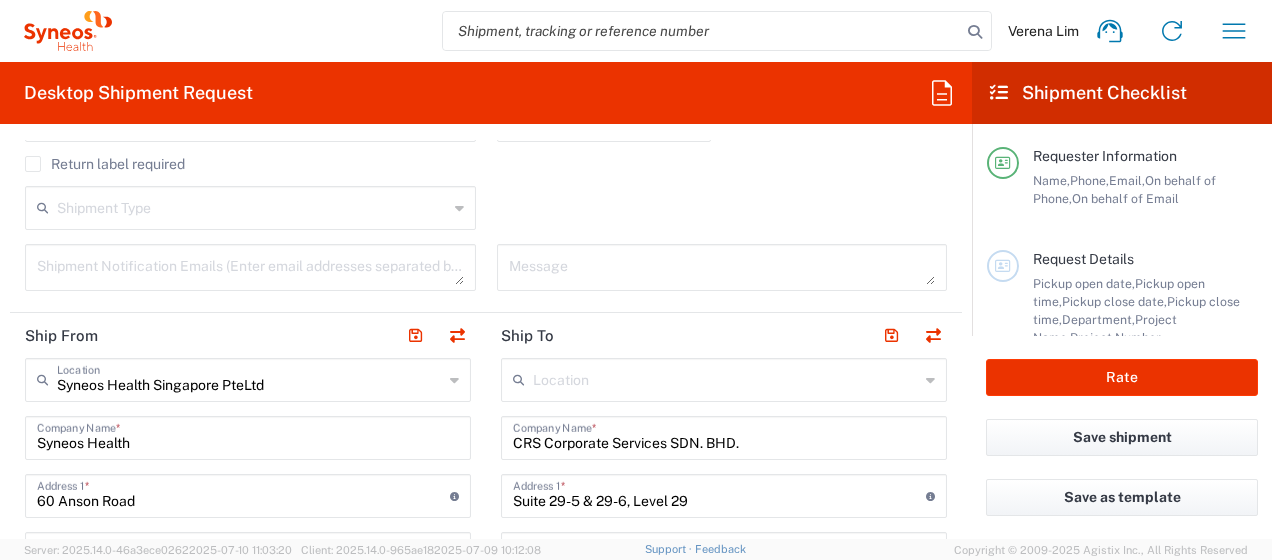 scroll, scrollTop: 700, scrollLeft: 0, axis: vertical 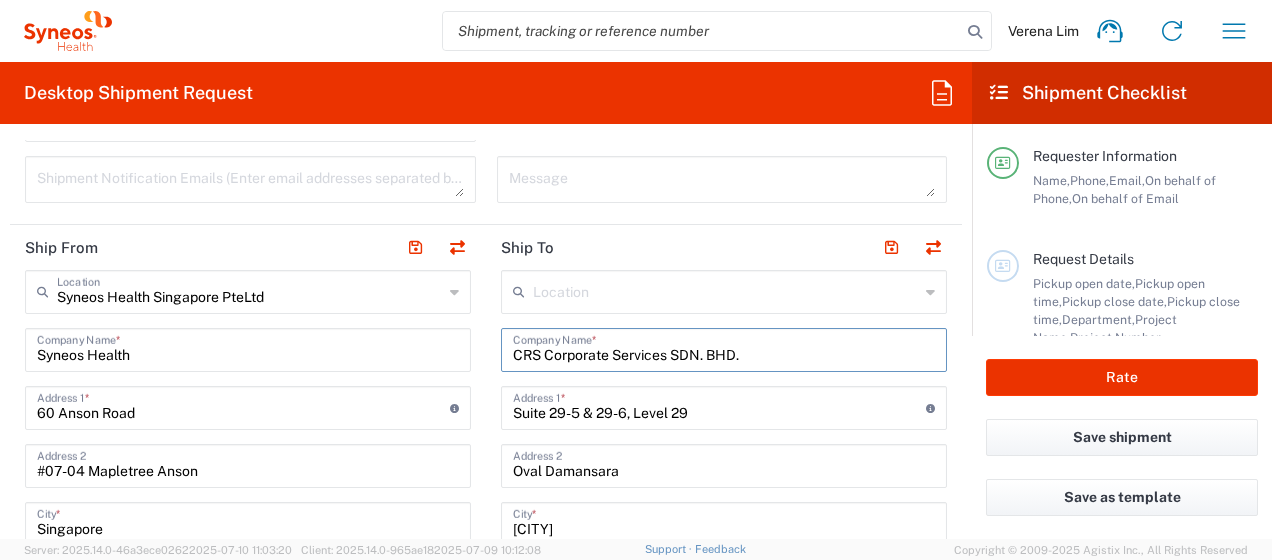 click on "CRS Corporate Services SDN. BHD." at bounding box center (724, 348) 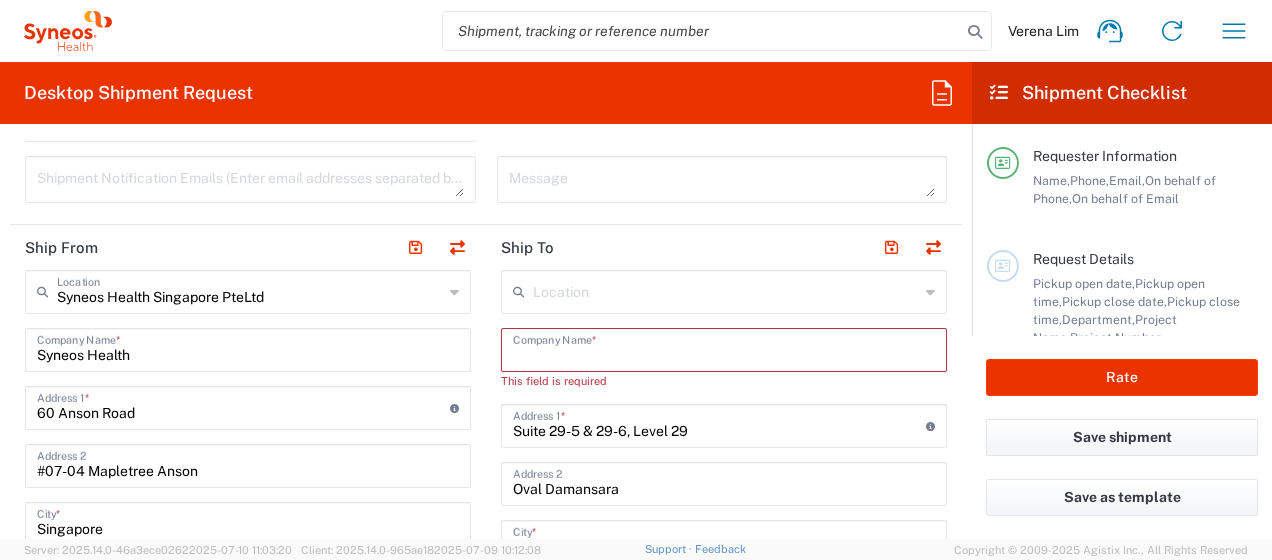 type 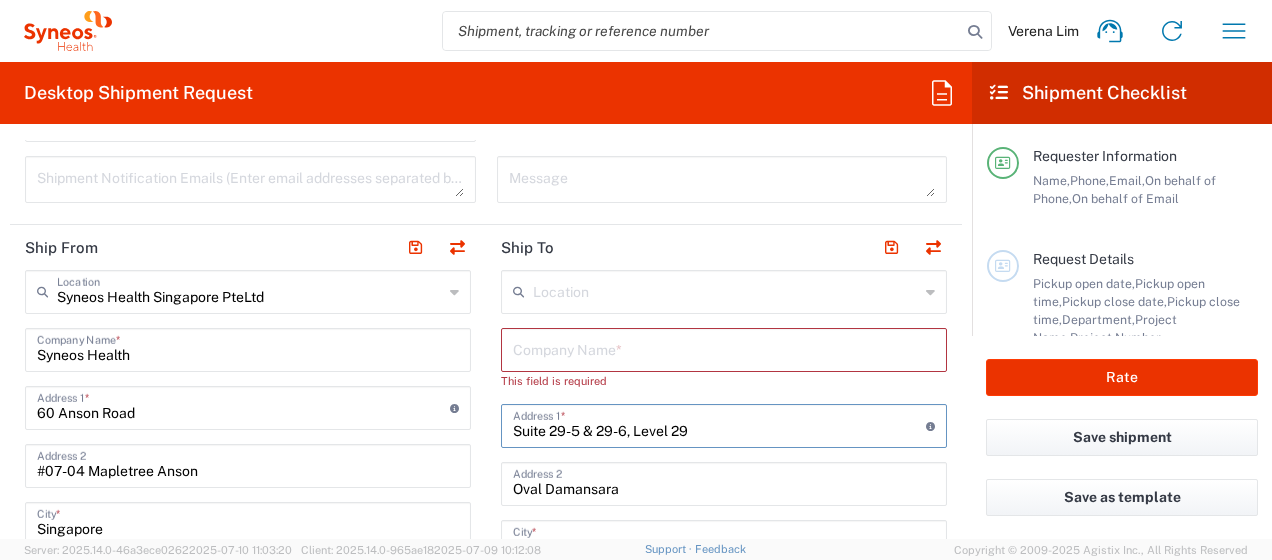 drag, startPoint x: 690, startPoint y: 428, endPoint x: 483, endPoint y: 441, distance: 207.4078 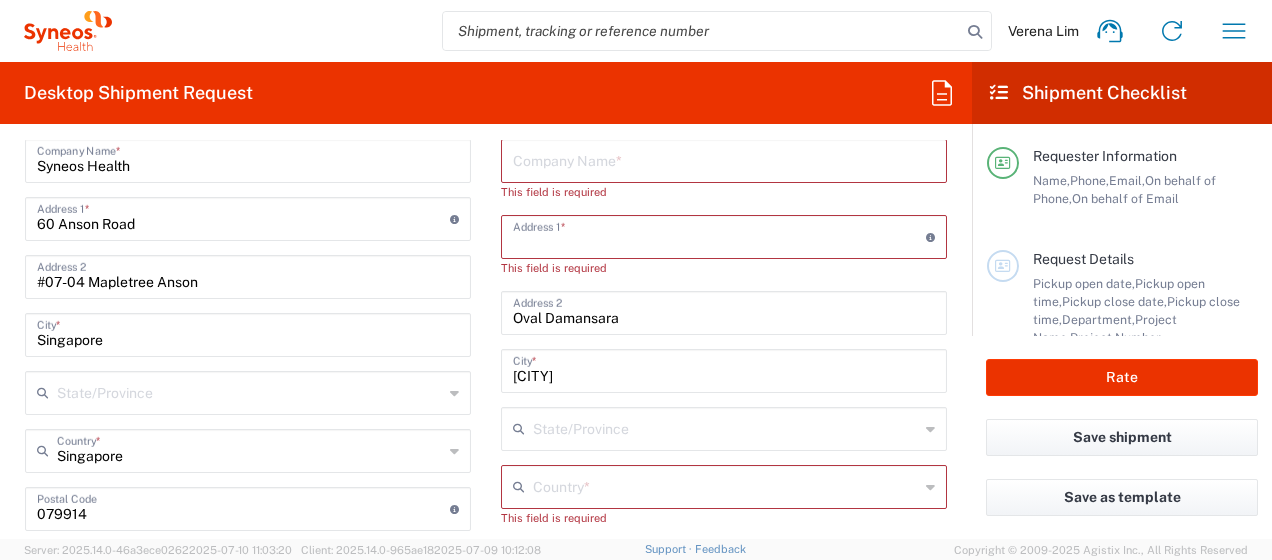 scroll, scrollTop: 900, scrollLeft: 0, axis: vertical 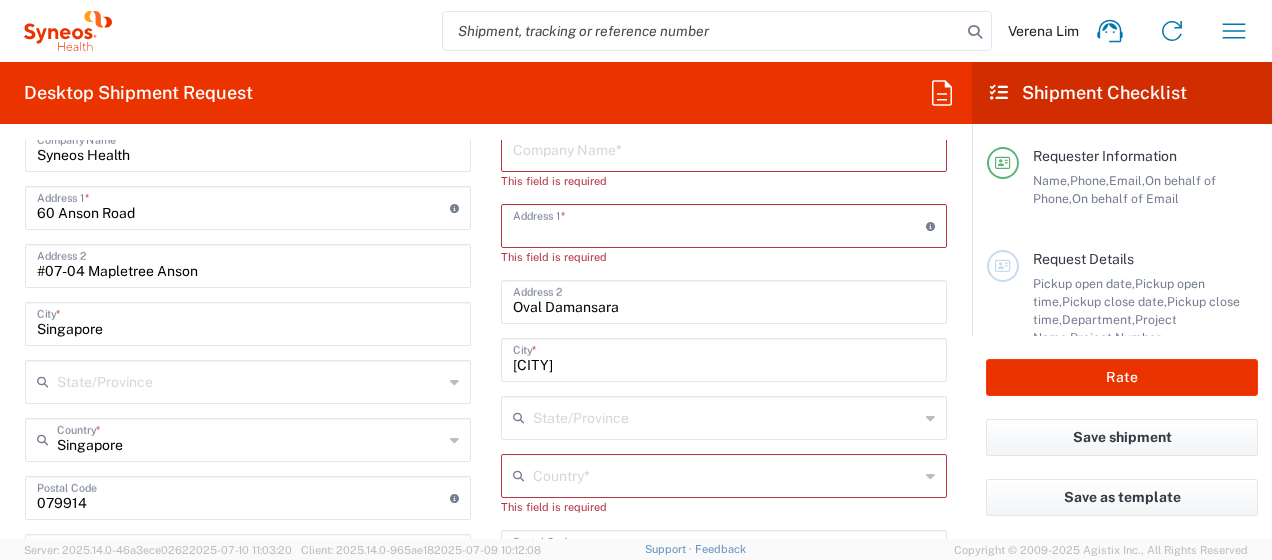 type 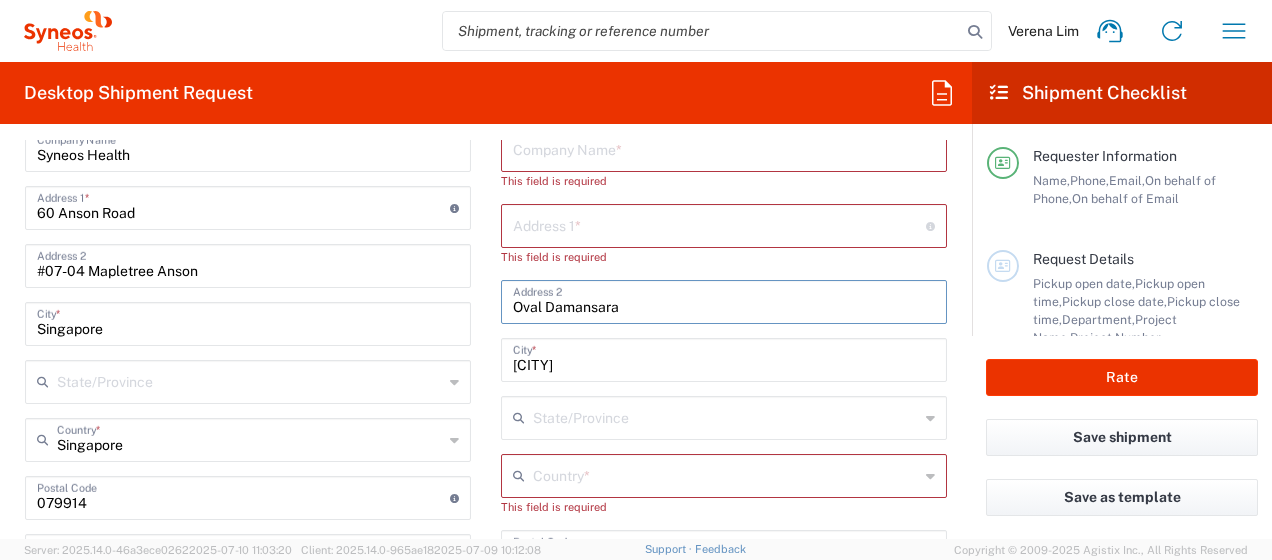 drag, startPoint x: 666, startPoint y: 303, endPoint x: 430, endPoint y: 282, distance: 236.93248 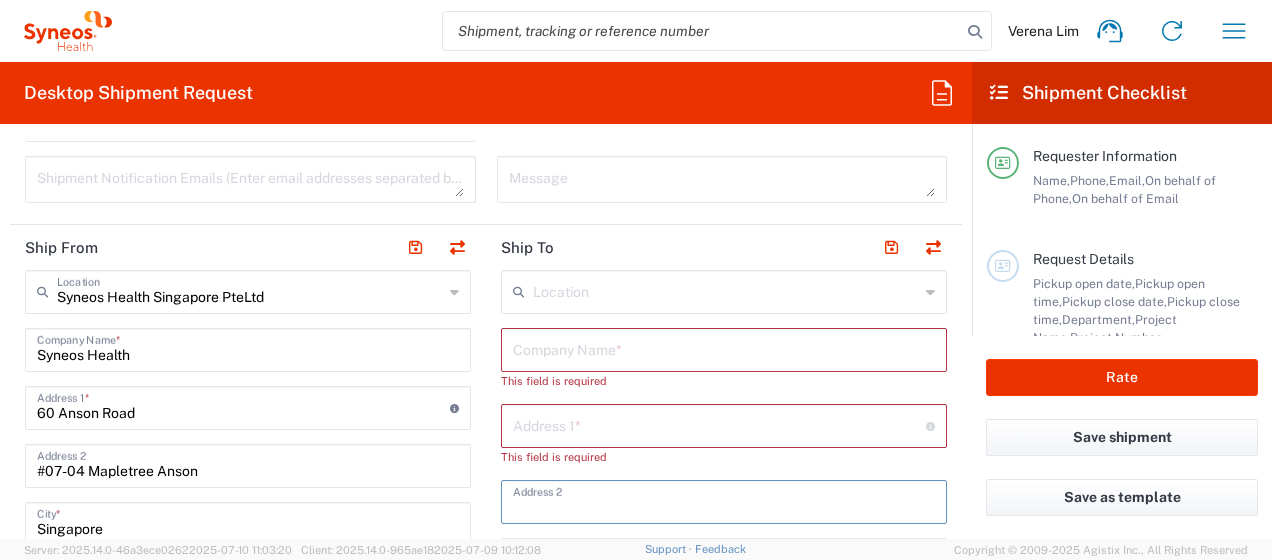 scroll, scrollTop: 600, scrollLeft: 0, axis: vertical 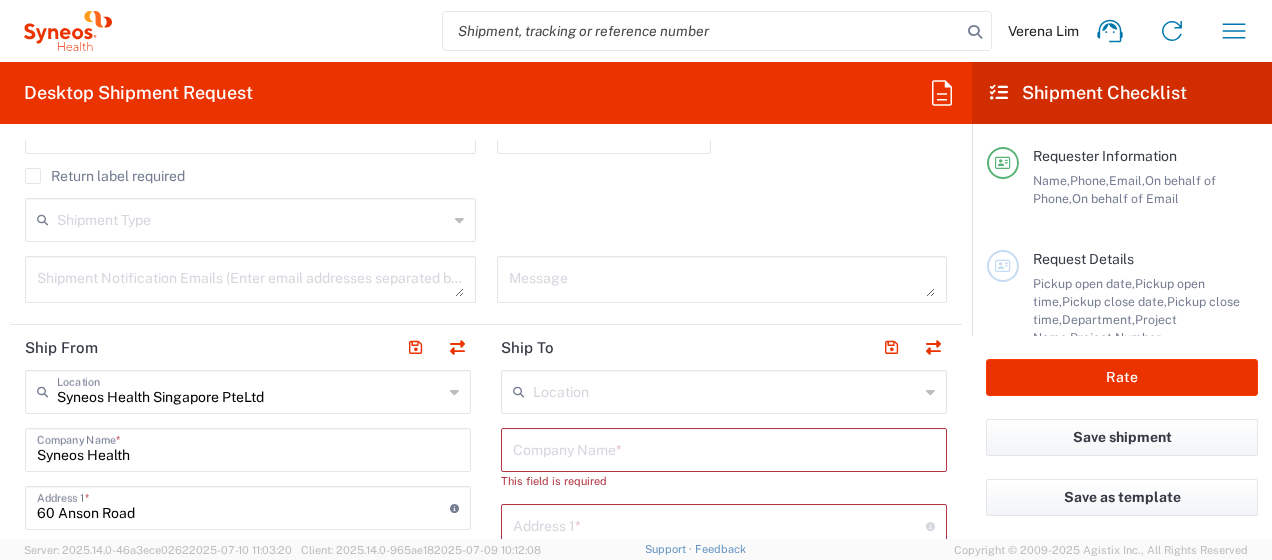 type 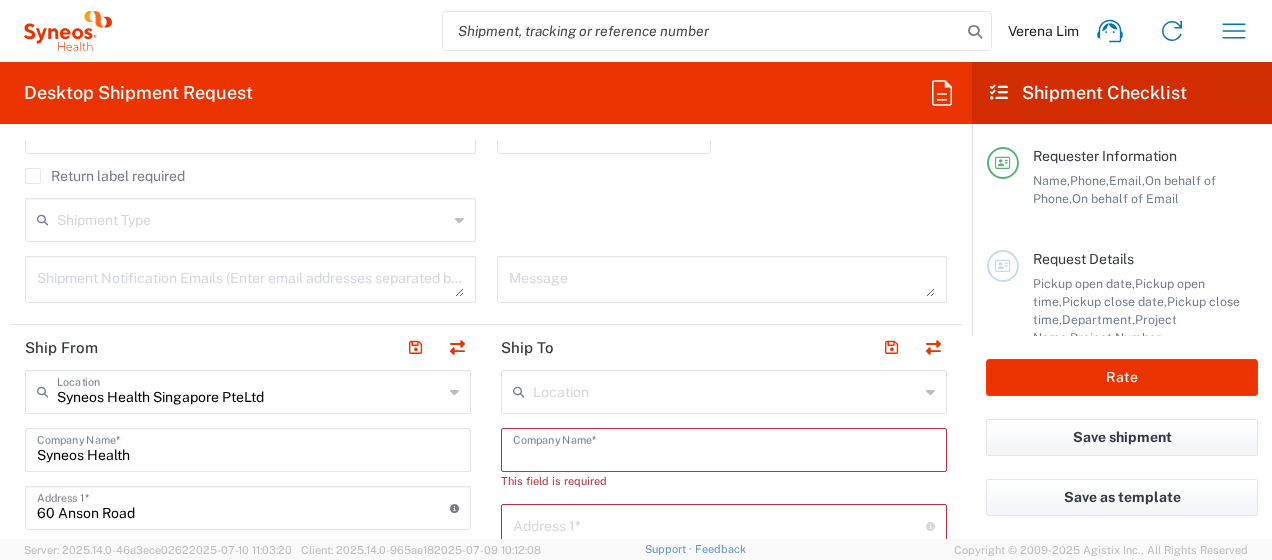 paste on "RSM [COUNTRY]" 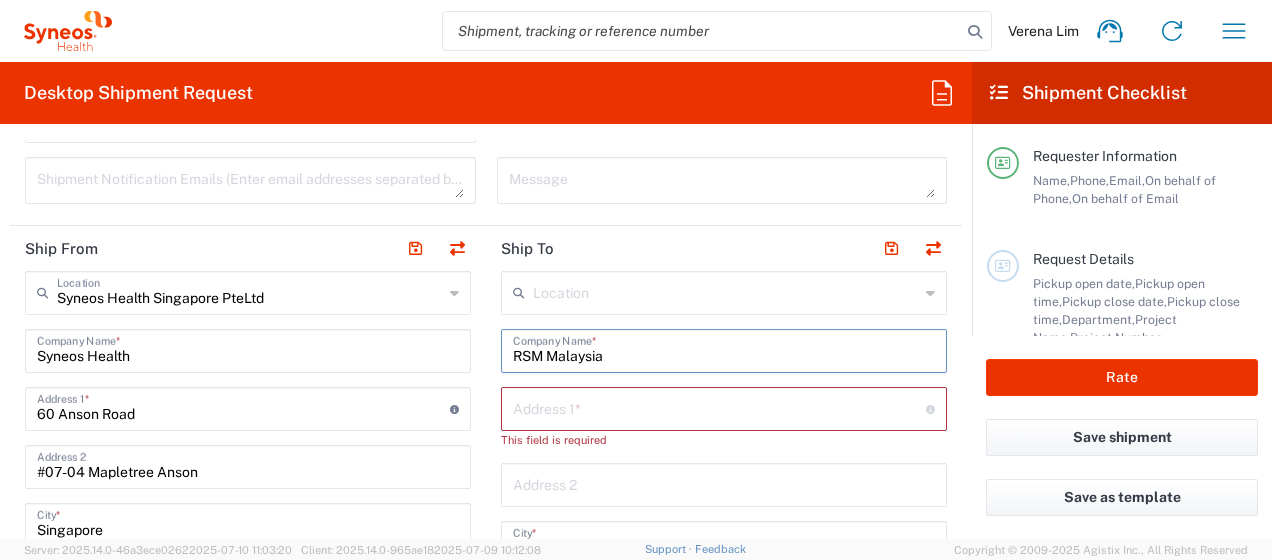 scroll, scrollTop: 700, scrollLeft: 0, axis: vertical 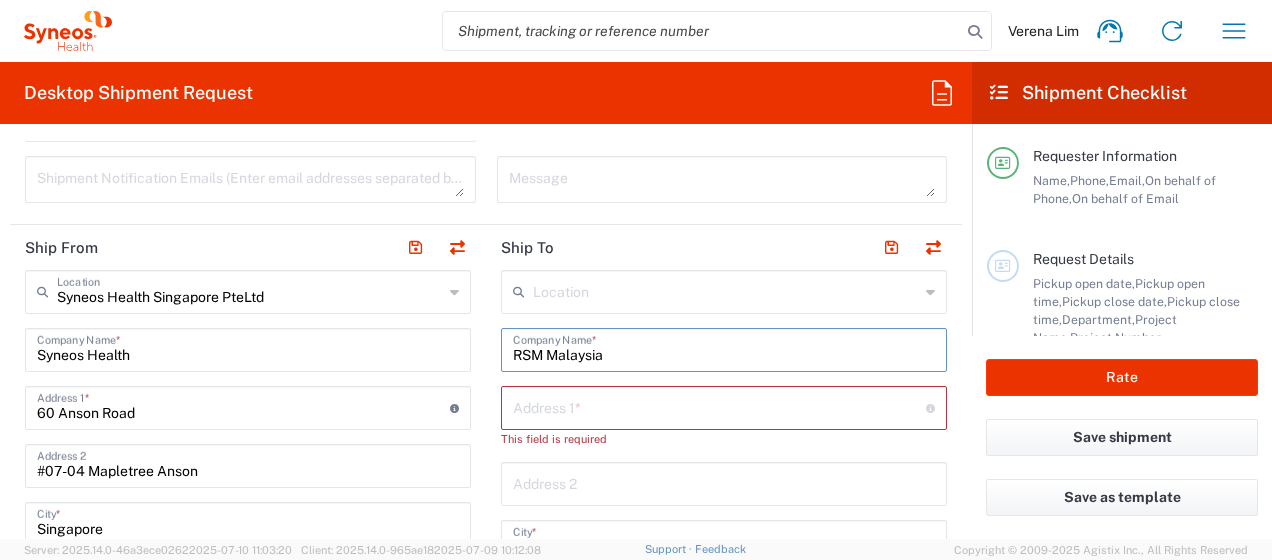 type on "RSM [COUNTRY]" 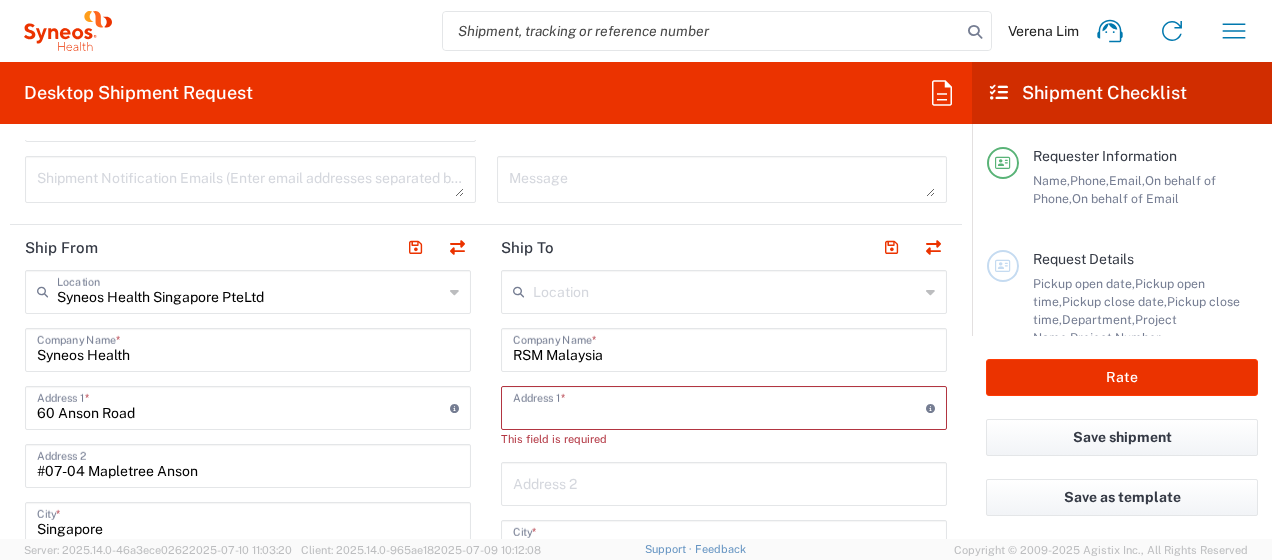 click at bounding box center (719, 406) 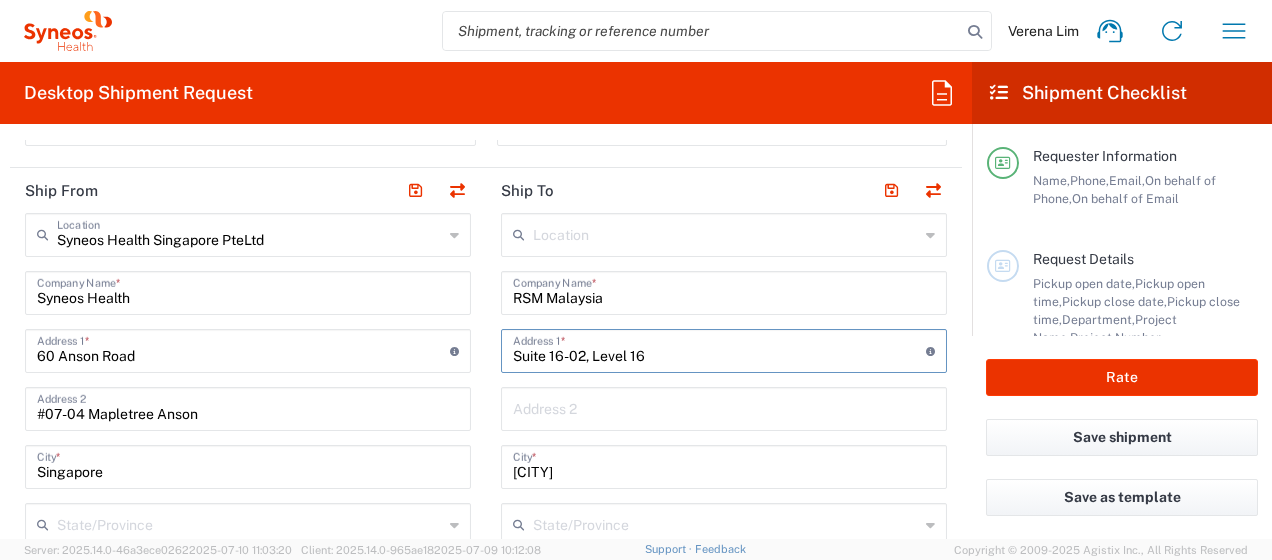 scroll, scrollTop: 800, scrollLeft: 0, axis: vertical 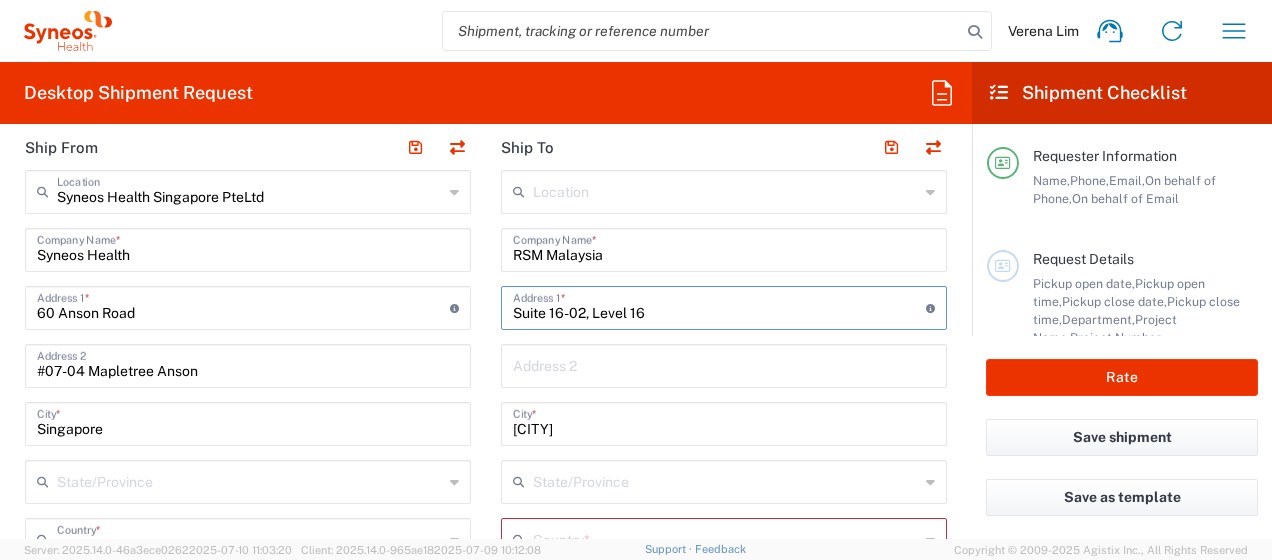 type on "Suite 16-02, Level 16" 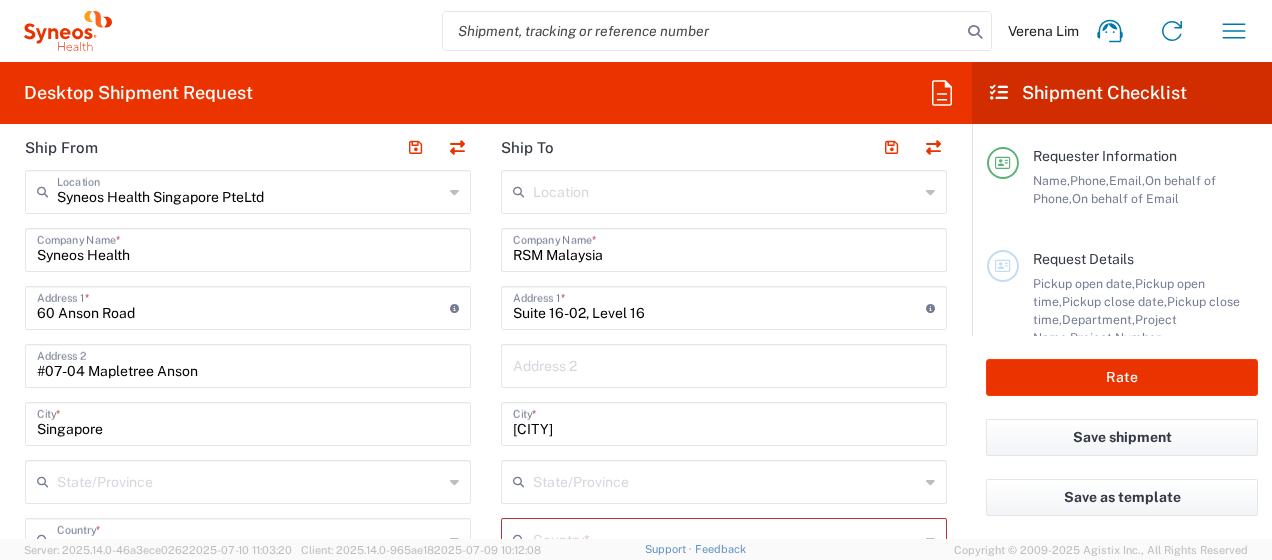 click at bounding box center (724, 364) 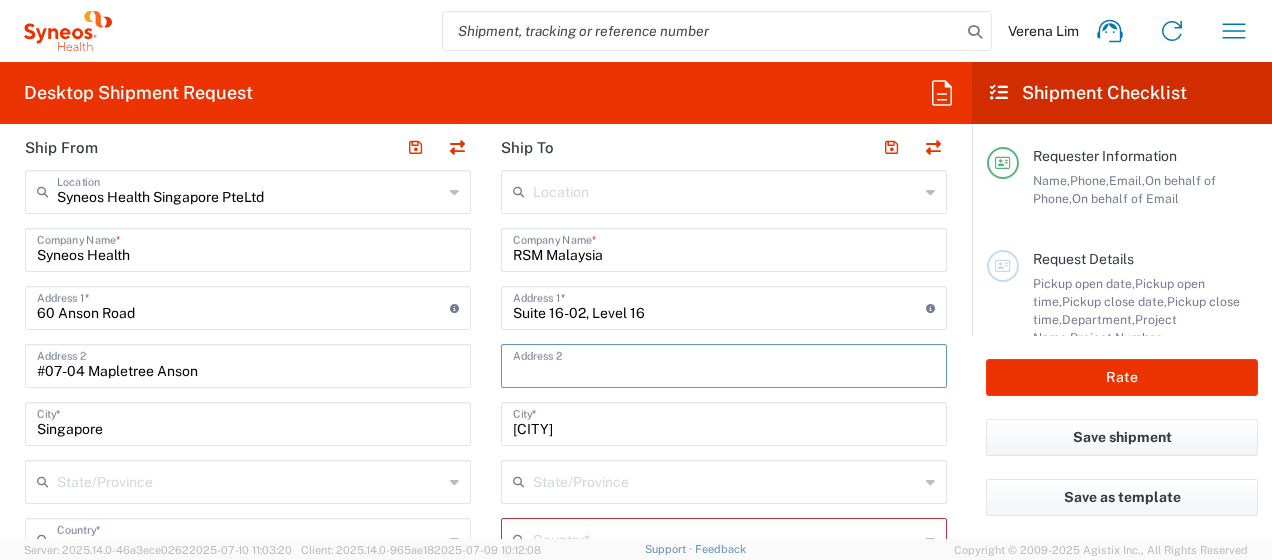 paste on "Menara Landmark, No. 12" 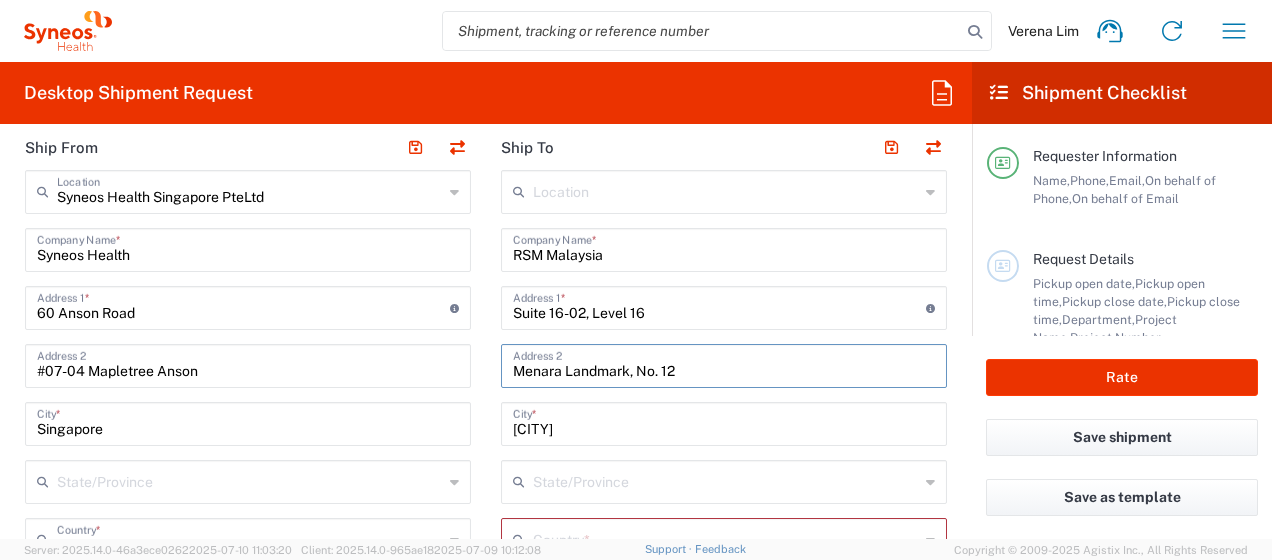 type on "Menara Landmark, No. 12" 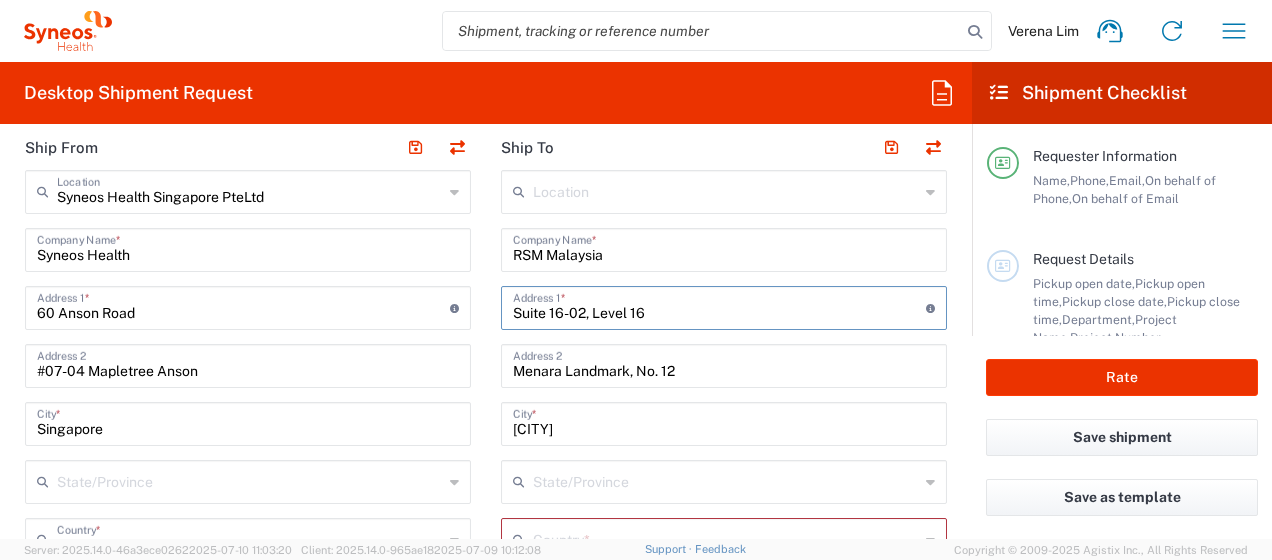 click on "Suite 16-02, Level 16" at bounding box center (719, 306) 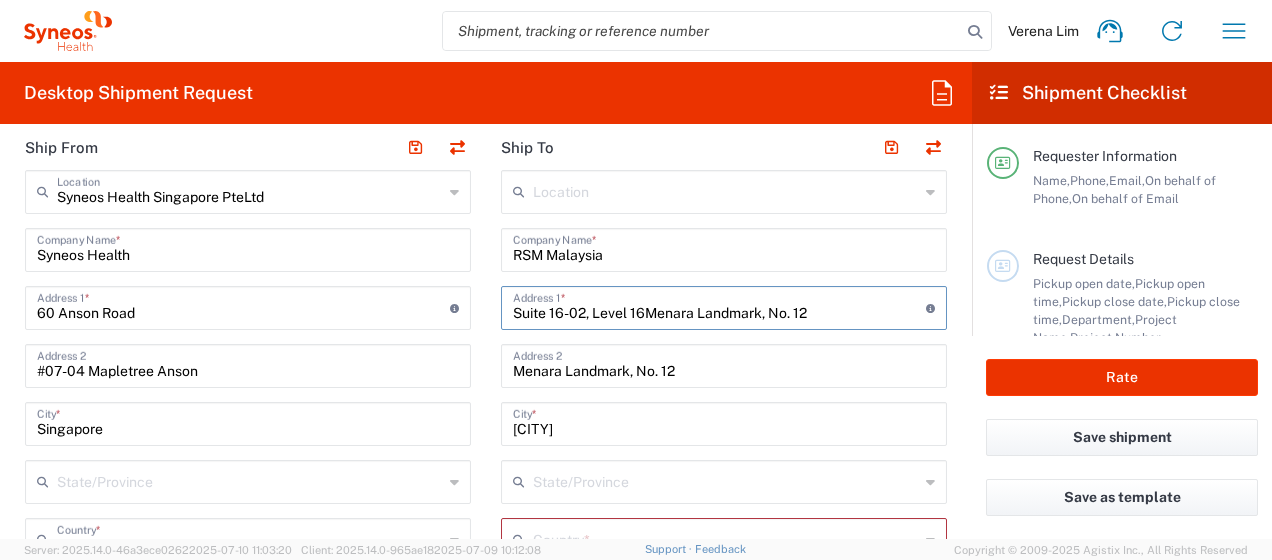 click on "Suite 16-02, Level 16Menara Landmark, No. 12" at bounding box center [719, 306] 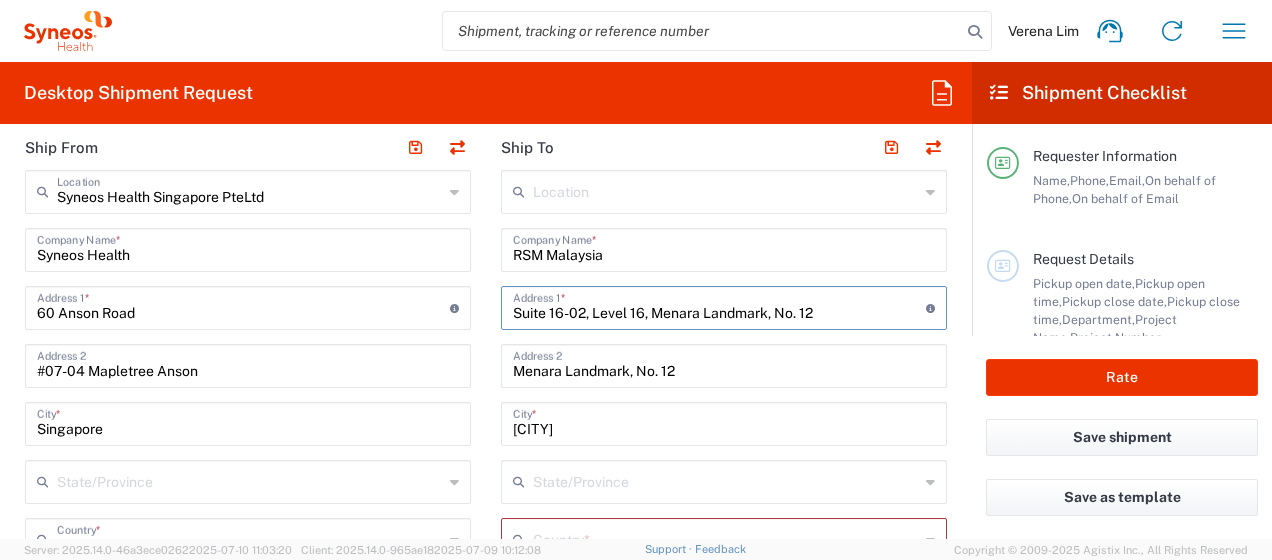 type on "Suite 16-02, Level 16, Menara Landmark, No. 12" 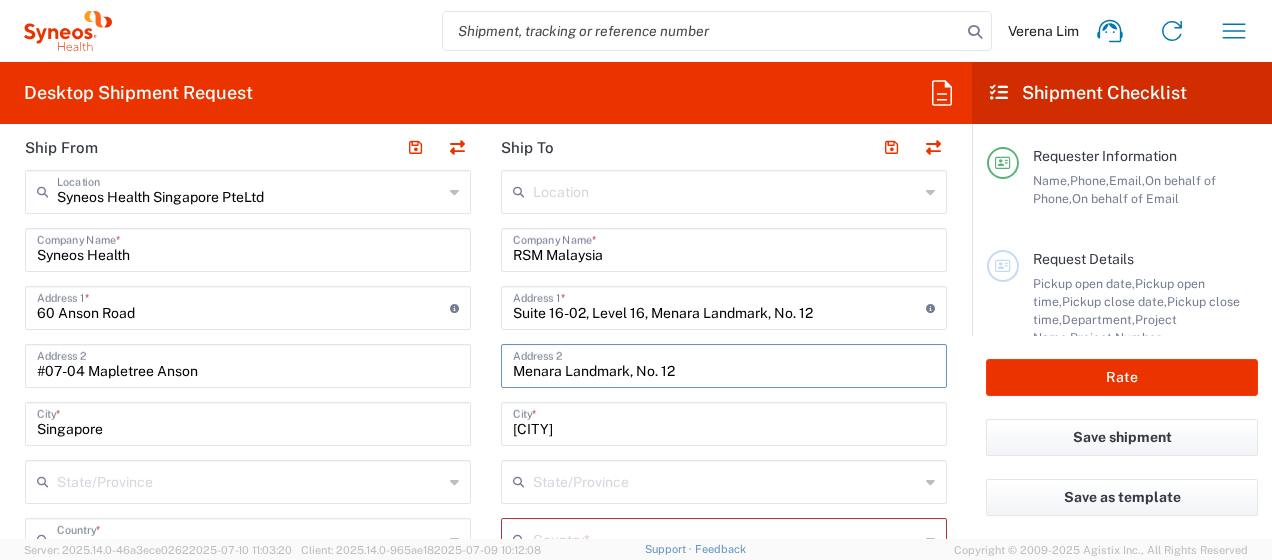drag, startPoint x: 714, startPoint y: 357, endPoint x: 450, endPoint y: 373, distance: 264.4844 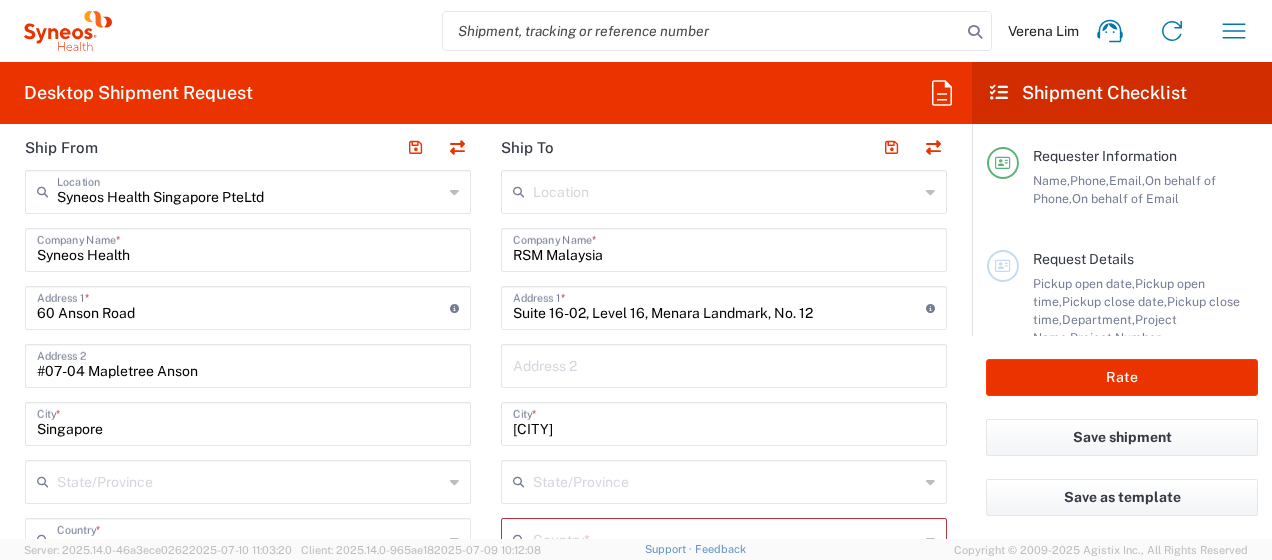 click at bounding box center [724, 364] 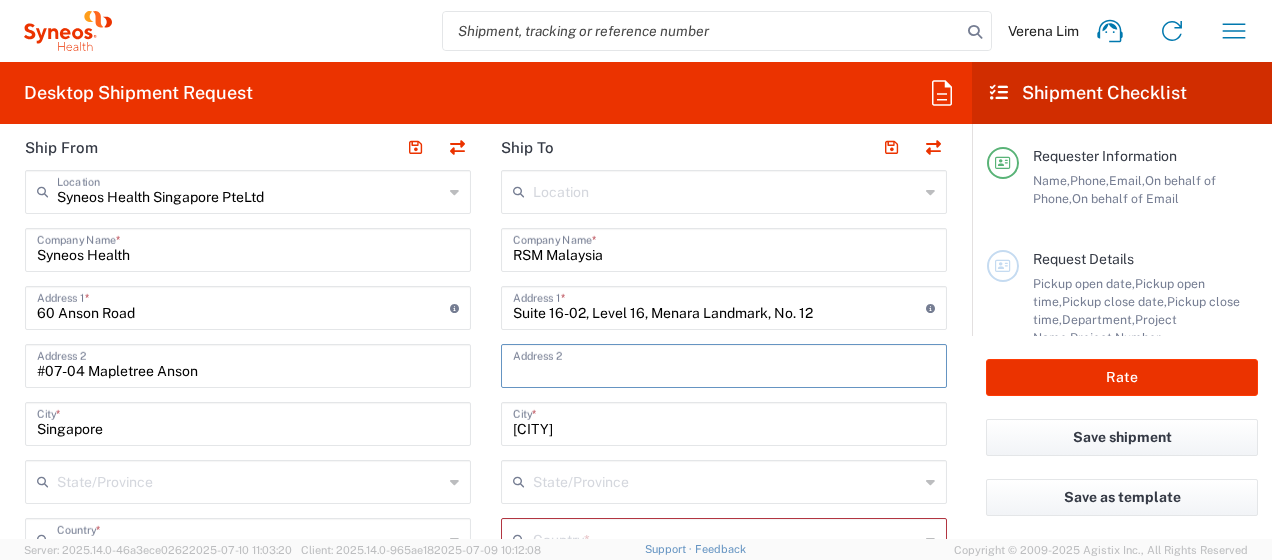 paste on "[STREET], [POSTAL_CODE] [CITY]" 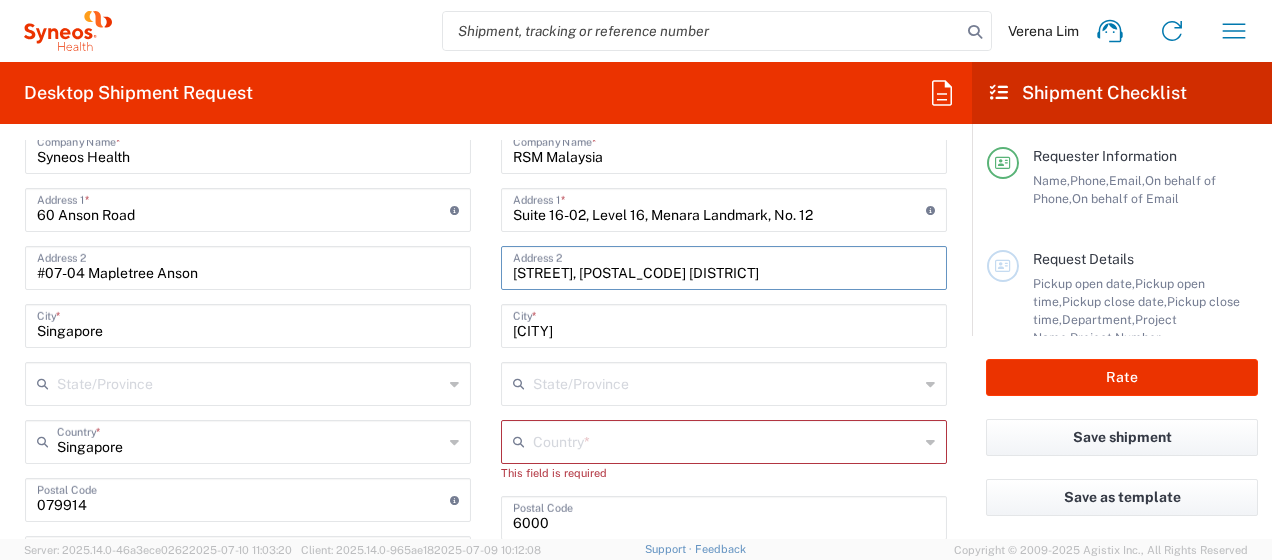 scroll, scrollTop: 900, scrollLeft: 0, axis: vertical 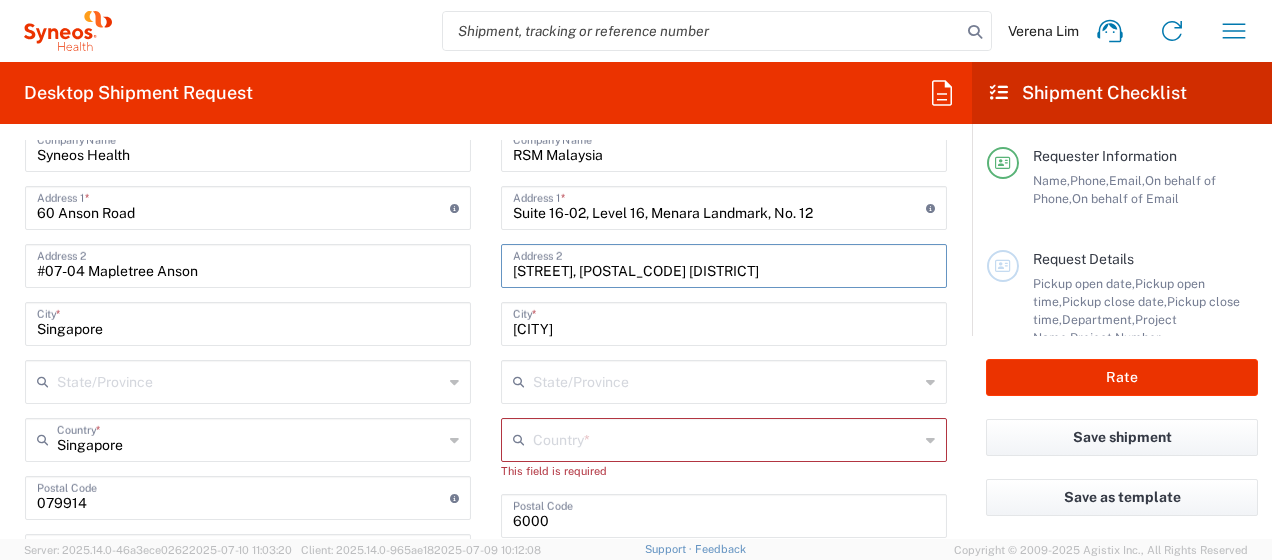 type on "[STREET], [POSTAL_CODE] [CITY]" 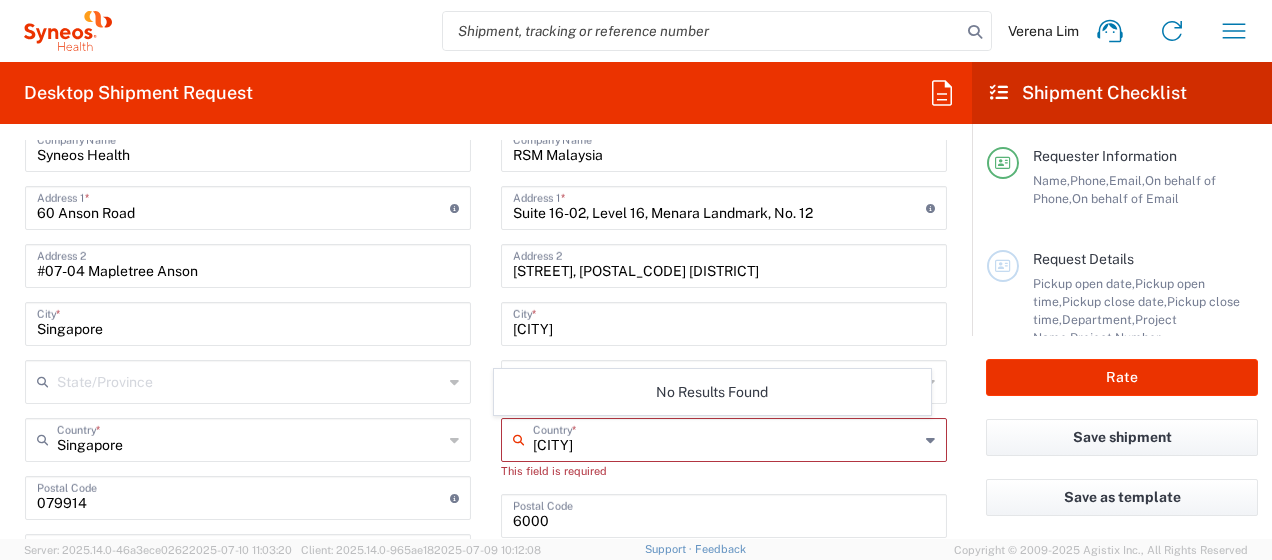 type on "[STATE] [CITY]" 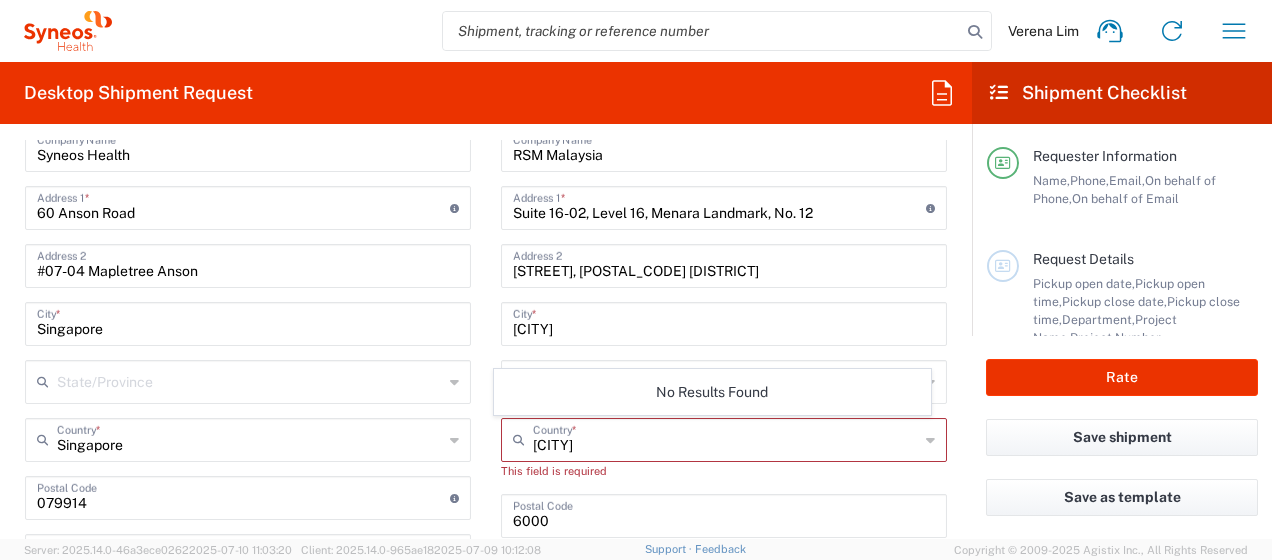 click on "johor bahru  Country  *" 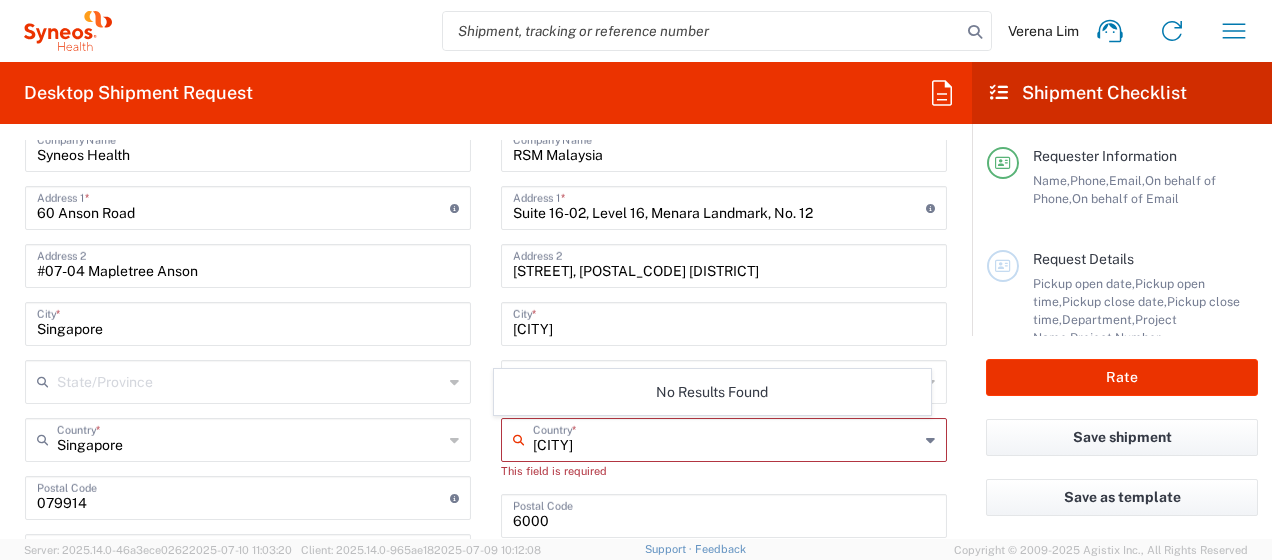 click 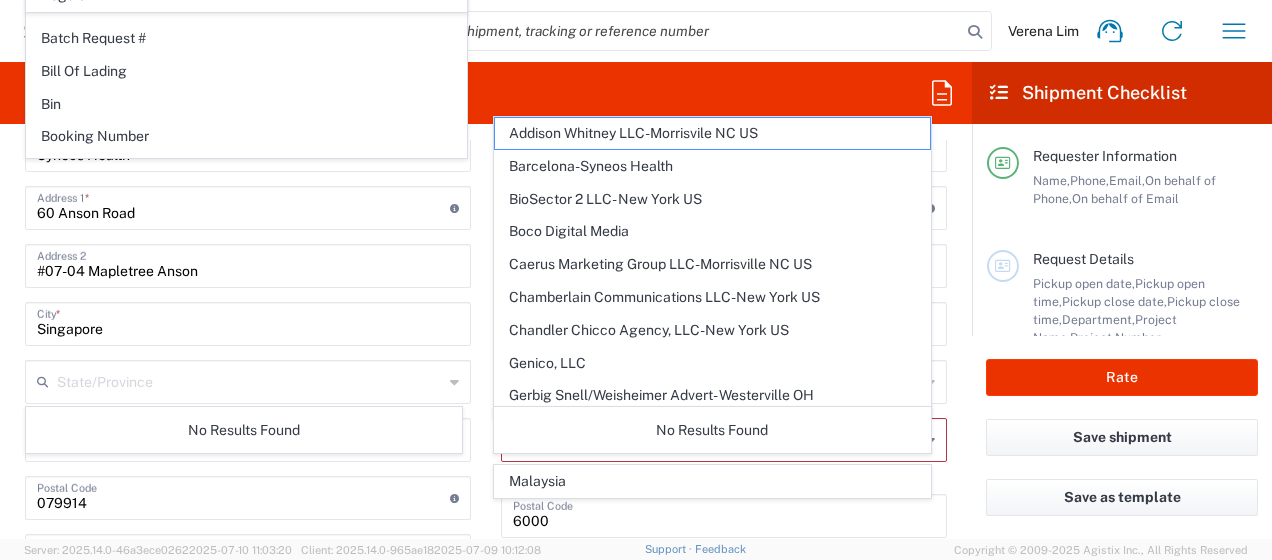 type on "Malaysia" 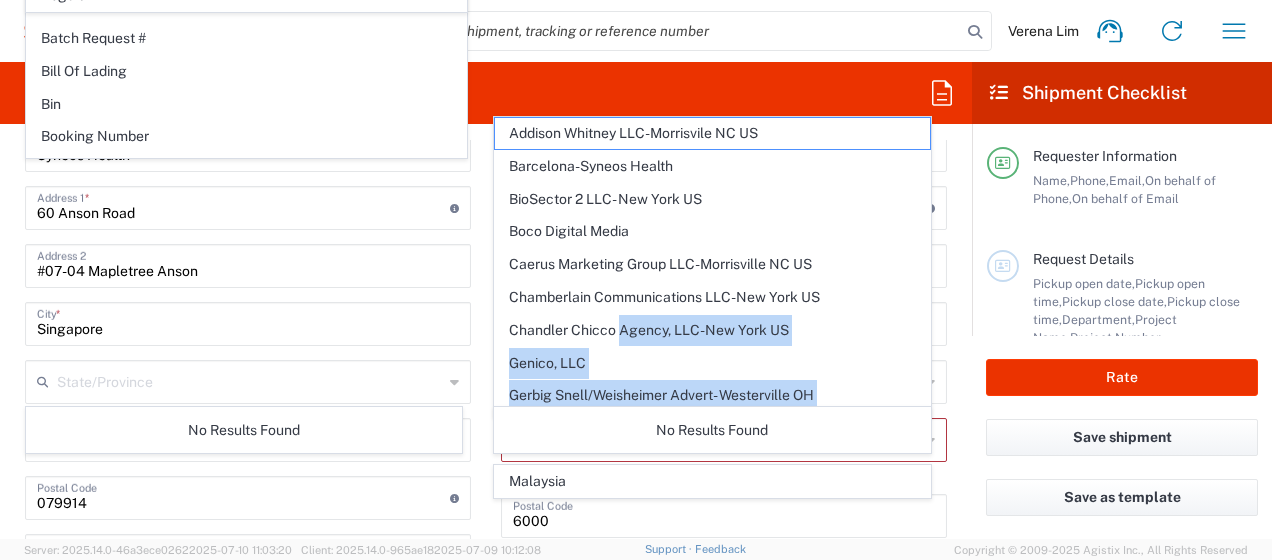 drag, startPoint x: 622, startPoint y: 325, endPoint x: 492, endPoint y: 326, distance: 130.00385 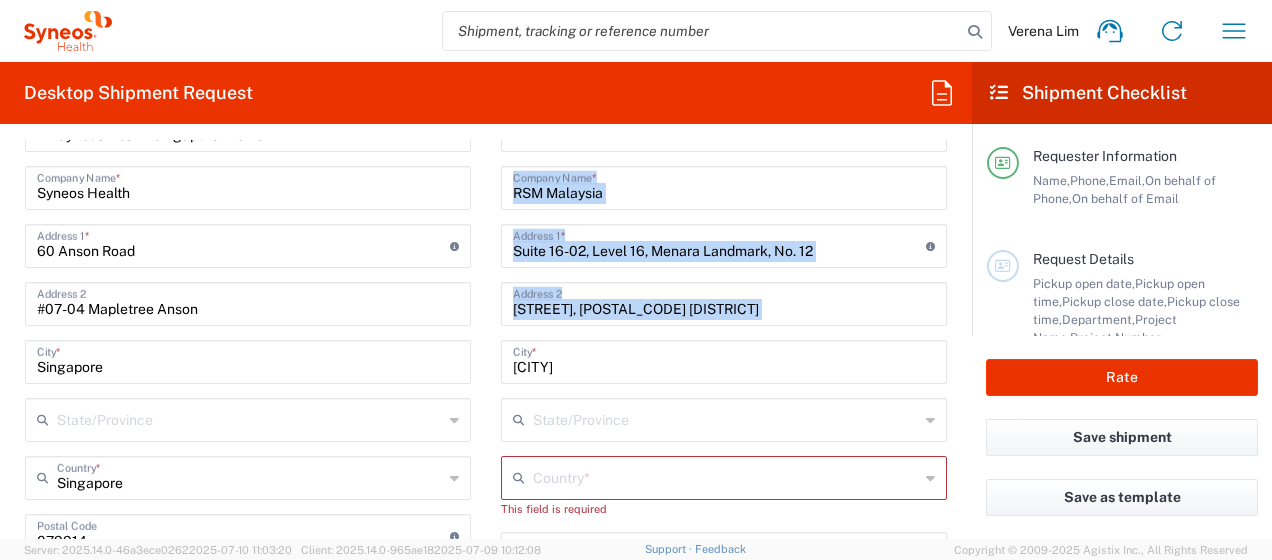 scroll, scrollTop: 900, scrollLeft: 0, axis: vertical 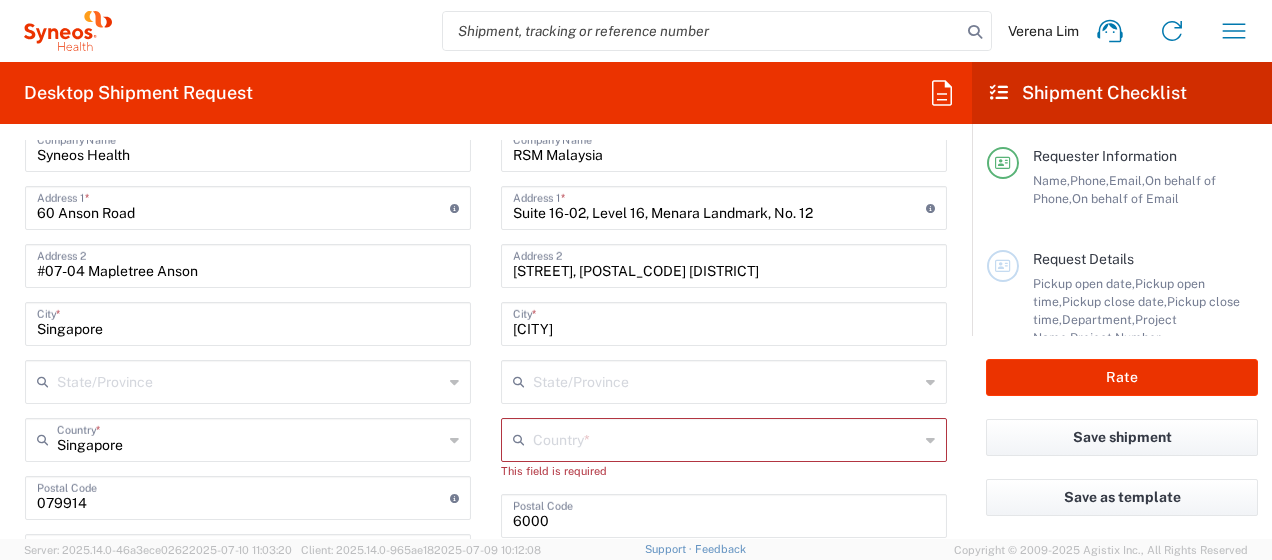 click on "[CITY]" at bounding box center (724, 322) 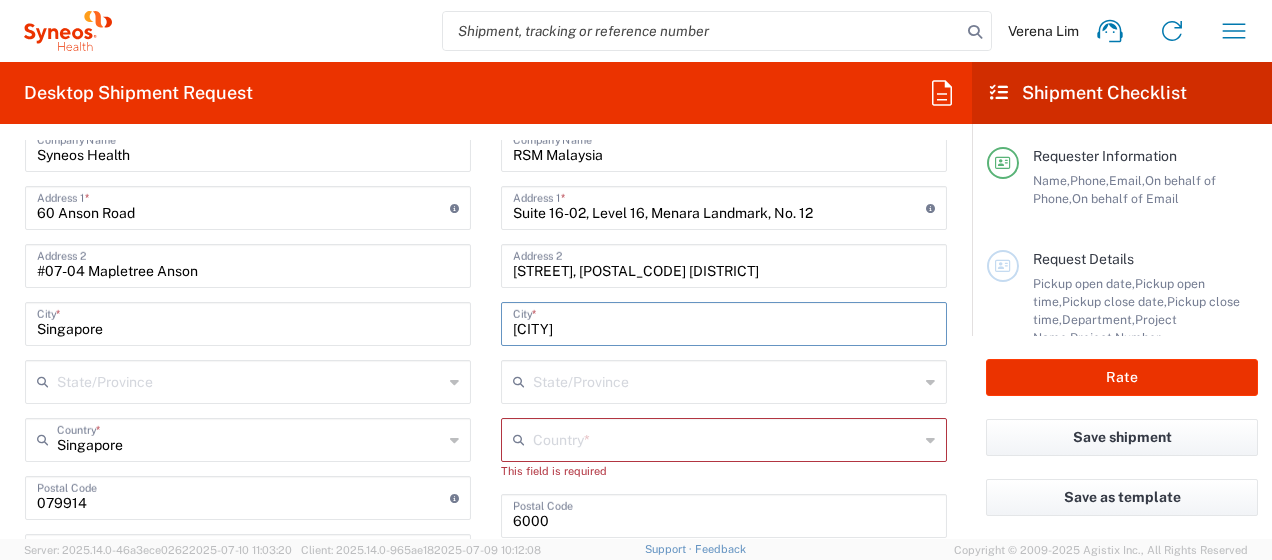 click at bounding box center [726, 438] 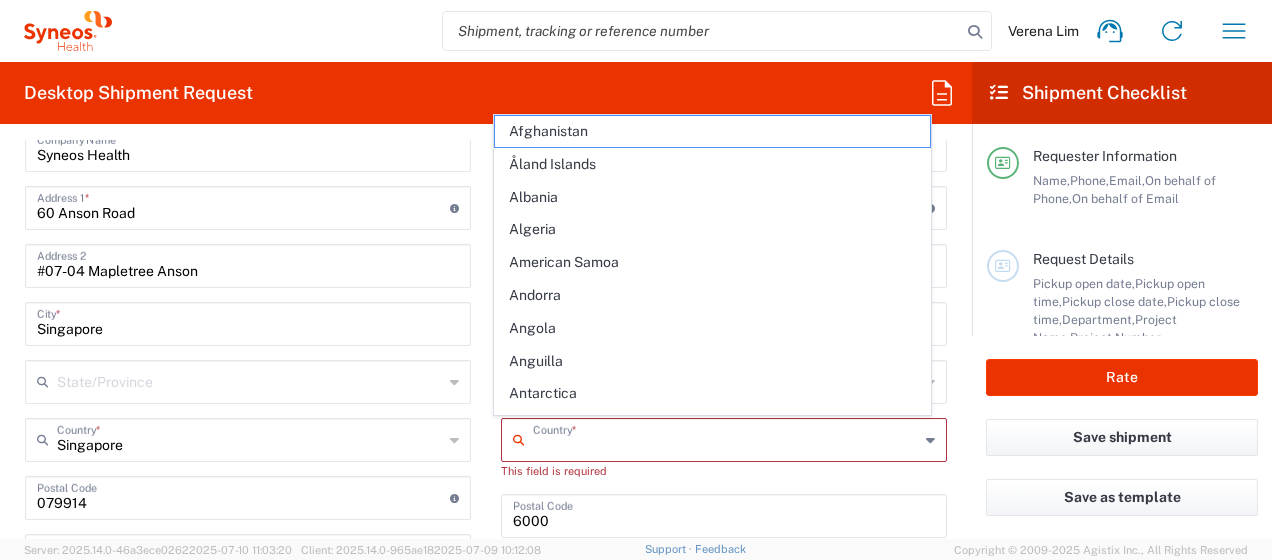 type on "Malaysia" 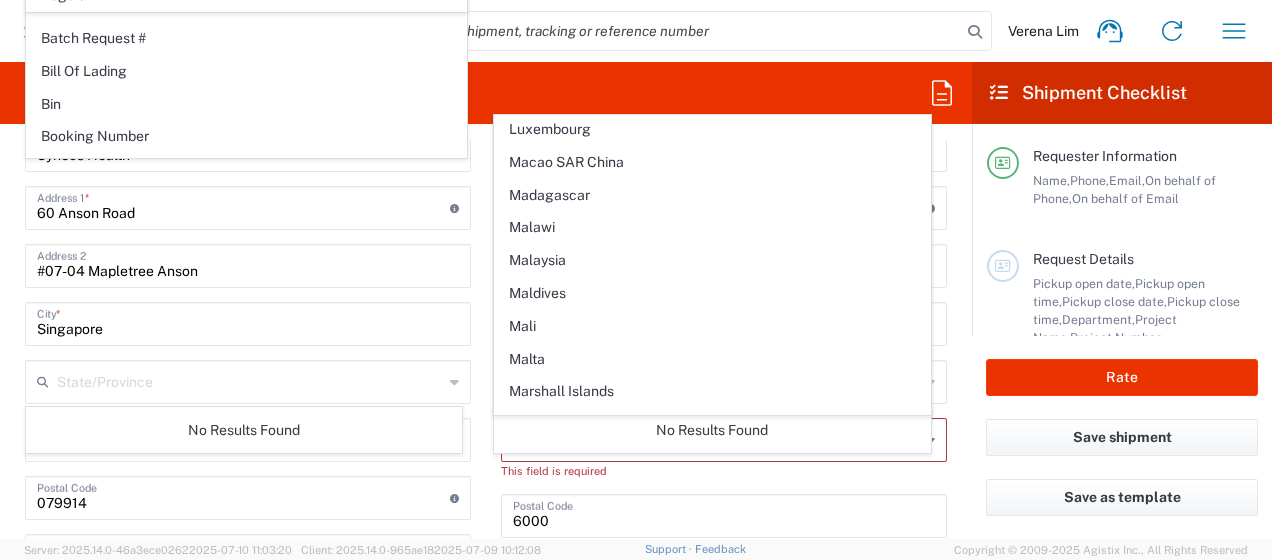 scroll, scrollTop: 4100, scrollLeft: 0, axis: vertical 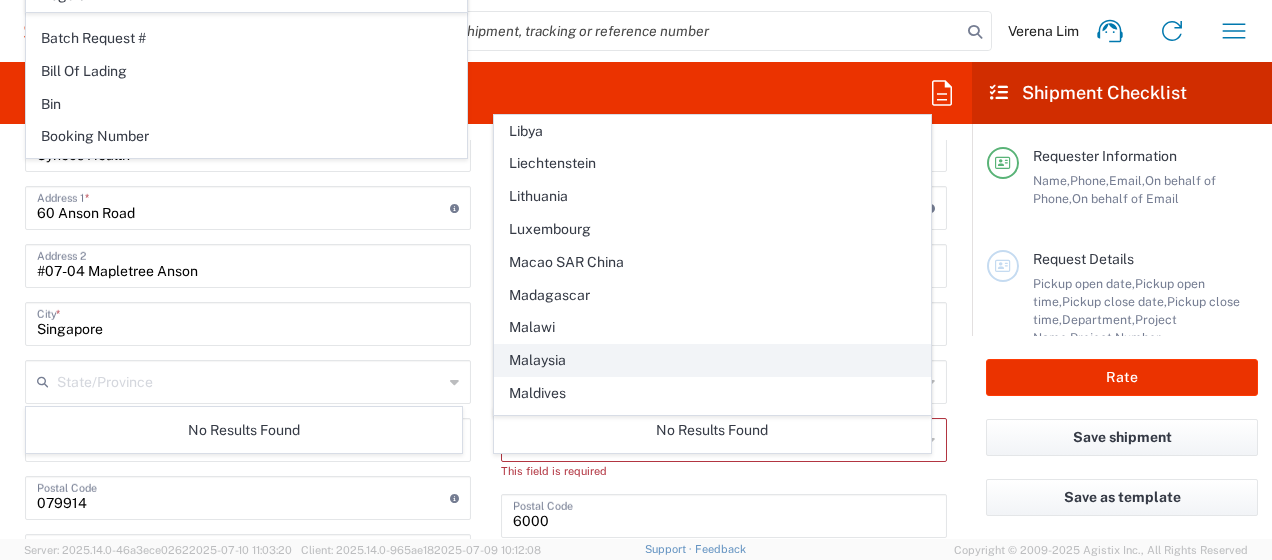 click on "Malaysia" 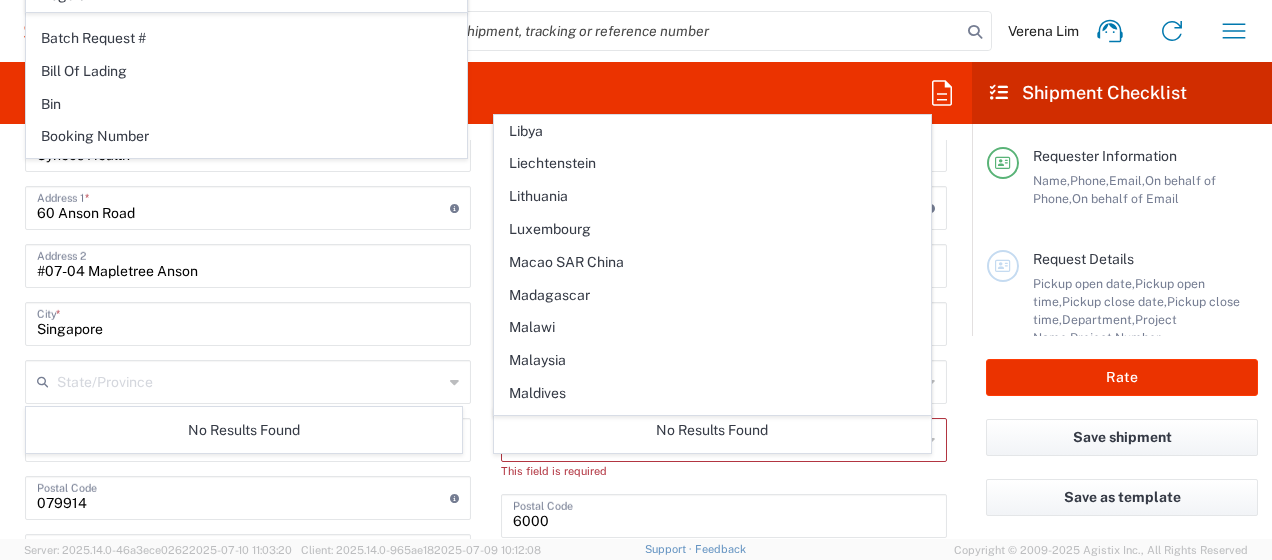 type on "Sender/Shipper" 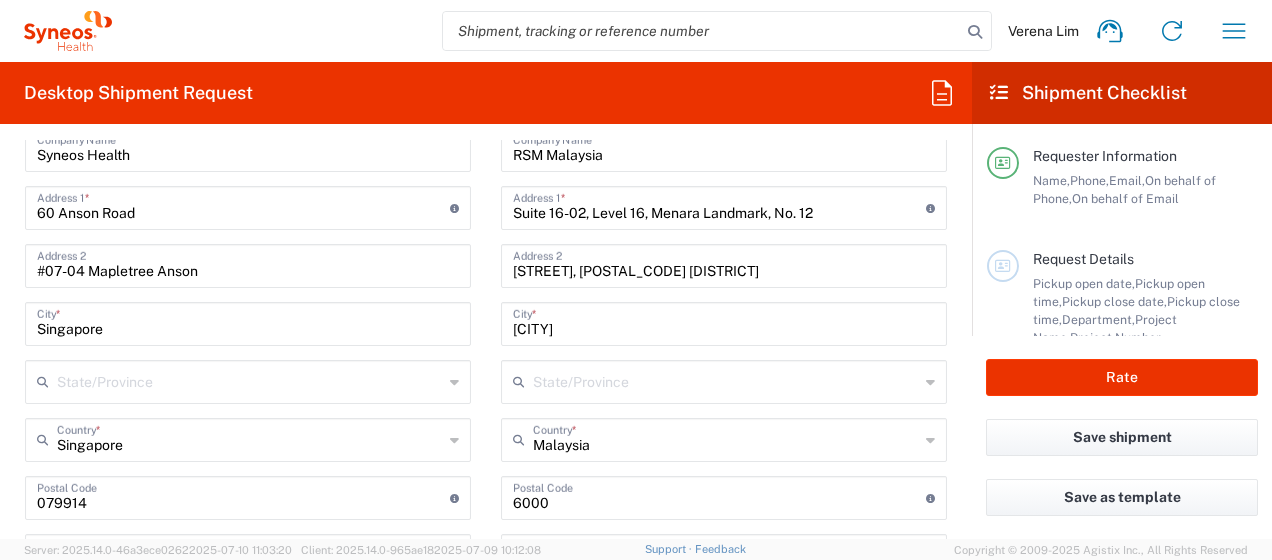 click on "State/Province" 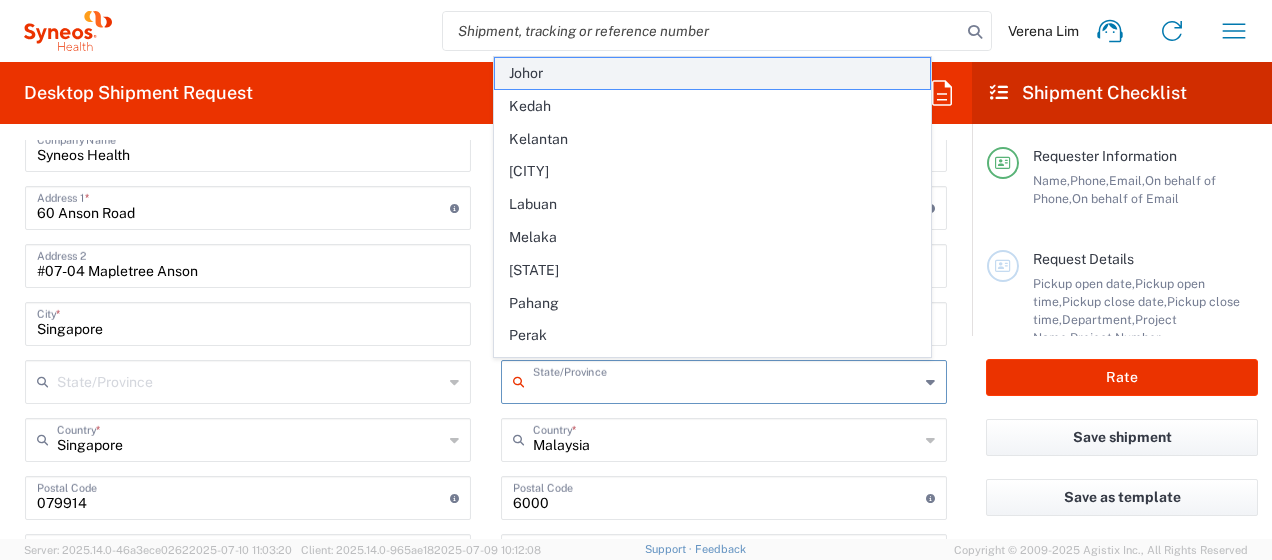 click on "[STATE]" 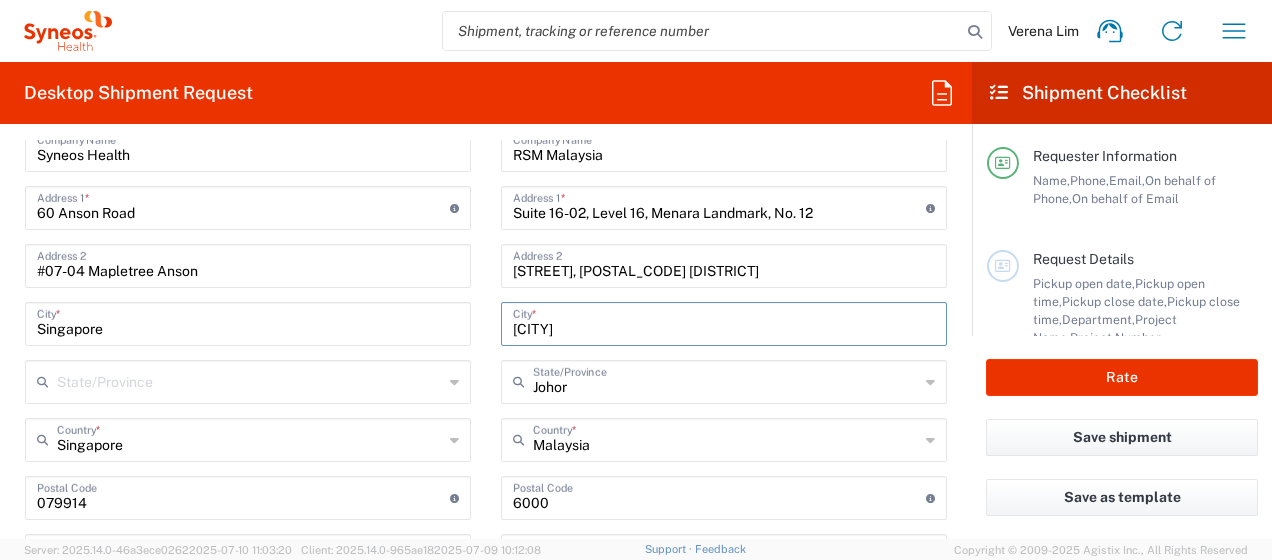 click on "[CITY]" at bounding box center [724, 322] 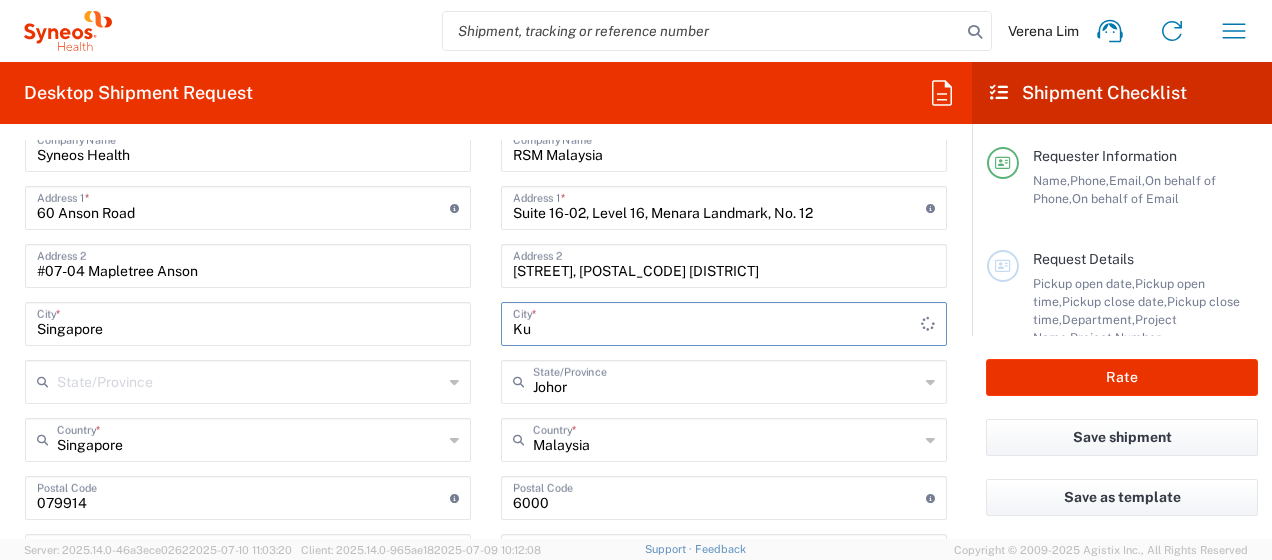 type on "K" 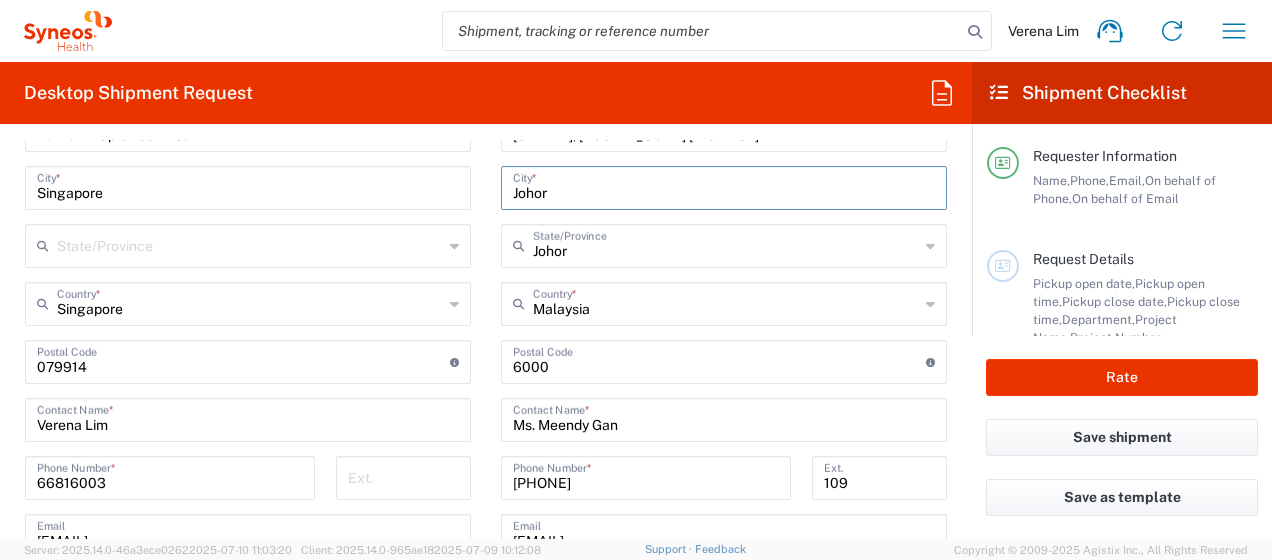 scroll, scrollTop: 1100, scrollLeft: 0, axis: vertical 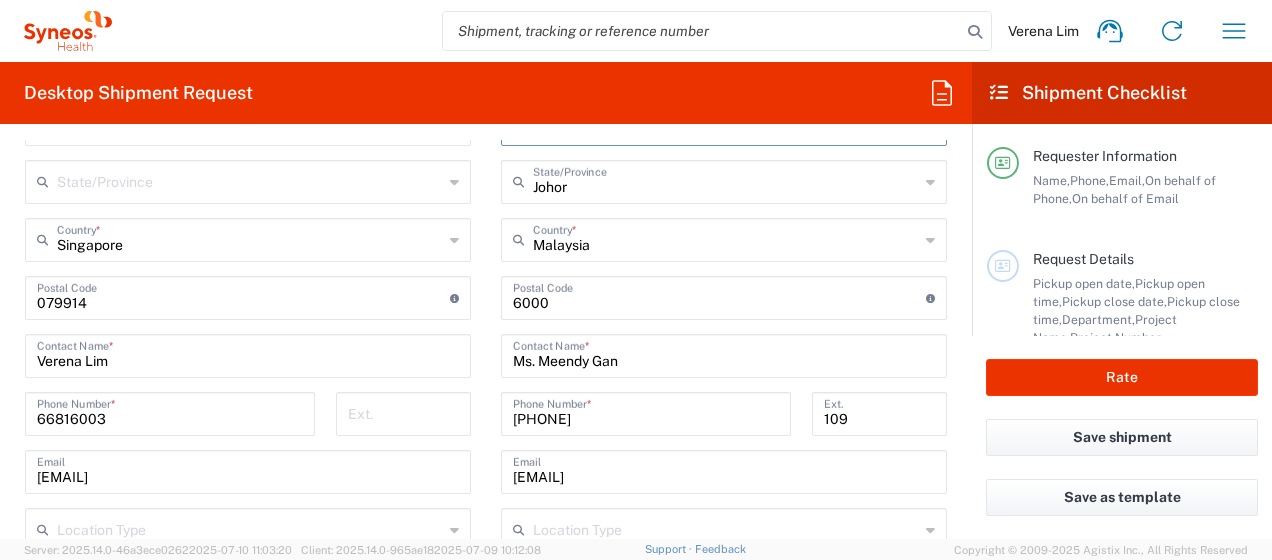 type on "[STATE]" 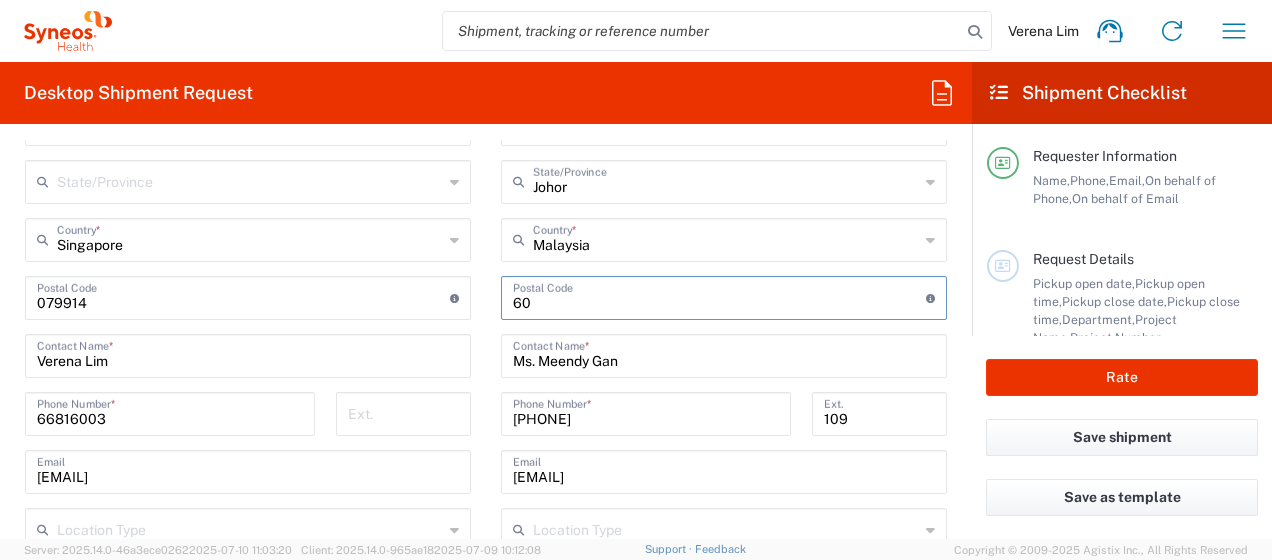 type on "6" 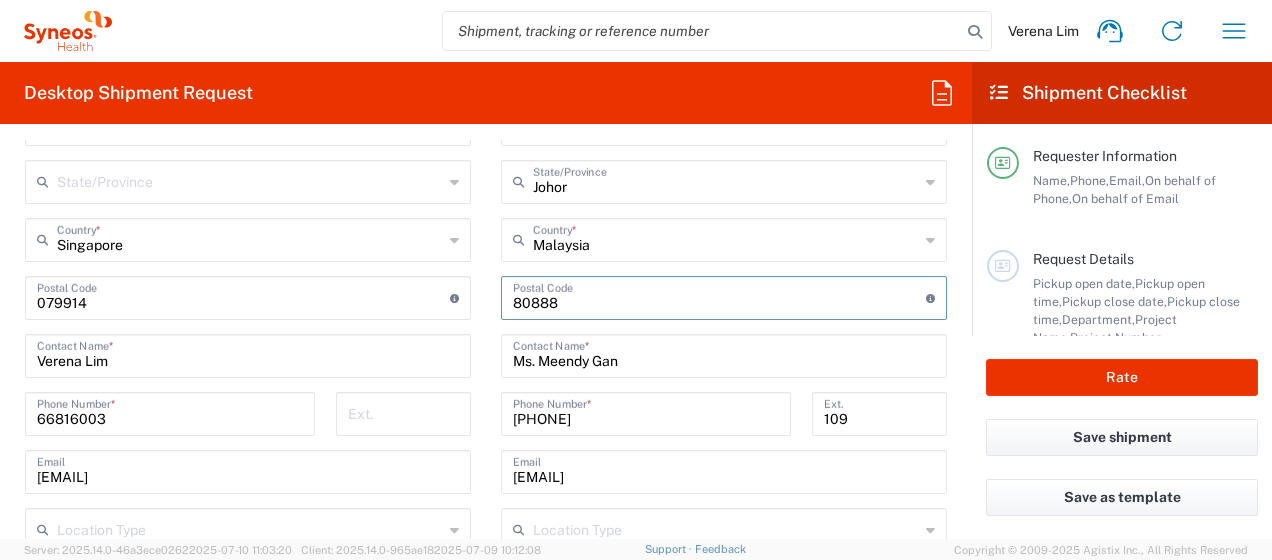type on "80888" 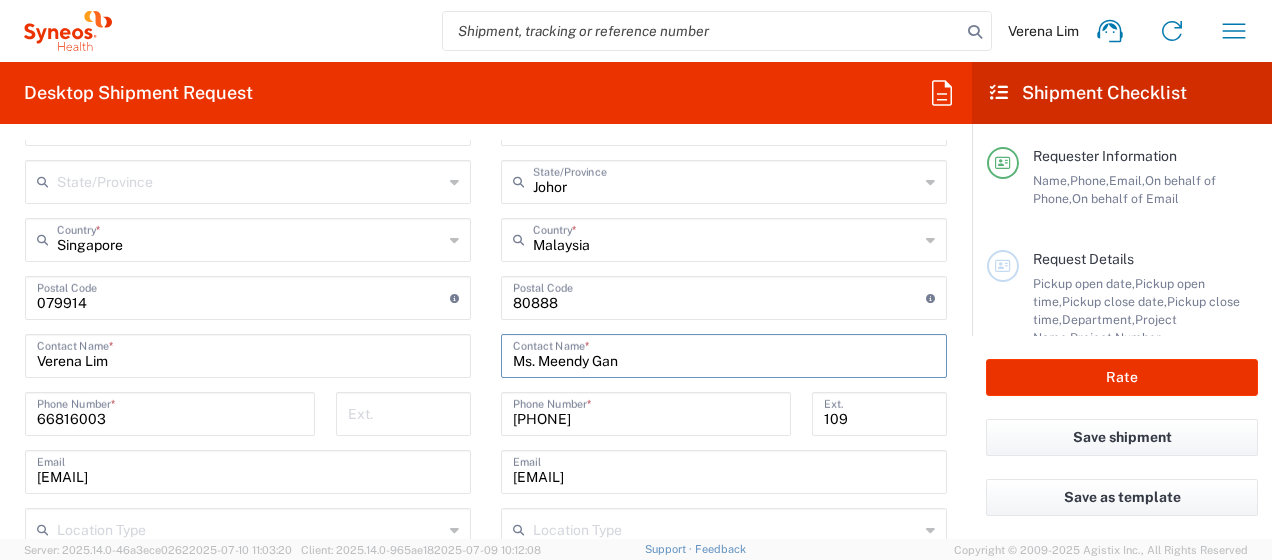 click on "Ms. Meendy Gan" at bounding box center [724, 354] 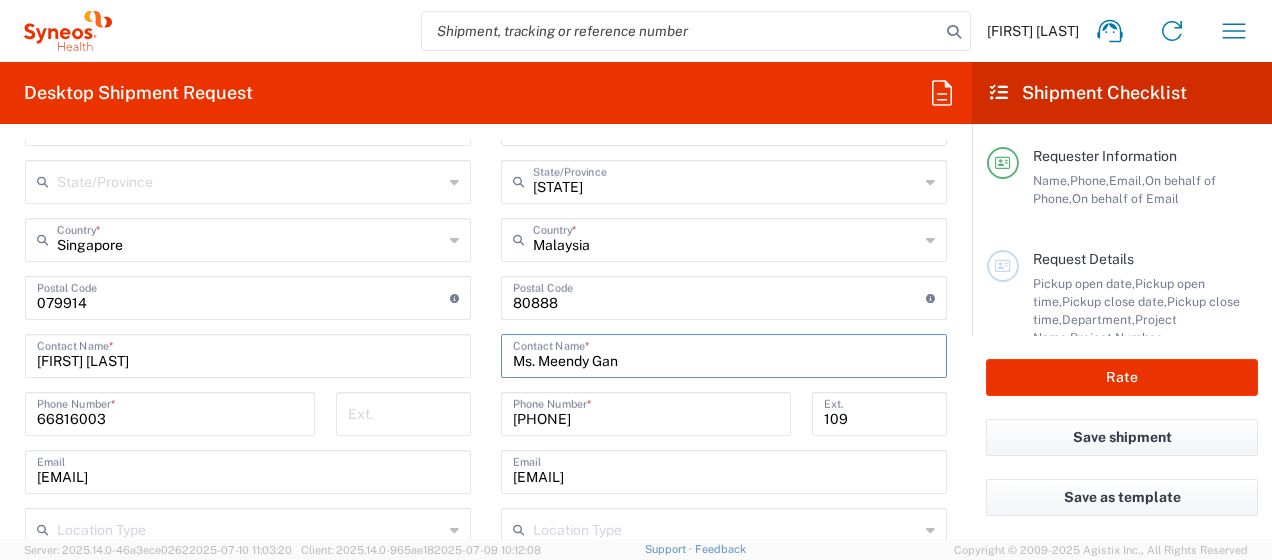 click on "Ship From Syneos Health Singapore PteLtd Location Syneos Health Singapore PteLtd Addison Whitney LLC-Morrisvile [STATE] US Barcelona-Syneos Health BioSector 2 LLC- New York US Boco Digital Media Caerus Marketing Group LLC-Morrisville [STATE] US Chamberlain Communications LLC-New York US Chandler Chicco Agency, LLC-New York US Genico, LLC Gerbig Snell/Weisheimer Advert- Westerville OH Haas & Health Partner Public Relations GmbH Illingworth Research Group Ltd-Macclesfield UK Illingworth Rsrch Grp (France) Illingworth Rsrch Grp (Italy) Illingworth Rsrch Grp (Spain) Illingworth Rsrch Grp (USA) In Illingworth Rsrch Grp(Australi INC Research Clin Svcs Mexico inVentiv Health Philippines, Inc. IRG - Morrisville Warehouse IVH IPS Pvt Ltd- India IVH Mexico SA de CV NAVICOR GROUP, LLC- New York US PALIO + IGNITE, LLC- Westerville OH US Pharmaceutical Institute LLC- Morrisville [STATE] US PT Syneos Health Indonesia Rx dataScience Inc-Morrisville [STATE] US RxDataScience India Private Lt Syneos Health (Beijing) Inc.Lt Syneos Health G.K." 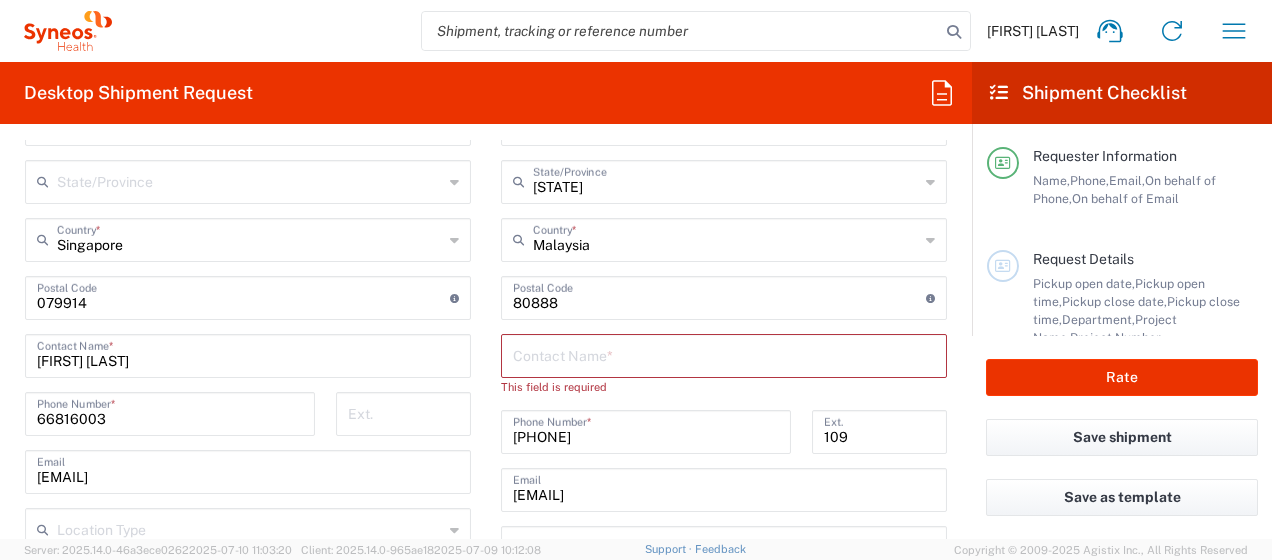 click at bounding box center [724, 354] 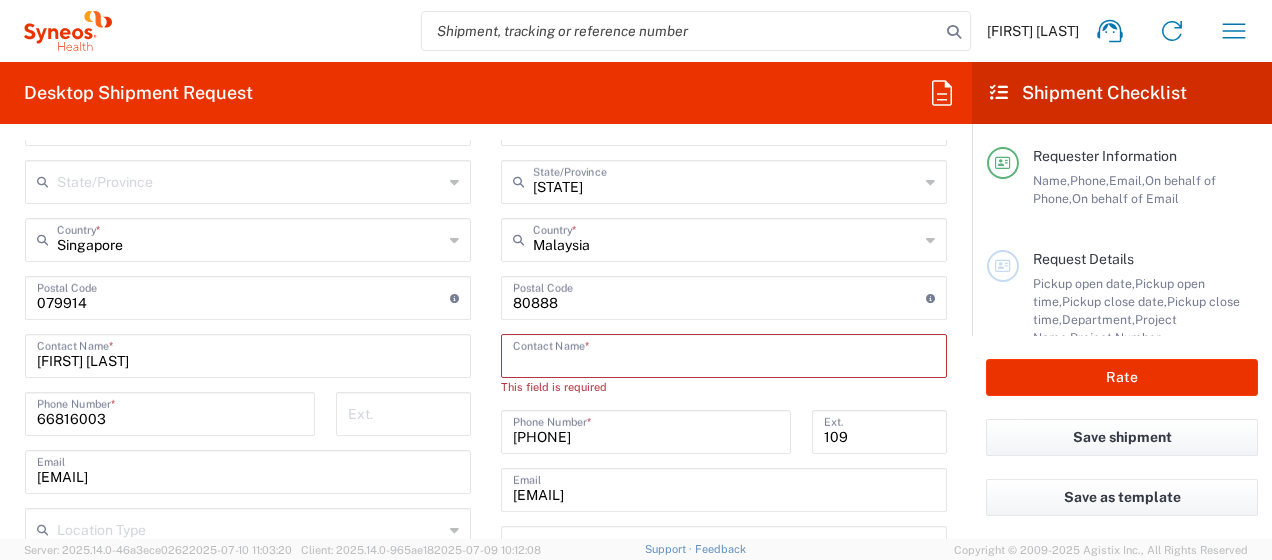paste on "[FIRST] [LAST]" 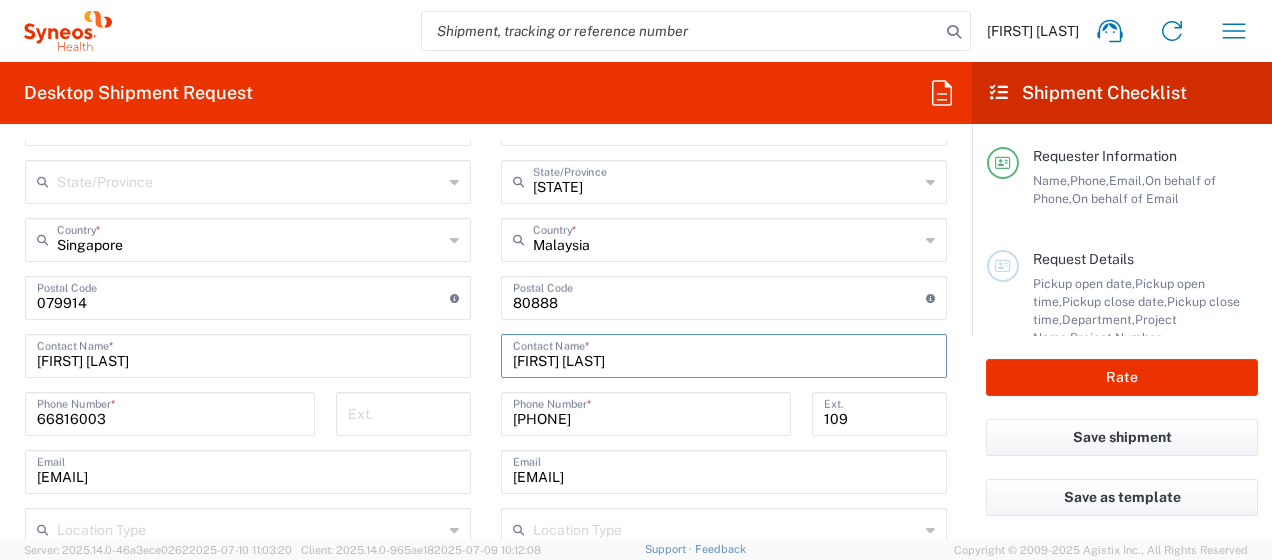 type on "[FIRST] [LAST]" 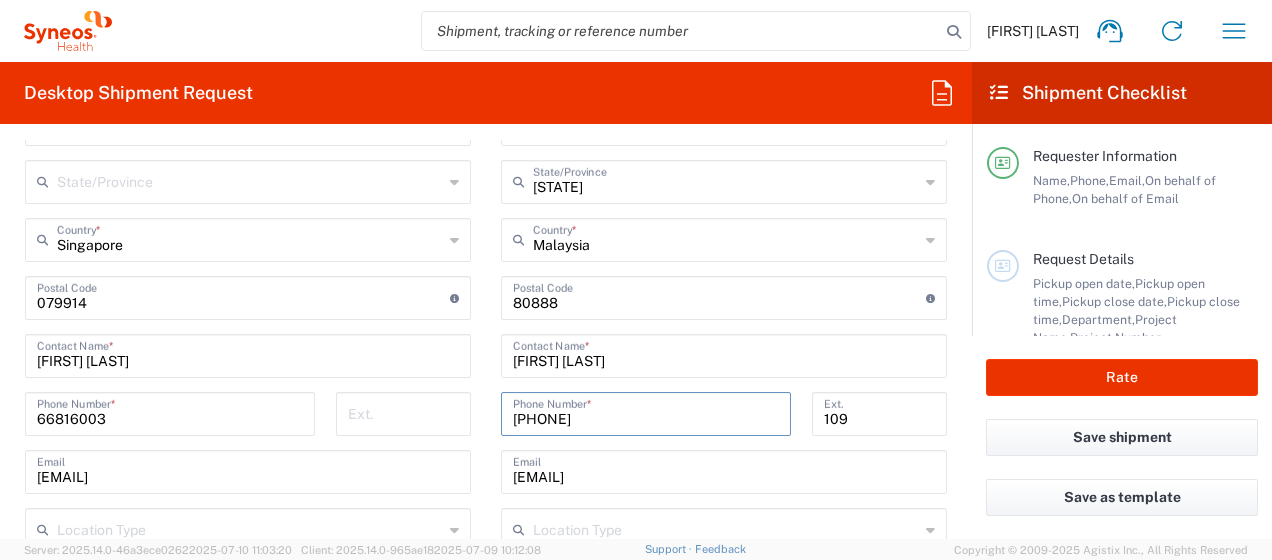 drag, startPoint x: 656, startPoint y: 414, endPoint x: 447, endPoint y: 418, distance: 209.03827 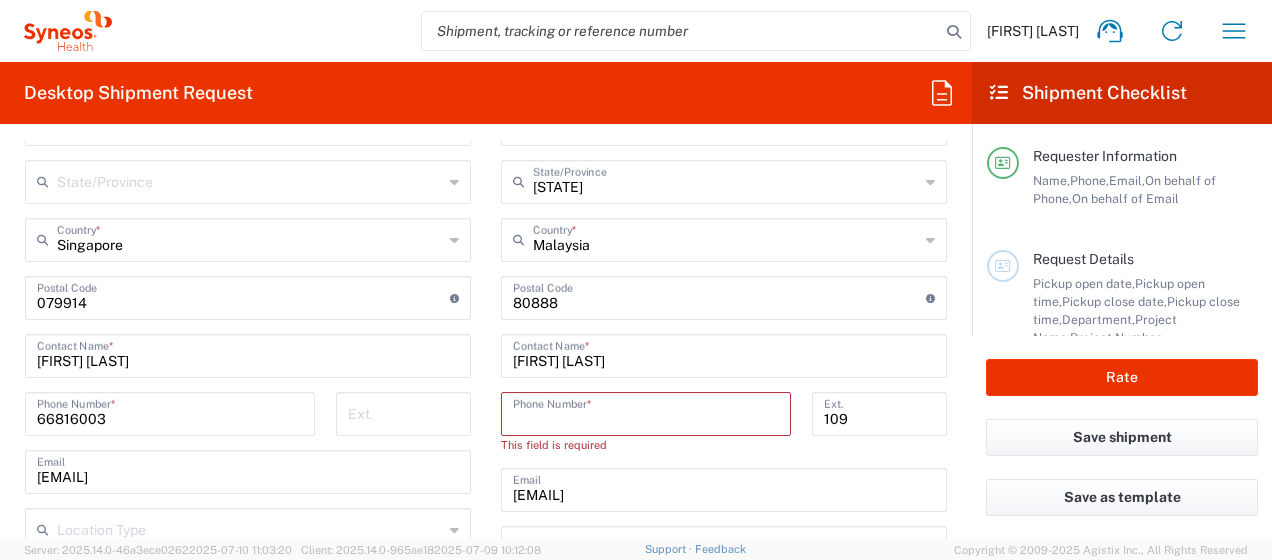 type 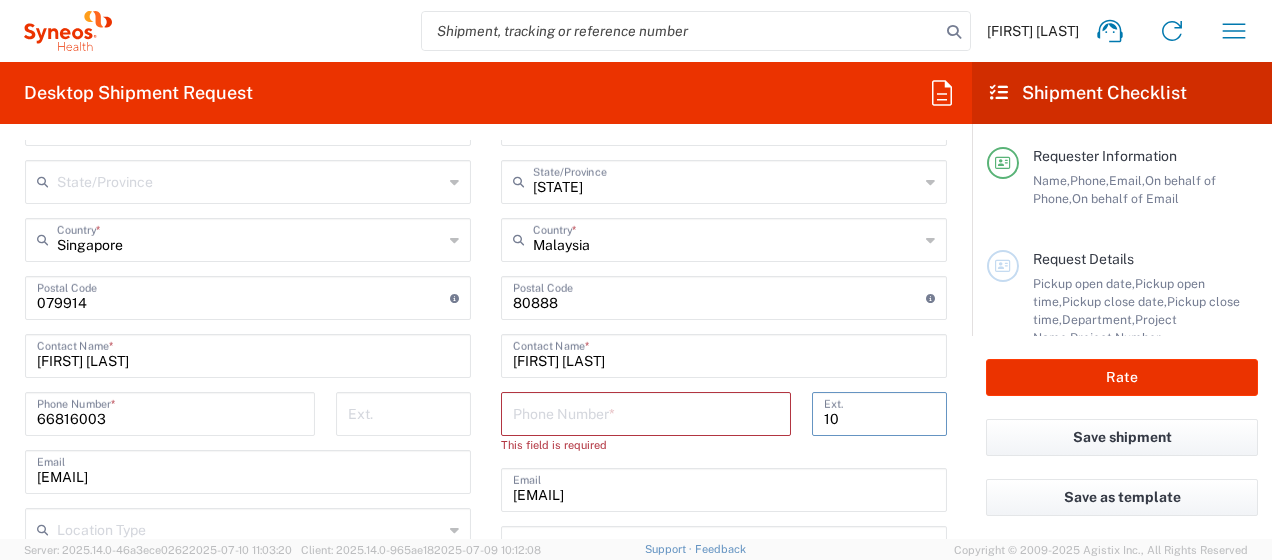 type on "1" 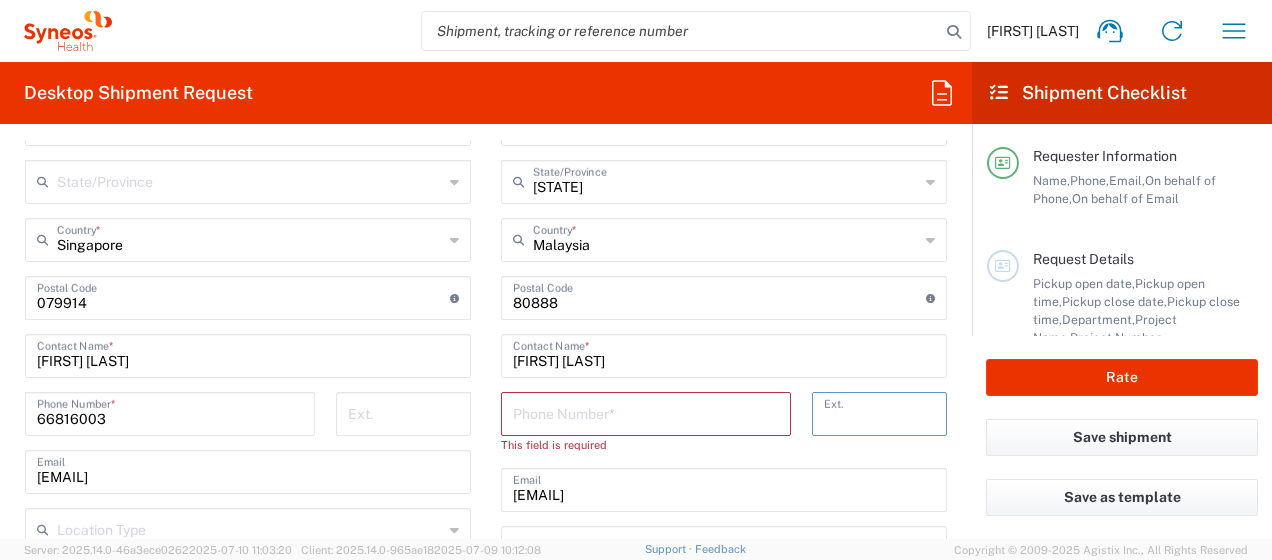 type 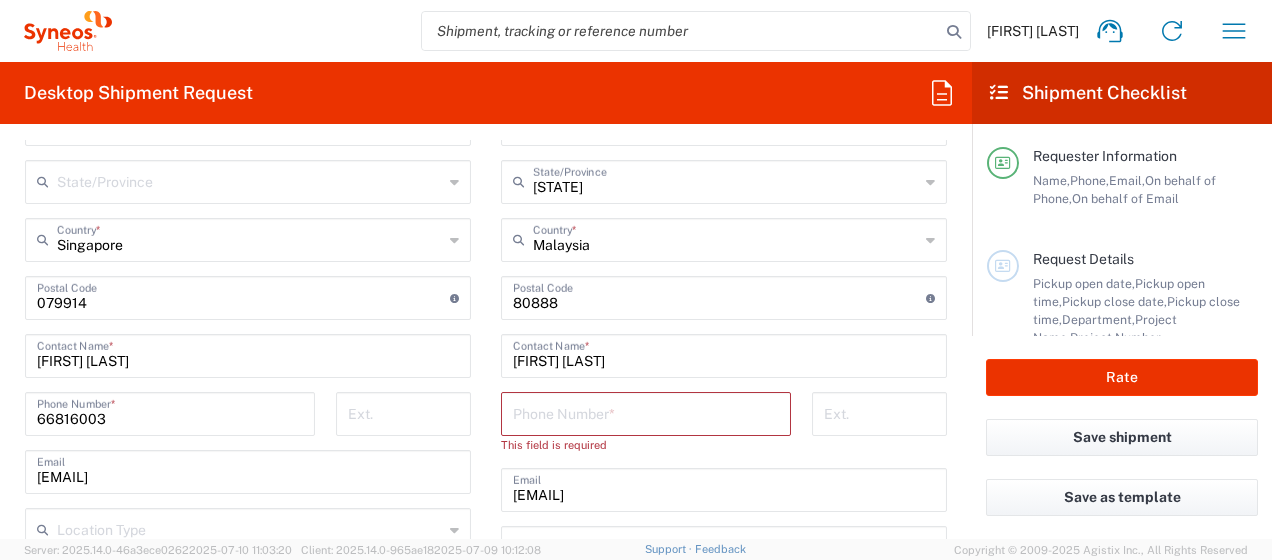 click at bounding box center [646, 412] 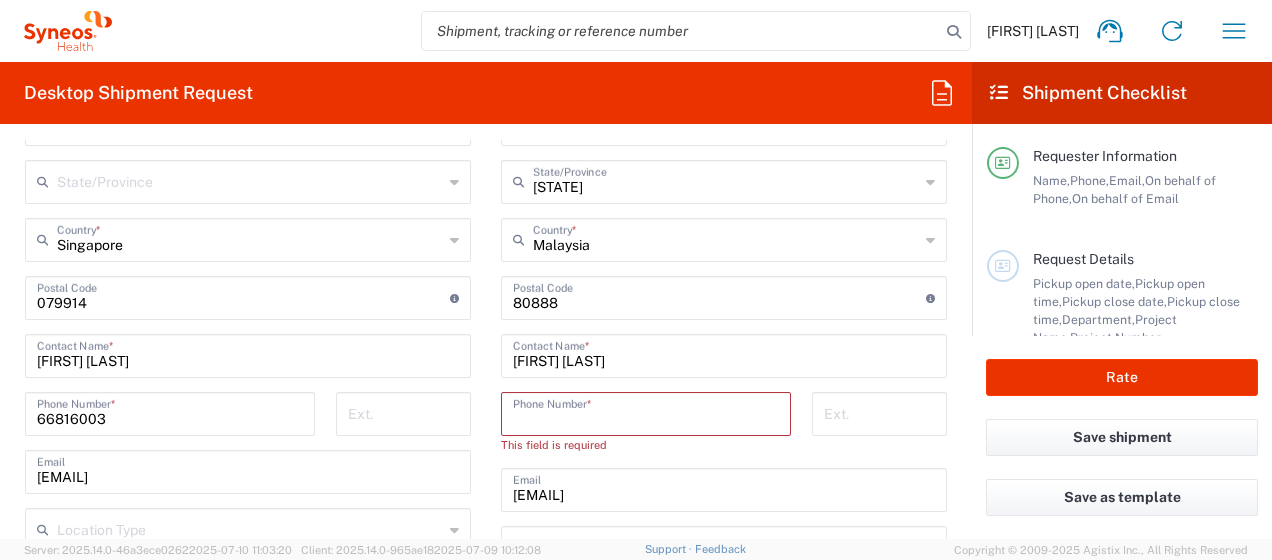 paste on "[PHONE]" 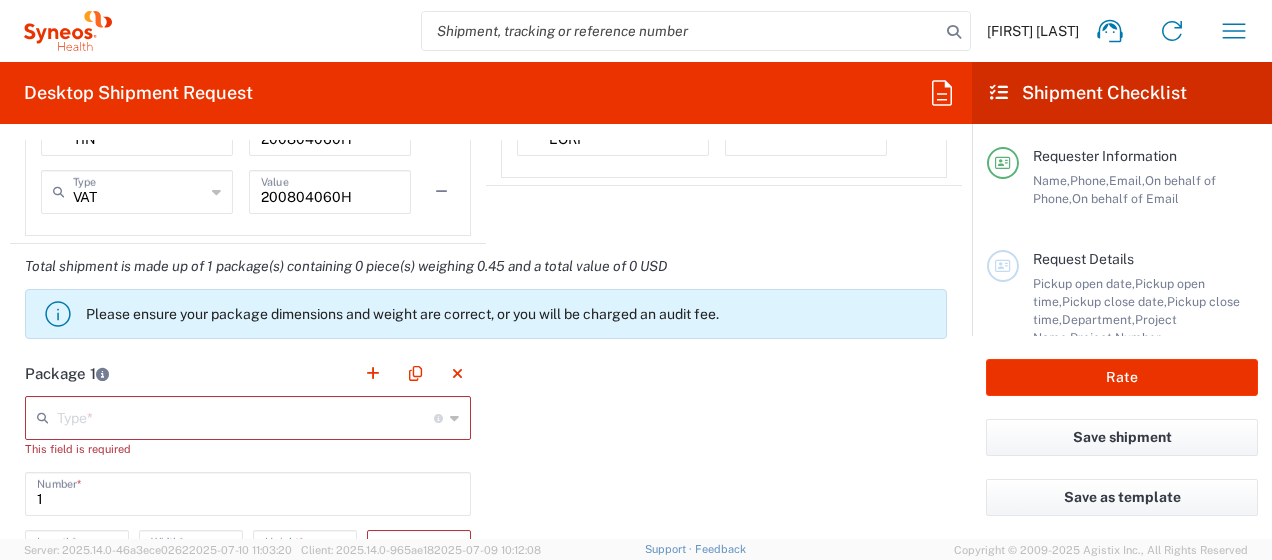scroll, scrollTop: 1700, scrollLeft: 0, axis: vertical 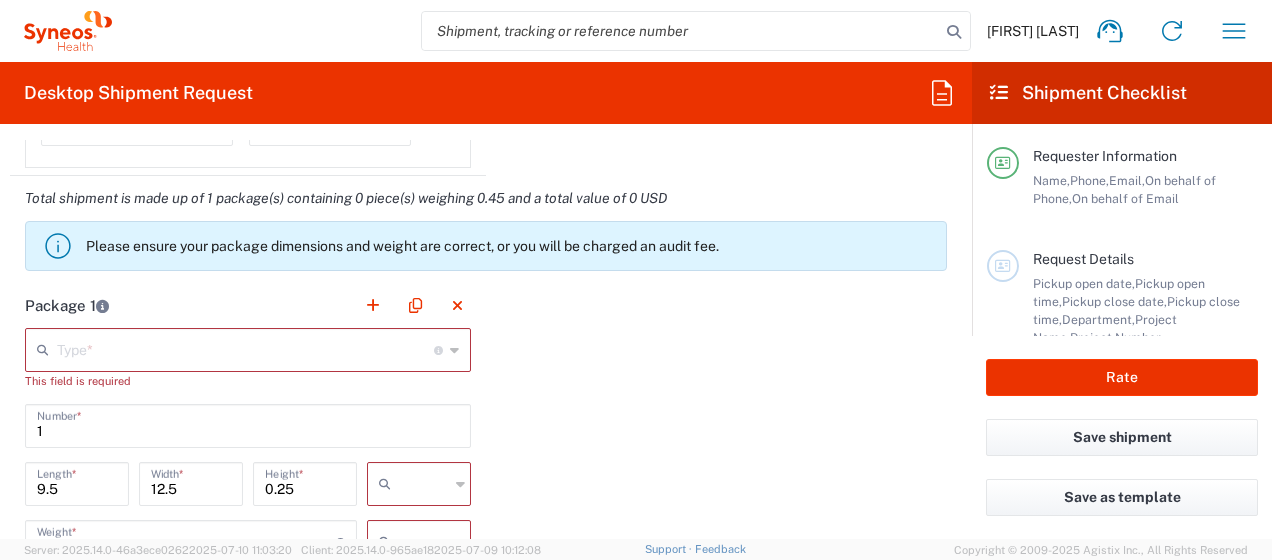 type on "[PHONE]" 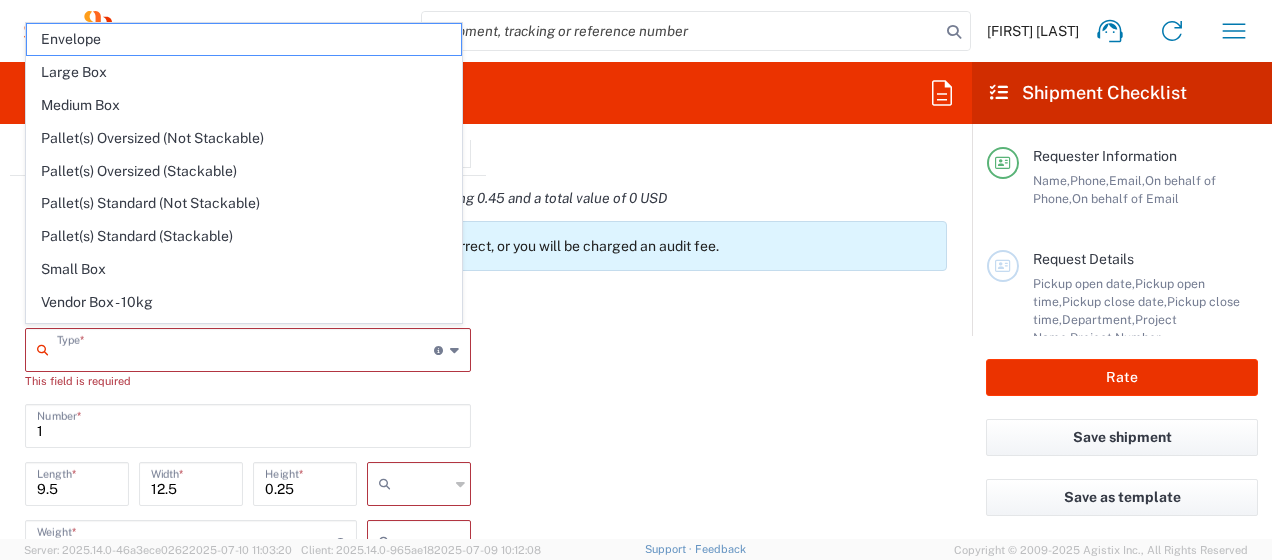 click at bounding box center [245, 348] 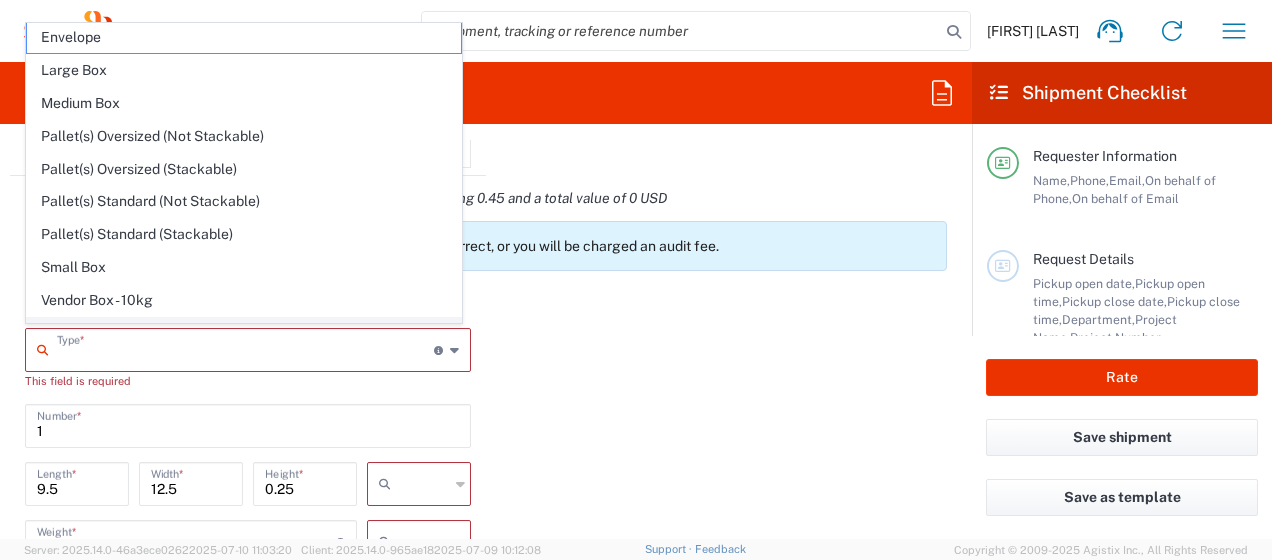 scroll, scrollTop: 0, scrollLeft: 0, axis: both 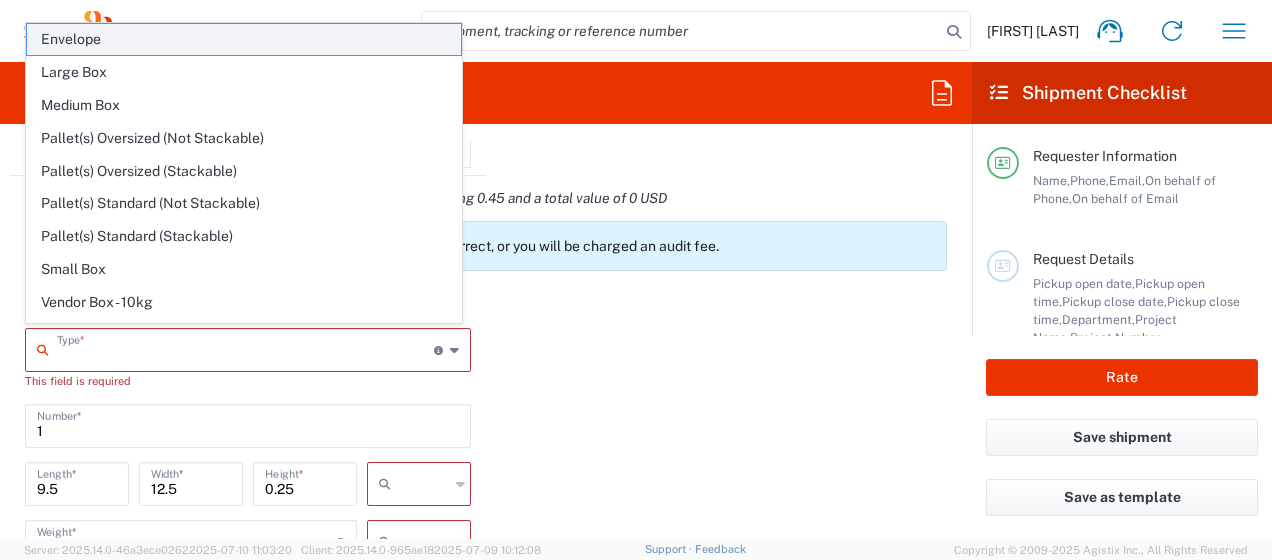 click on "Envelope" 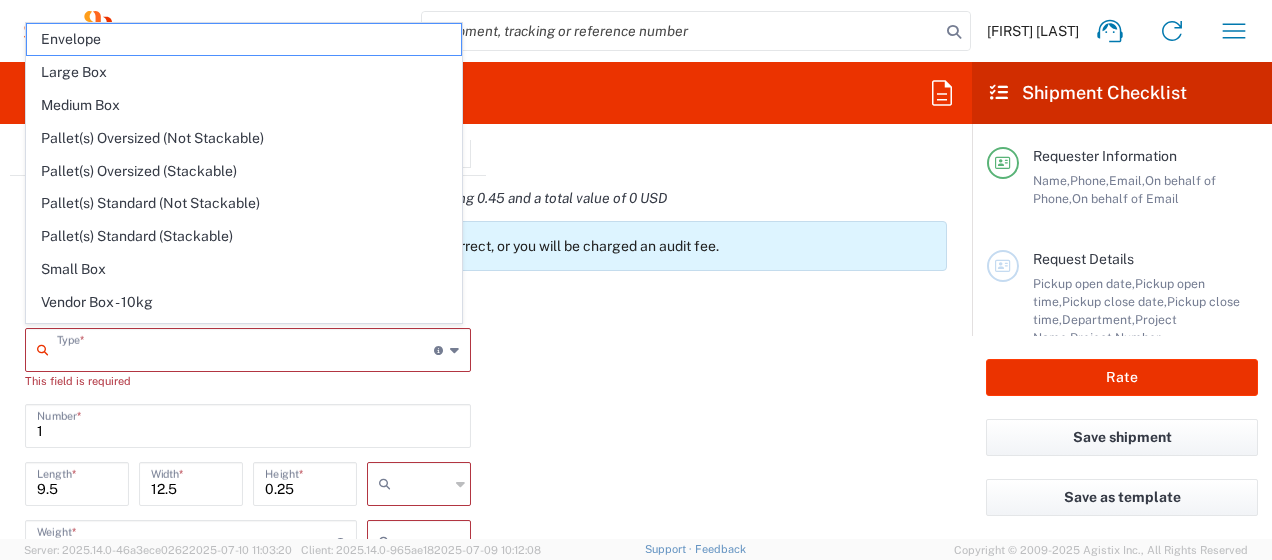 type on "Envelope" 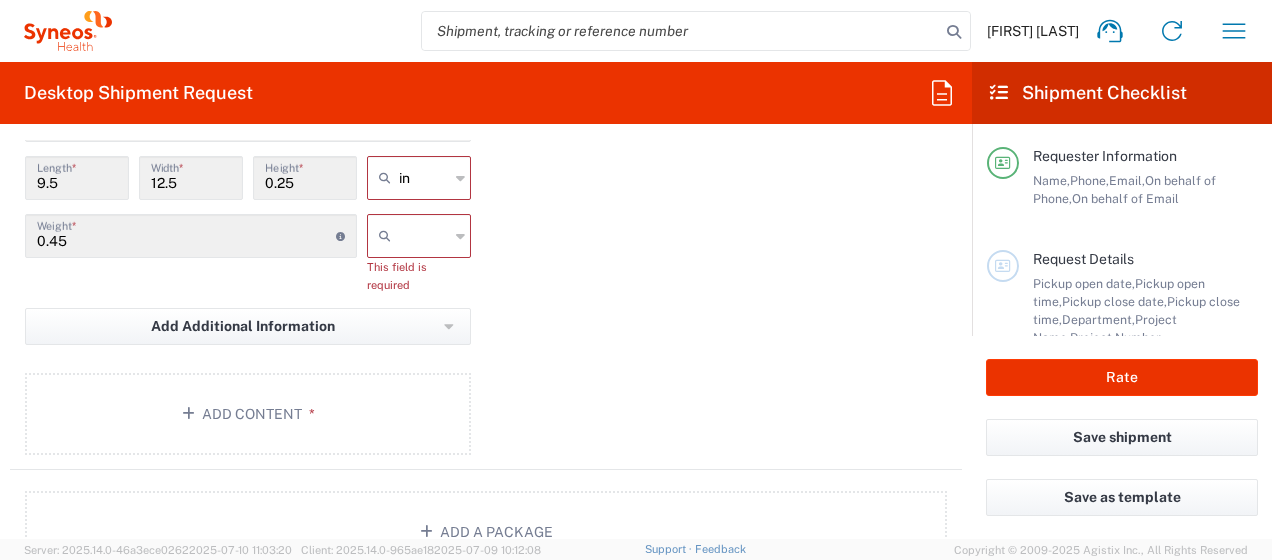 scroll, scrollTop: 2000, scrollLeft: 0, axis: vertical 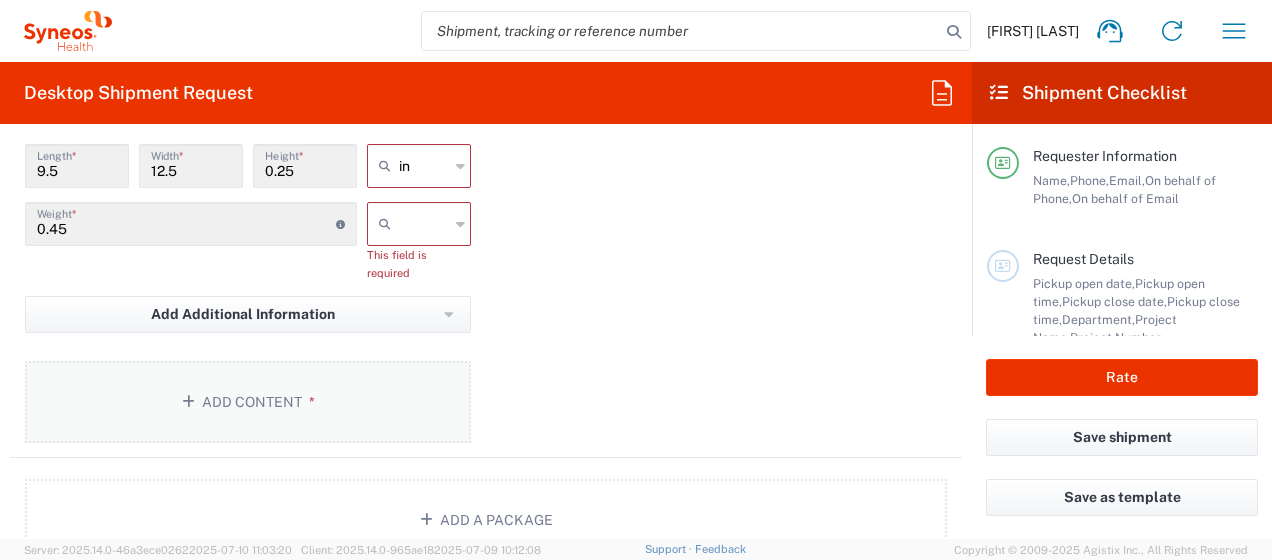 click on "Add Content *" 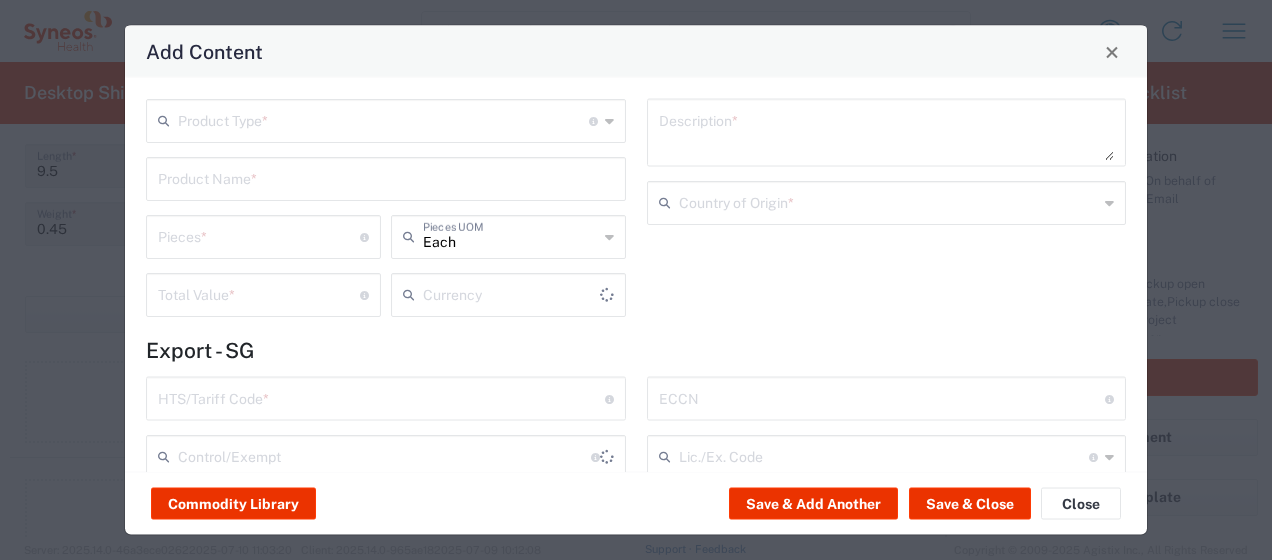type on "US Dollar" 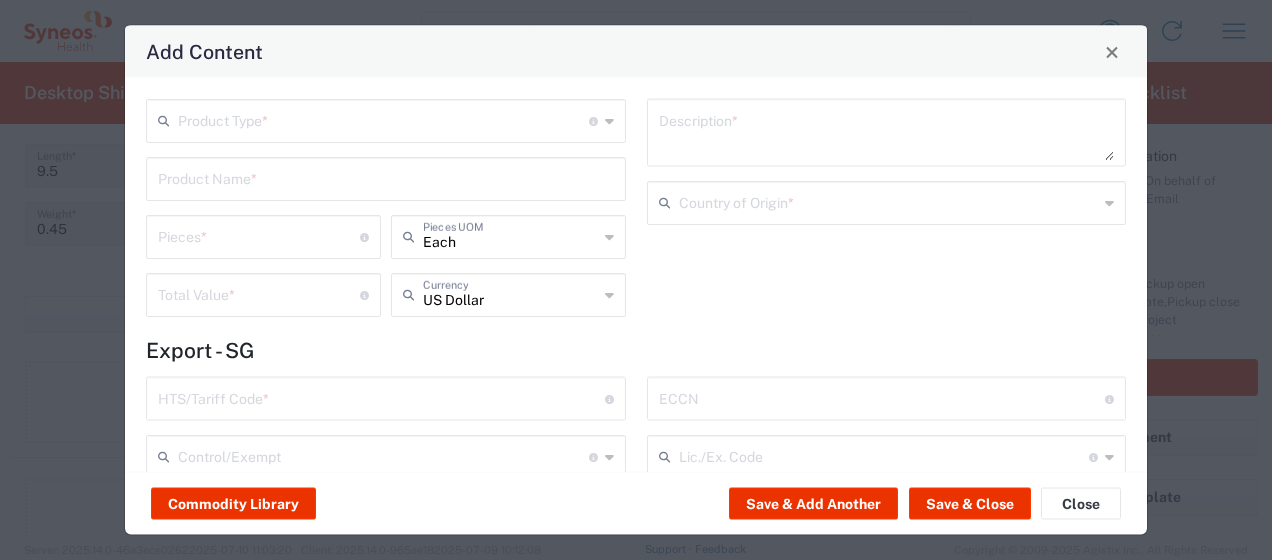 click on "Product Type  * Document: Paper document generated internally by Syneos, a client, or third-party partner for business purposes.  For example, a contract, agreement, procedure, policy, project documentation, legal document, purchase order, invoice, or other documentation or record.  Items such as study leaflets/brochures, posters, instruction booklets, patient guides, flowcharts, checklists, consent cards, reminder cards and other similar printed materials which will be used in a client project/trial are general commodities, not documents." 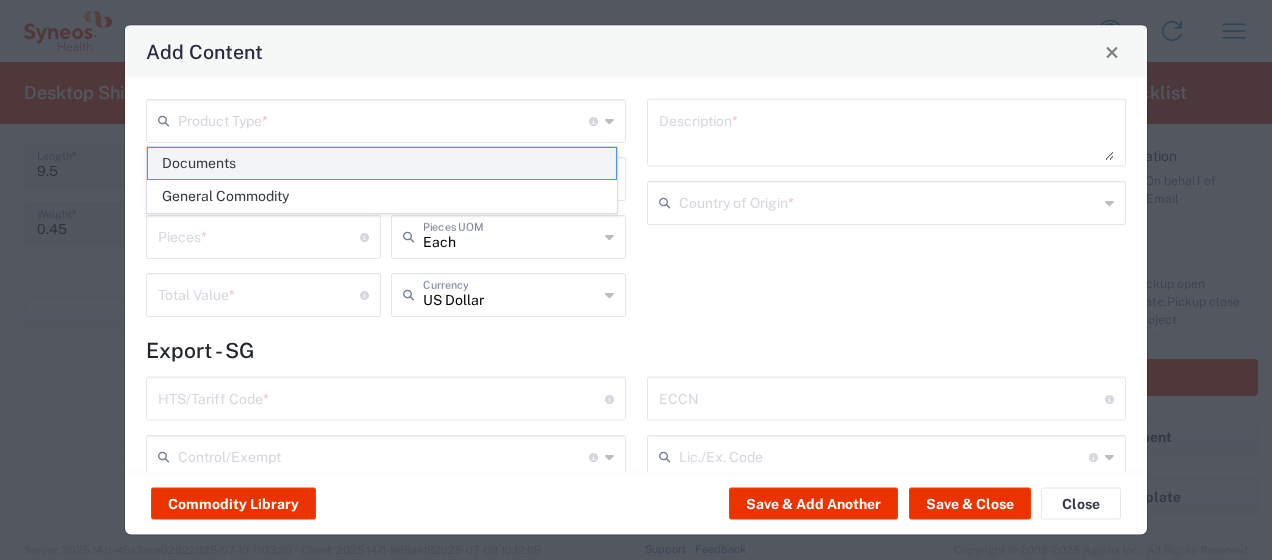 click on "Documents" 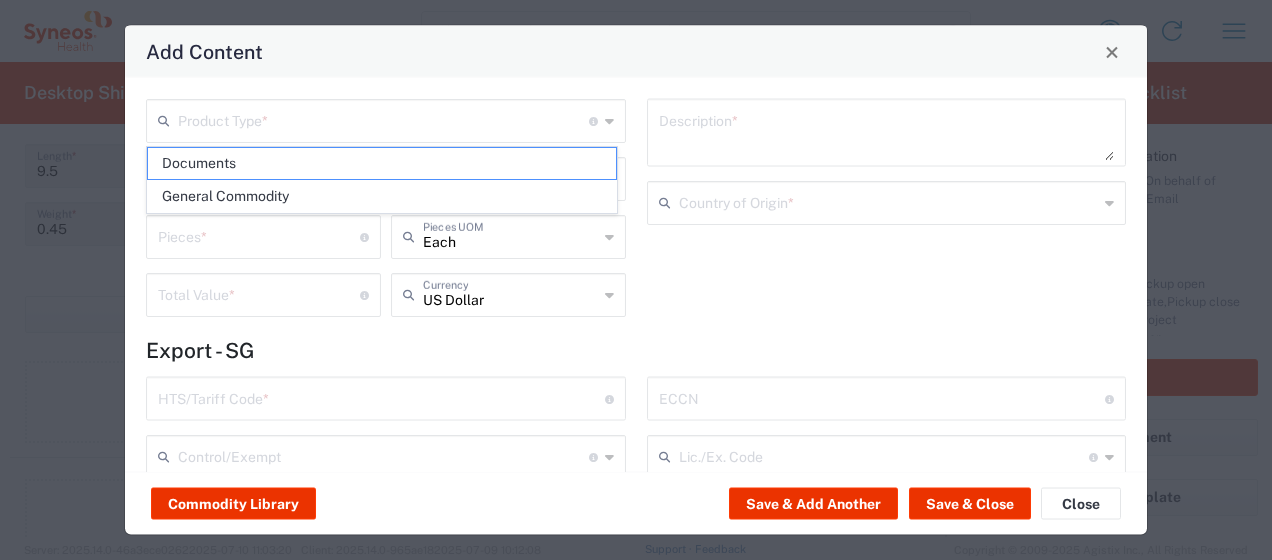 type on "Documents" 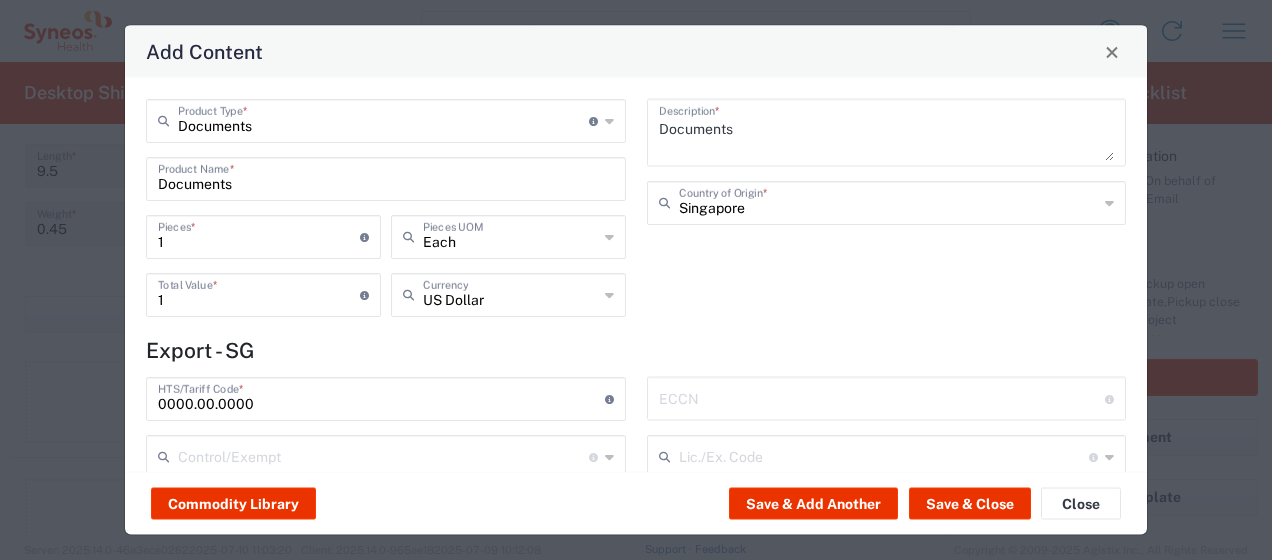 scroll, scrollTop: 100, scrollLeft: 0, axis: vertical 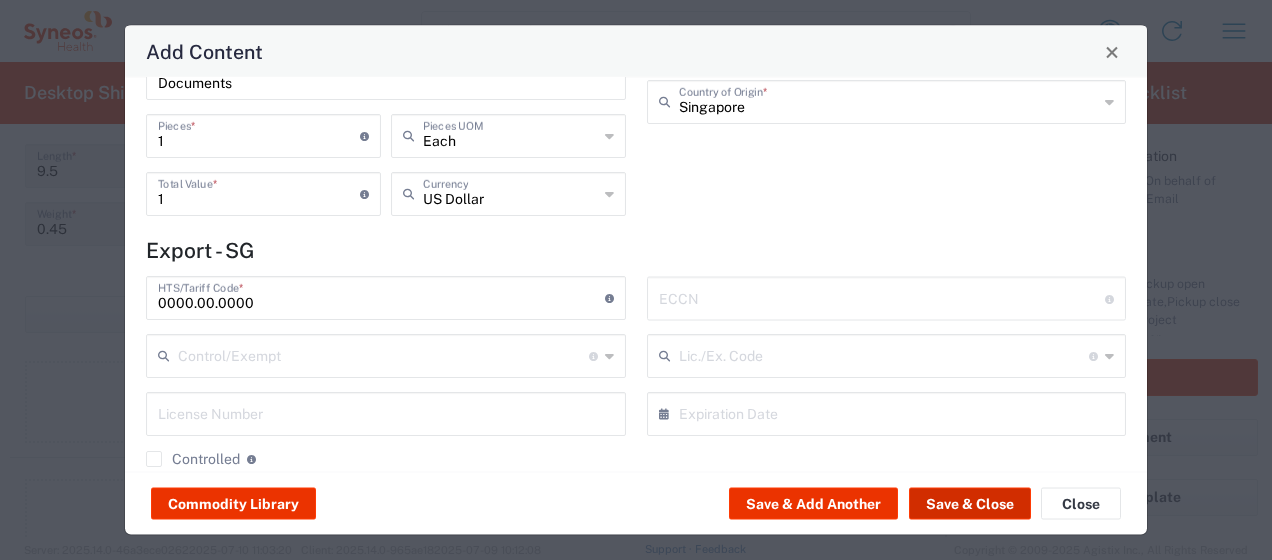 click on "Save & Close" 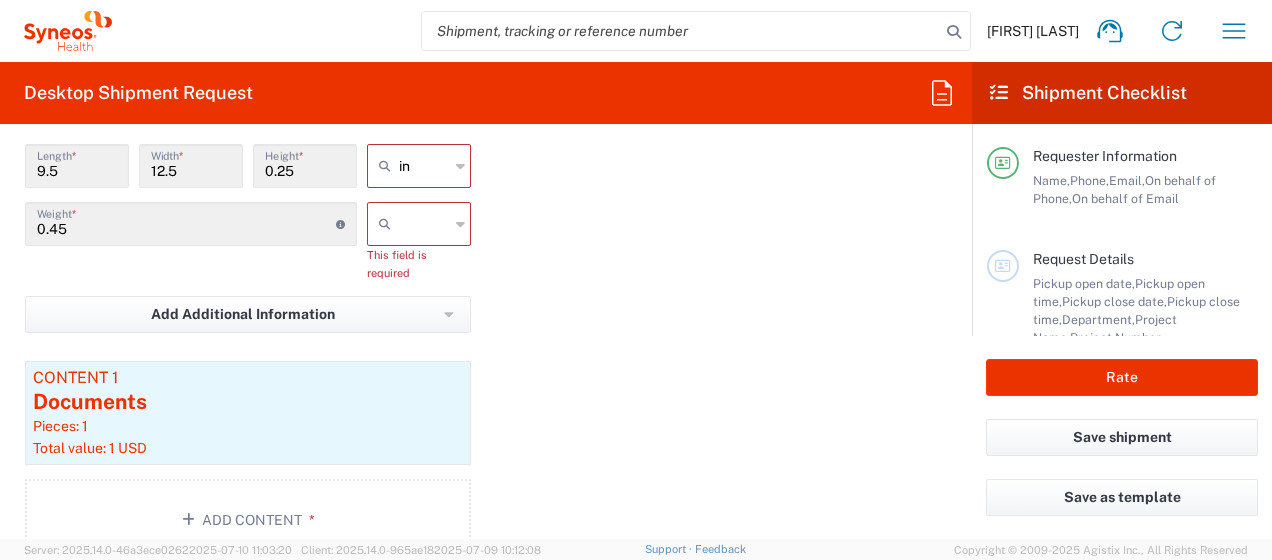 click 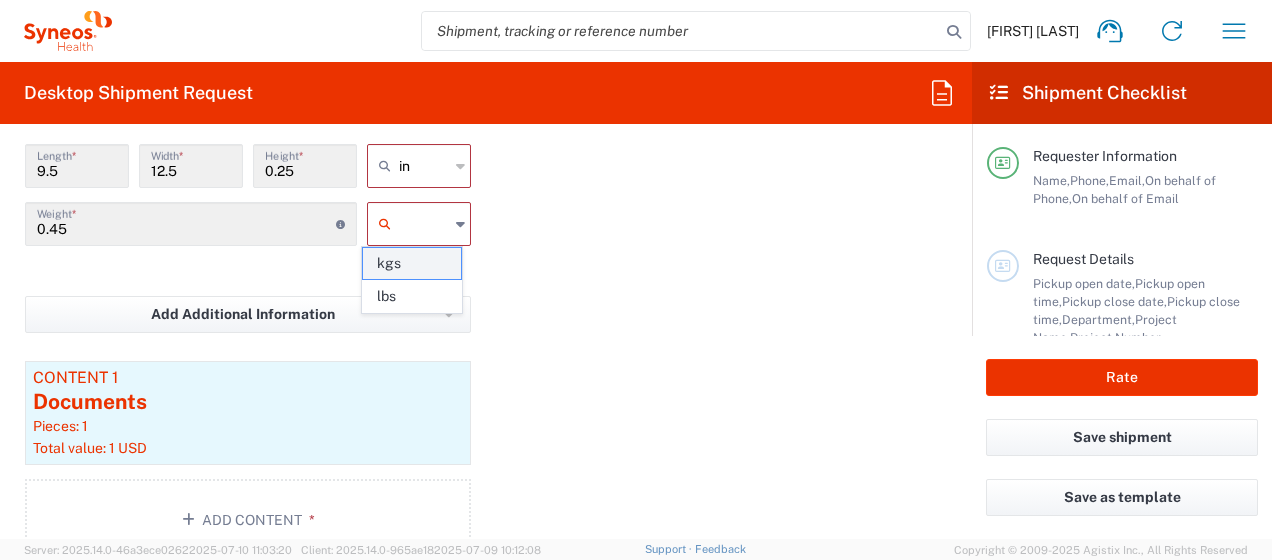 click on "kgs" 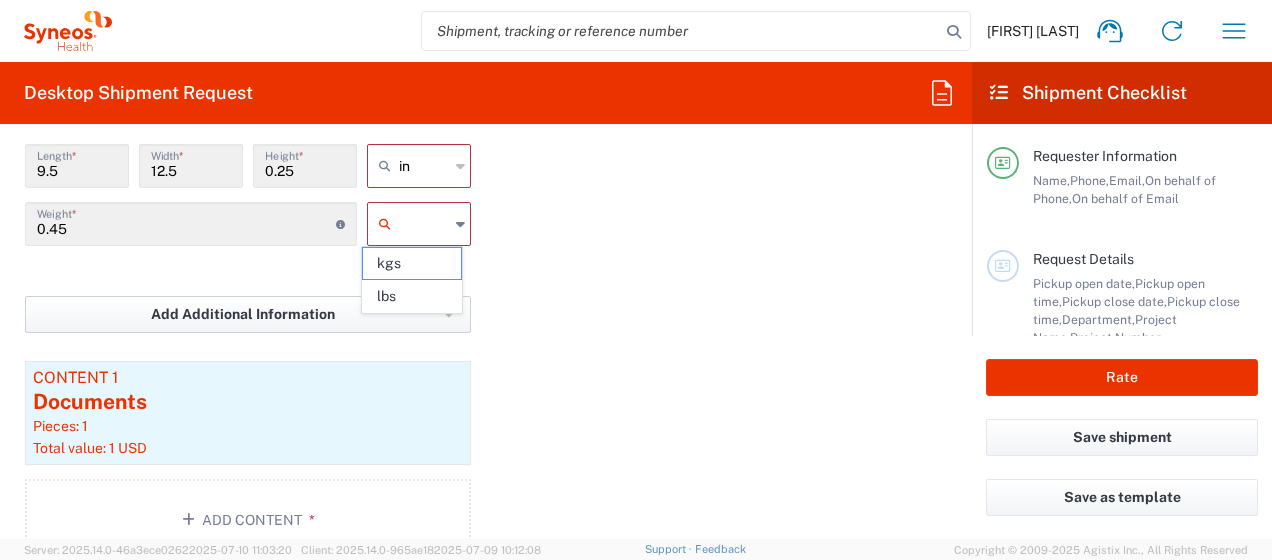 type on "kgs" 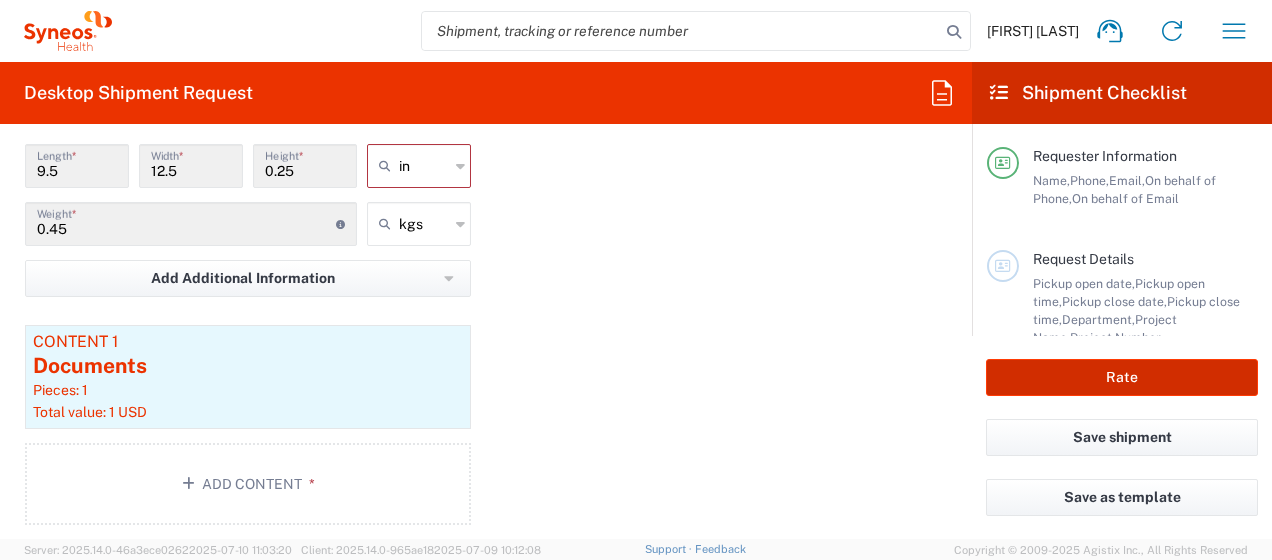 click on "Rate" 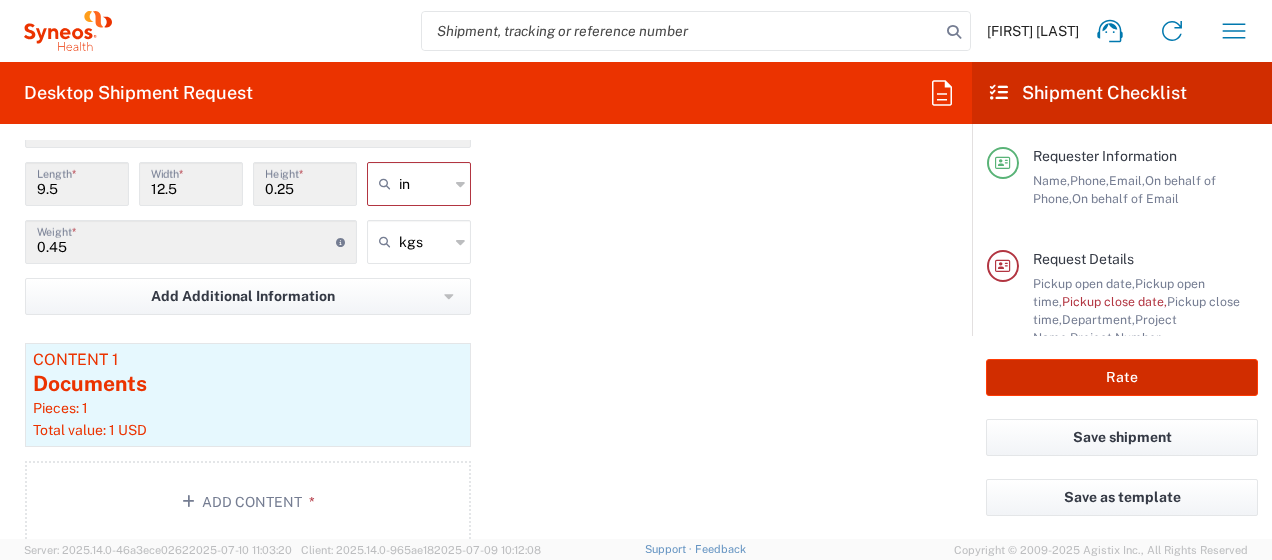 scroll, scrollTop: 2018, scrollLeft: 0, axis: vertical 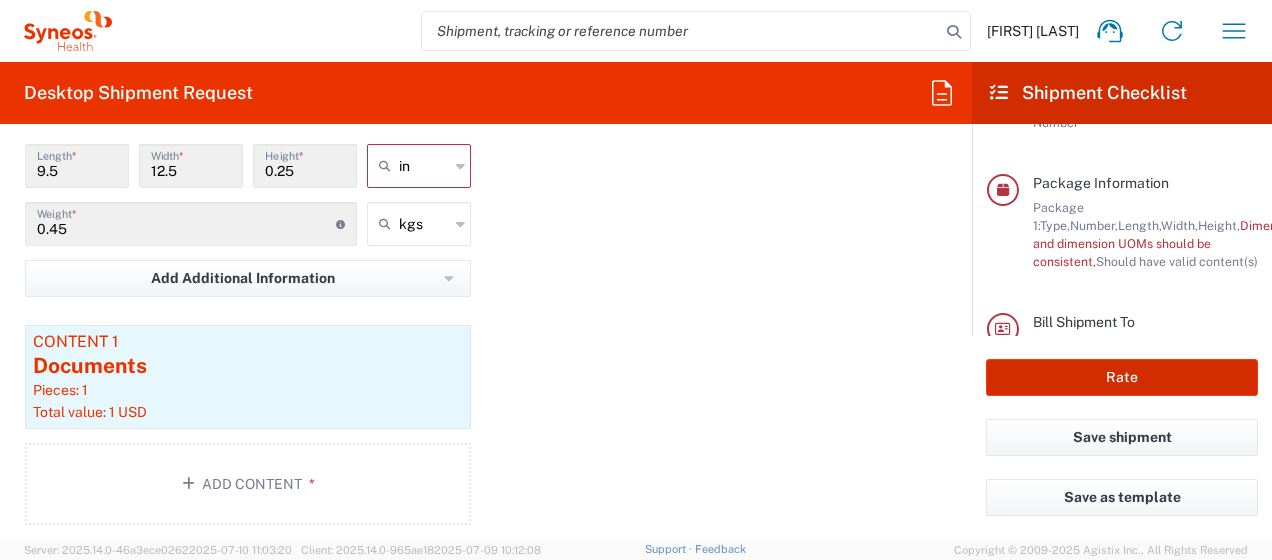 type on "8510 DEPARTMENTAL EXPENSE" 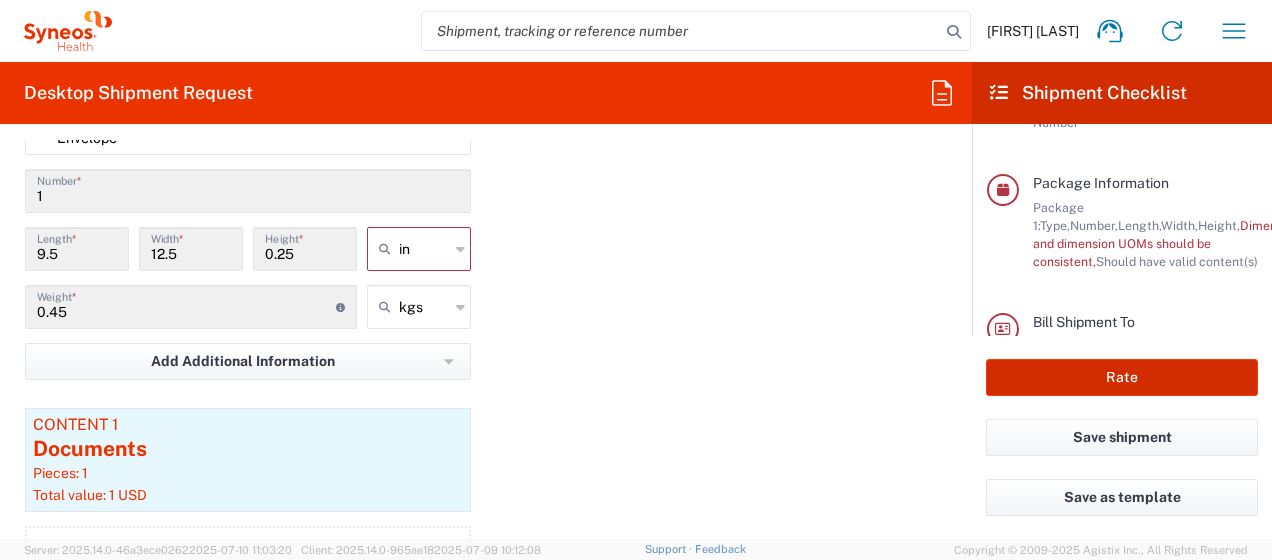 scroll, scrollTop: 1918, scrollLeft: 0, axis: vertical 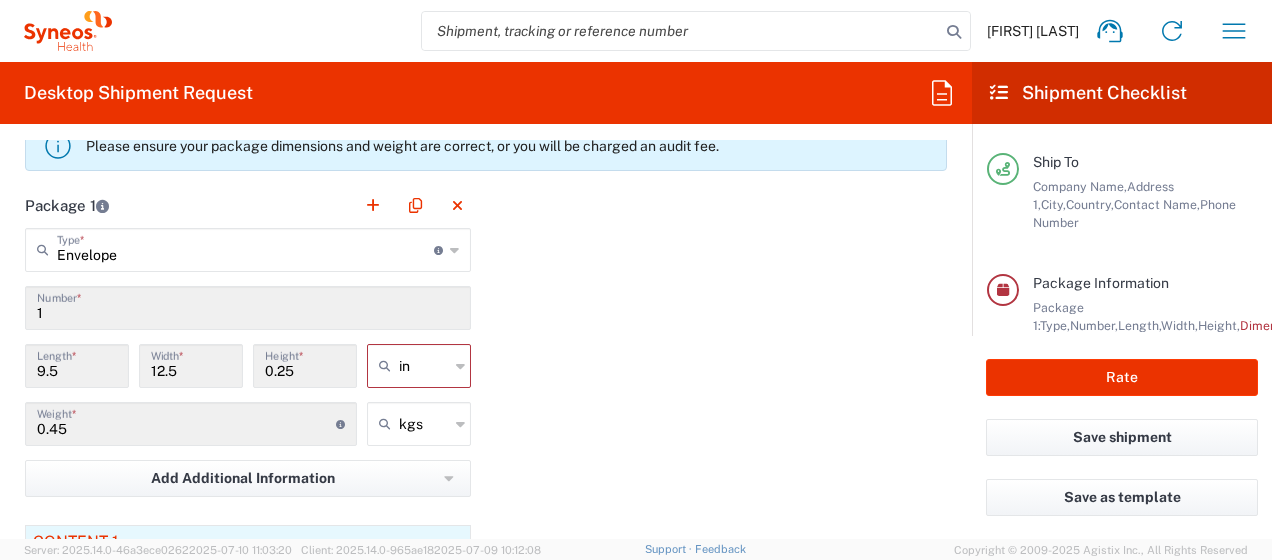 click 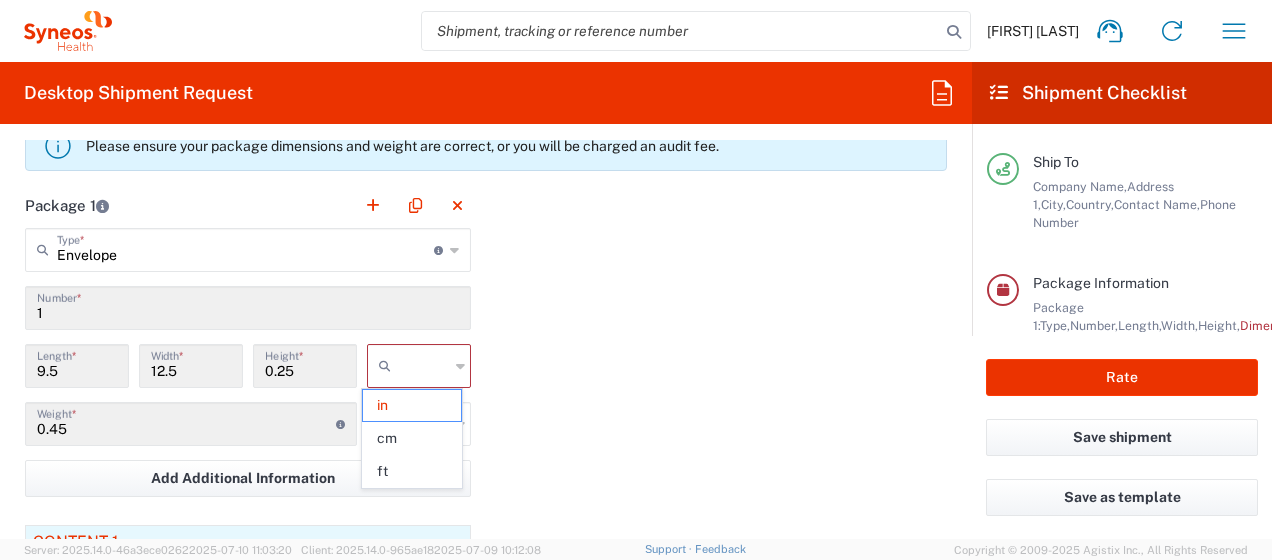 drag, startPoint x: 536, startPoint y: 426, endPoint x: 548, endPoint y: 425, distance: 12.0415945 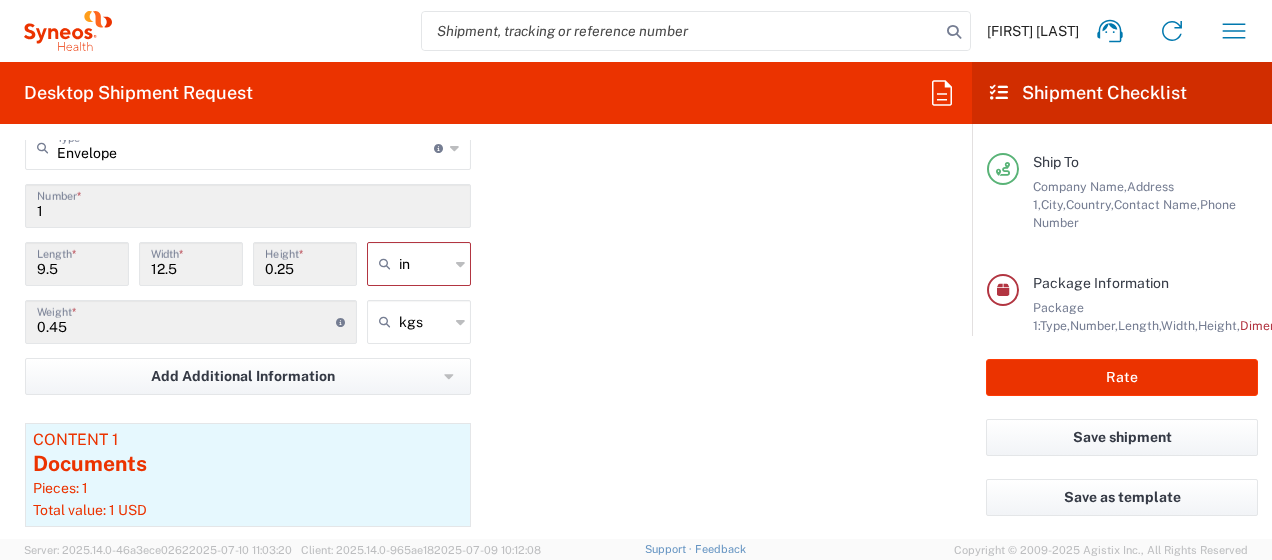 scroll, scrollTop: 1918, scrollLeft: 0, axis: vertical 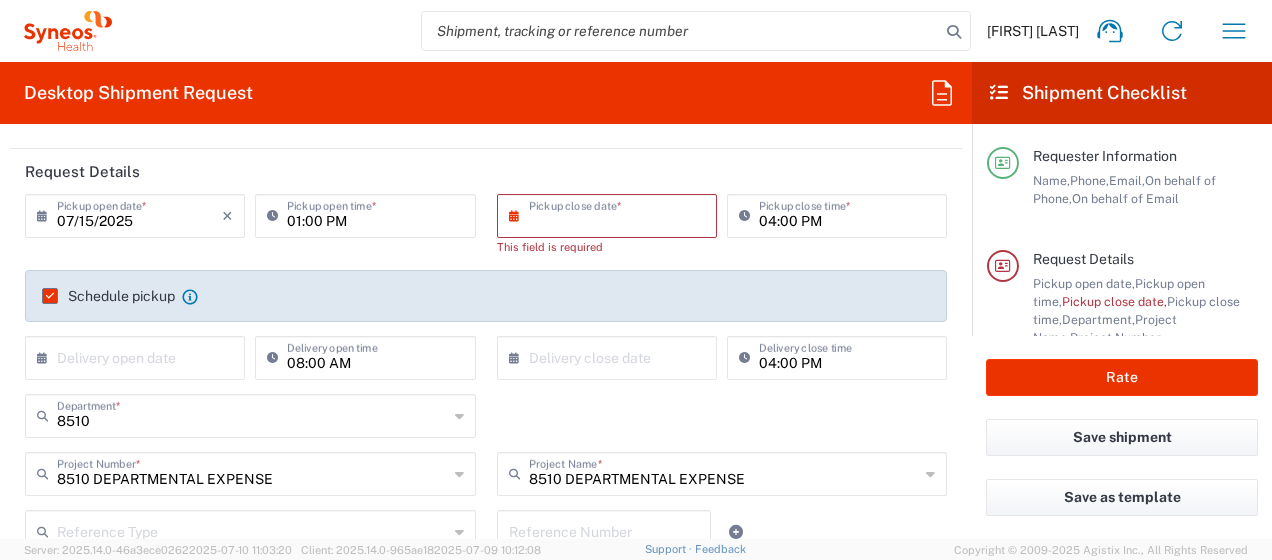 click at bounding box center (611, 214) 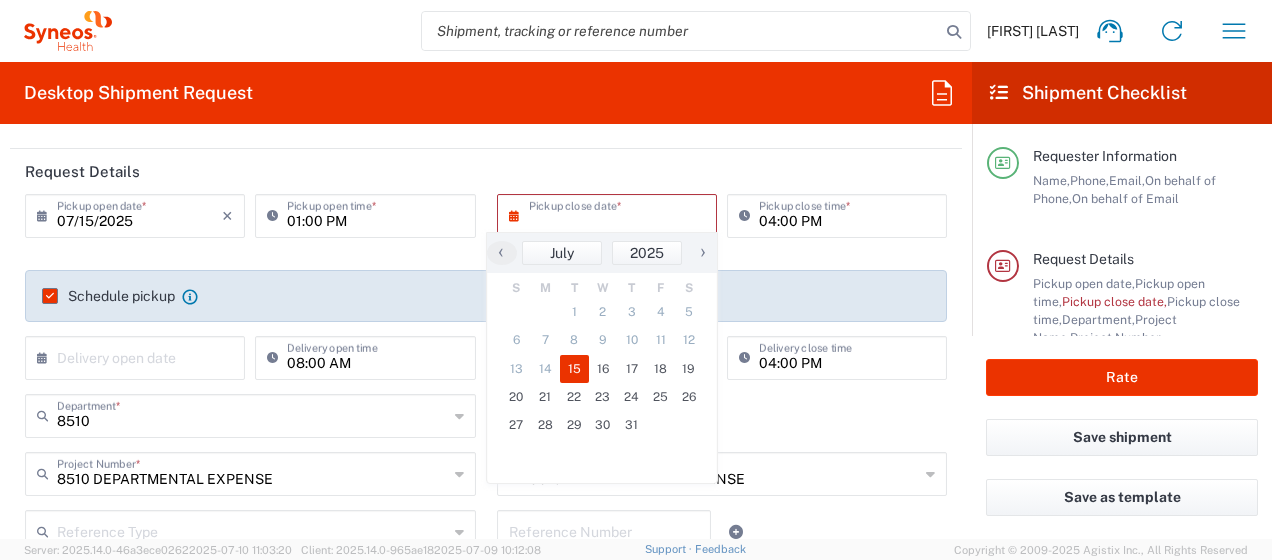 click on "15" 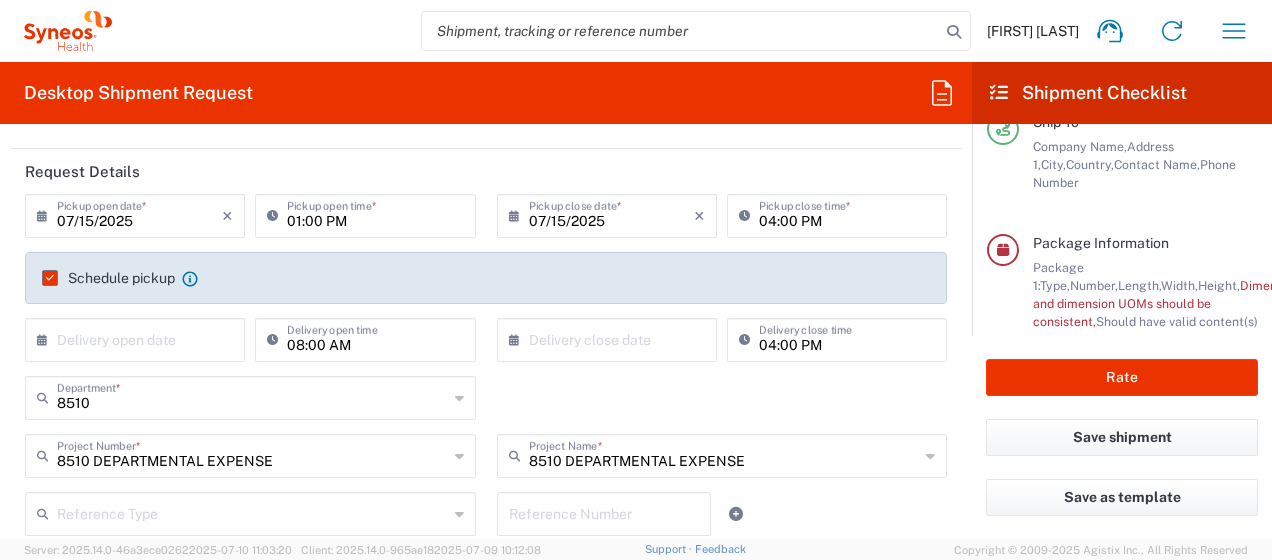scroll, scrollTop: 400, scrollLeft: 0, axis: vertical 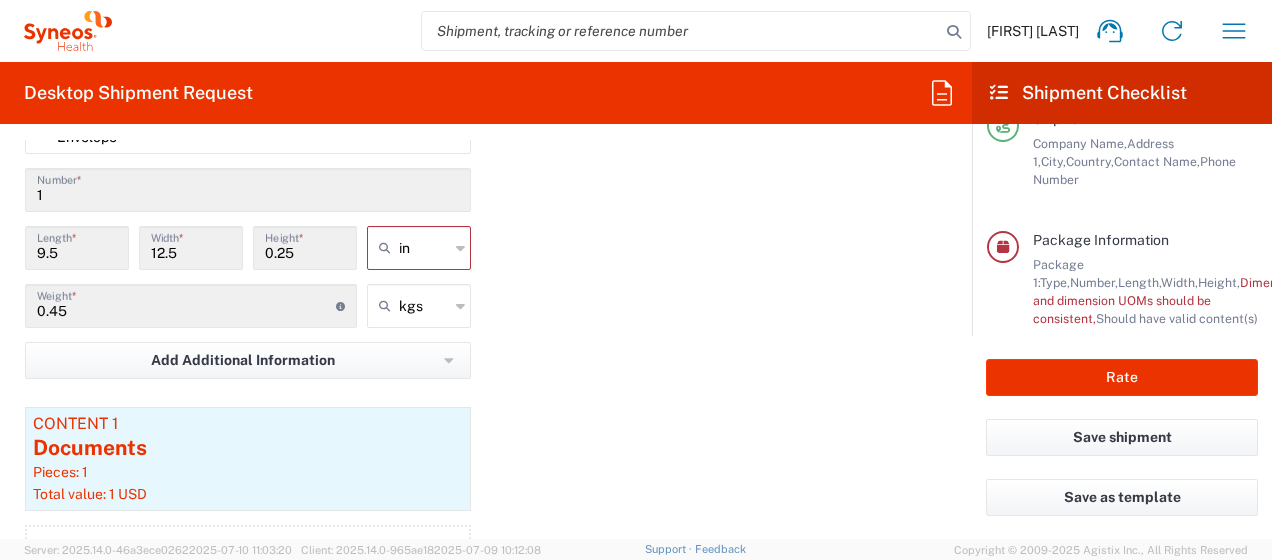 click 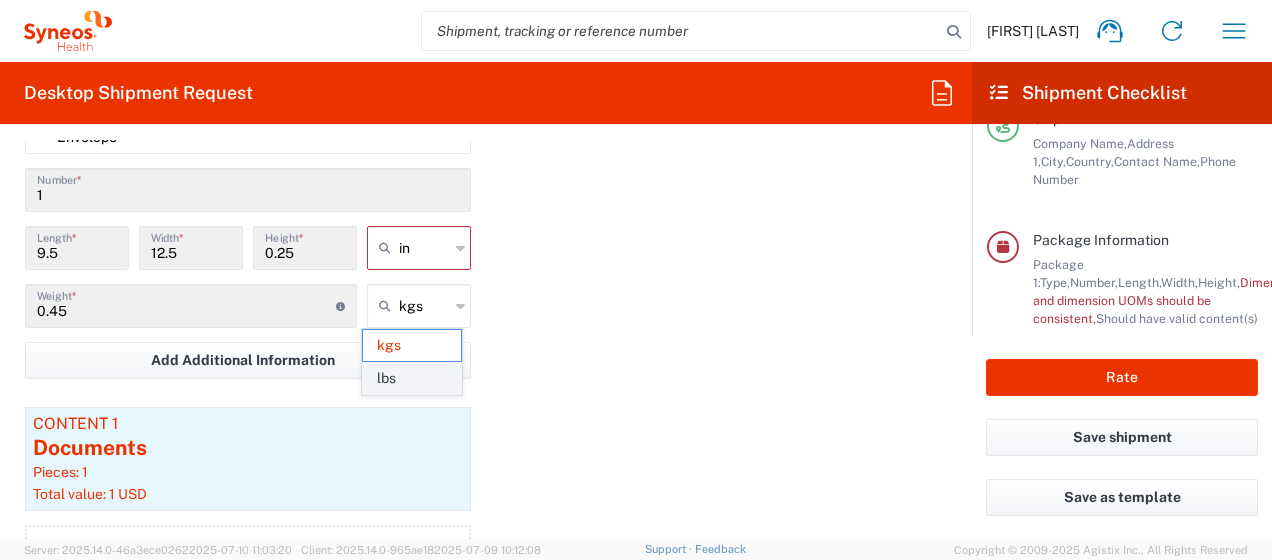 click on "lbs" 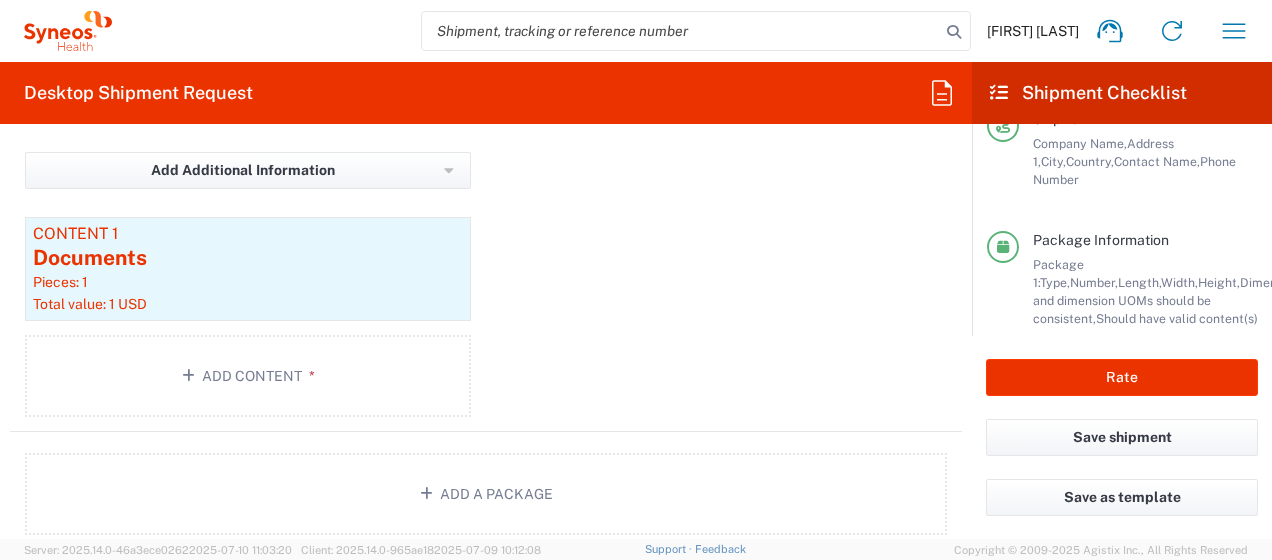 scroll, scrollTop: 2118, scrollLeft: 0, axis: vertical 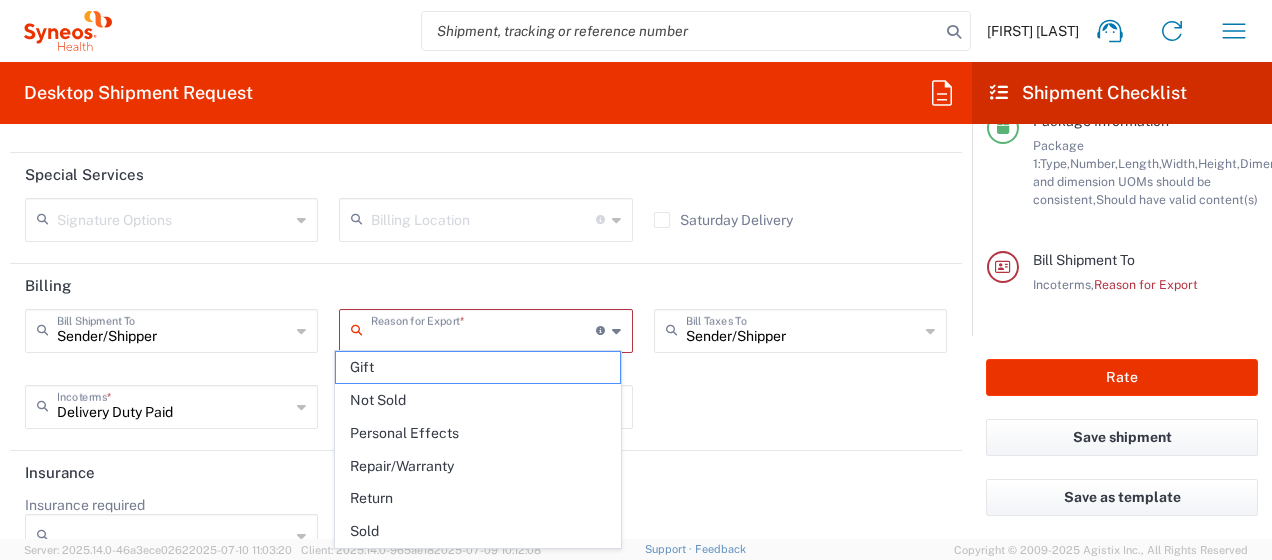 click at bounding box center [483, 329] 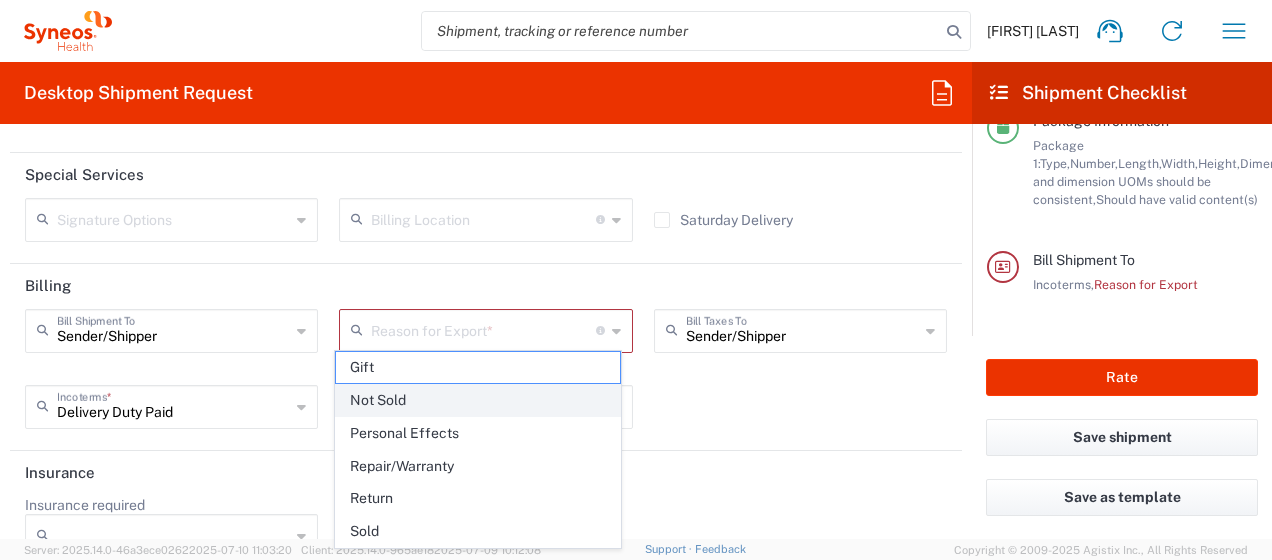 click on "Not Sold" 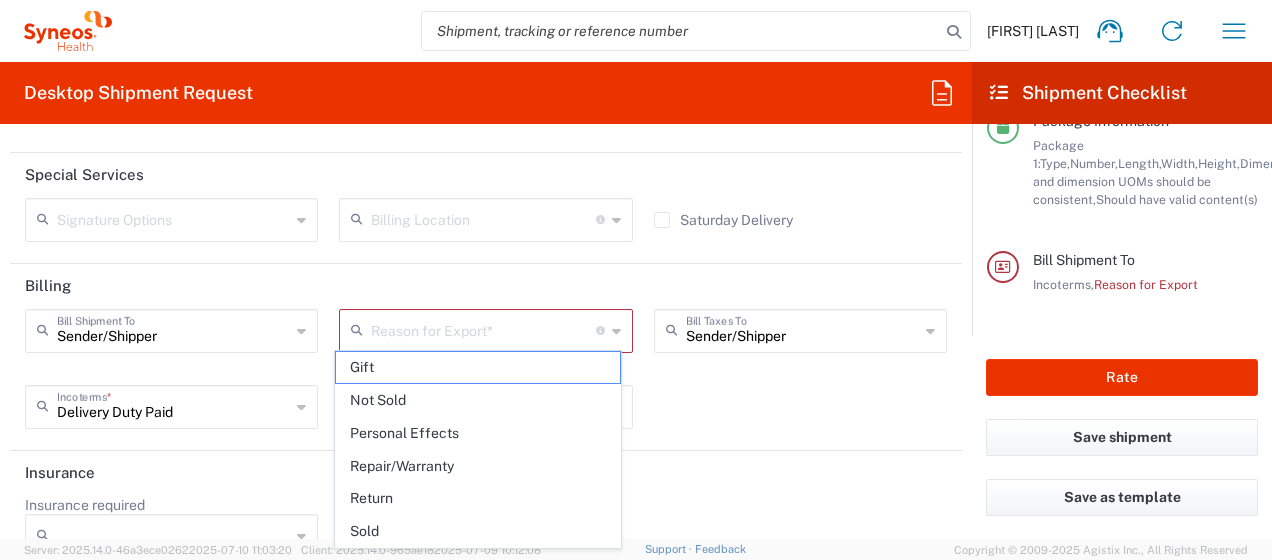 type on "Not Sold" 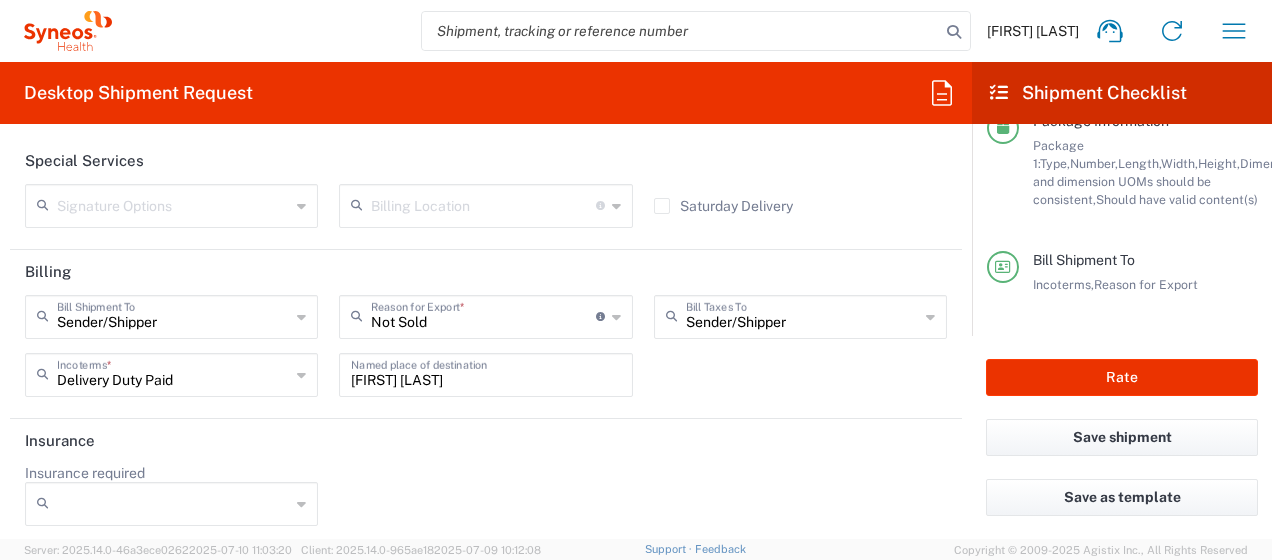 scroll, scrollTop: 2933, scrollLeft: 0, axis: vertical 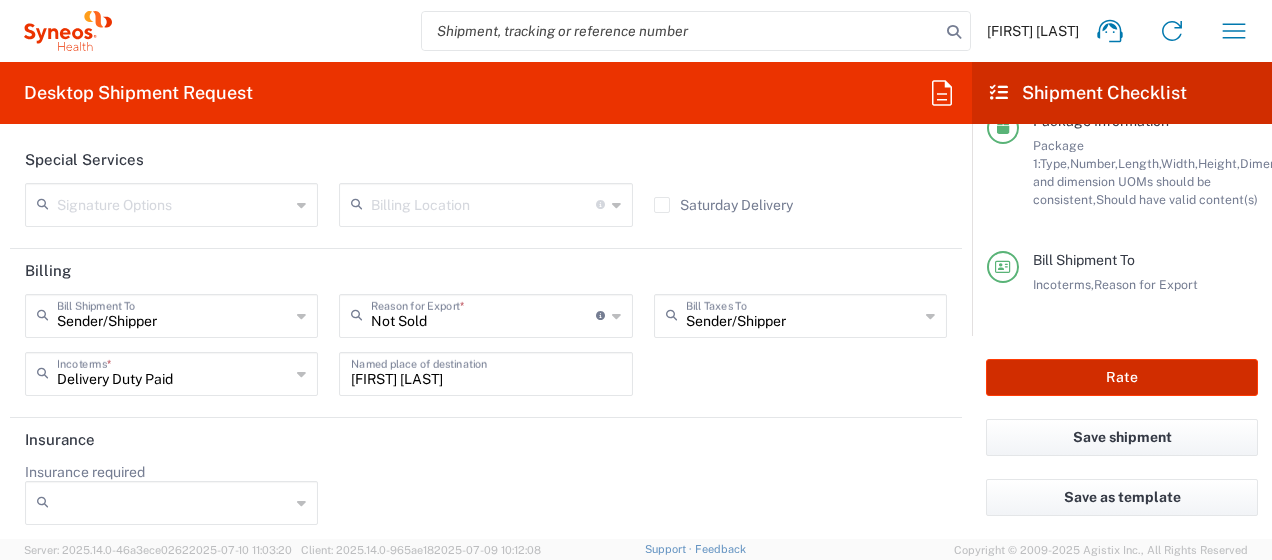 click on "Rate" 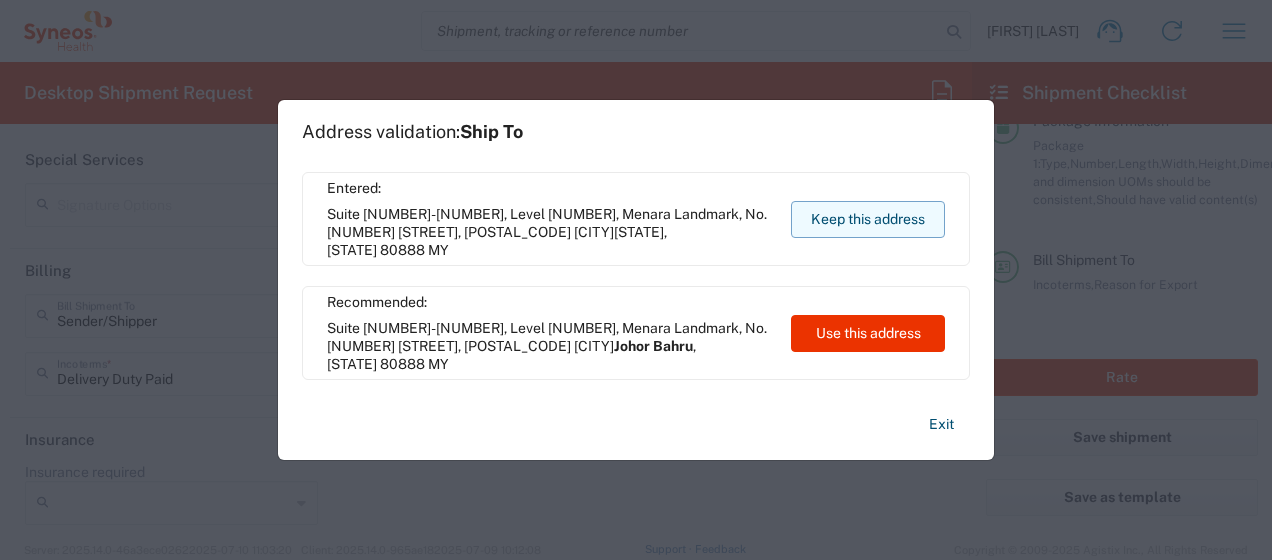 click on "Keep this address" 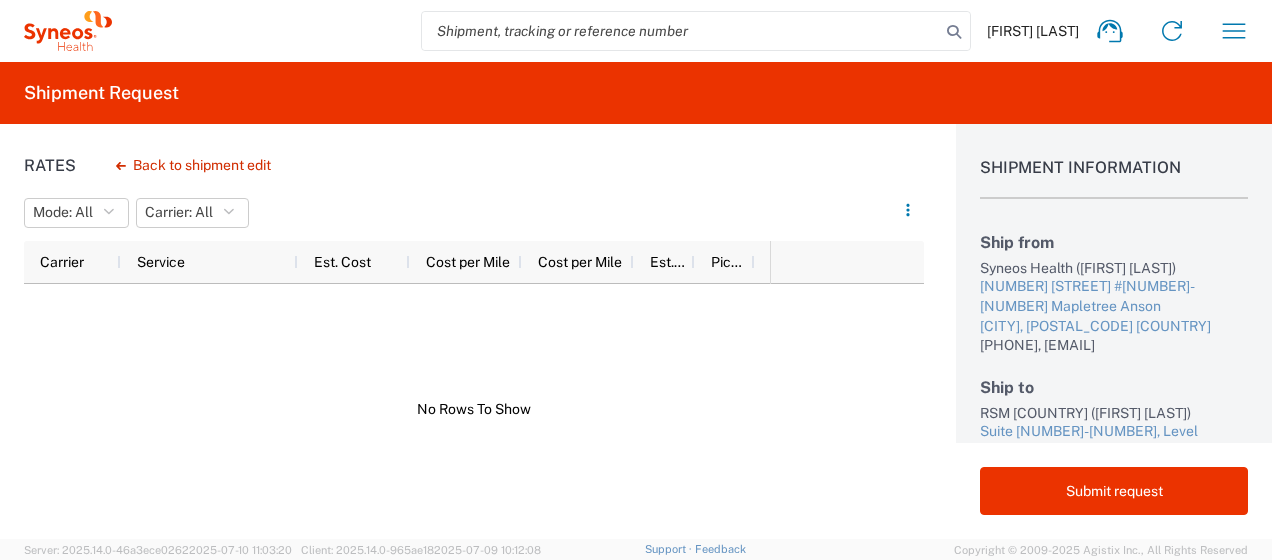 scroll, scrollTop: 8, scrollLeft: 0, axis: vertical 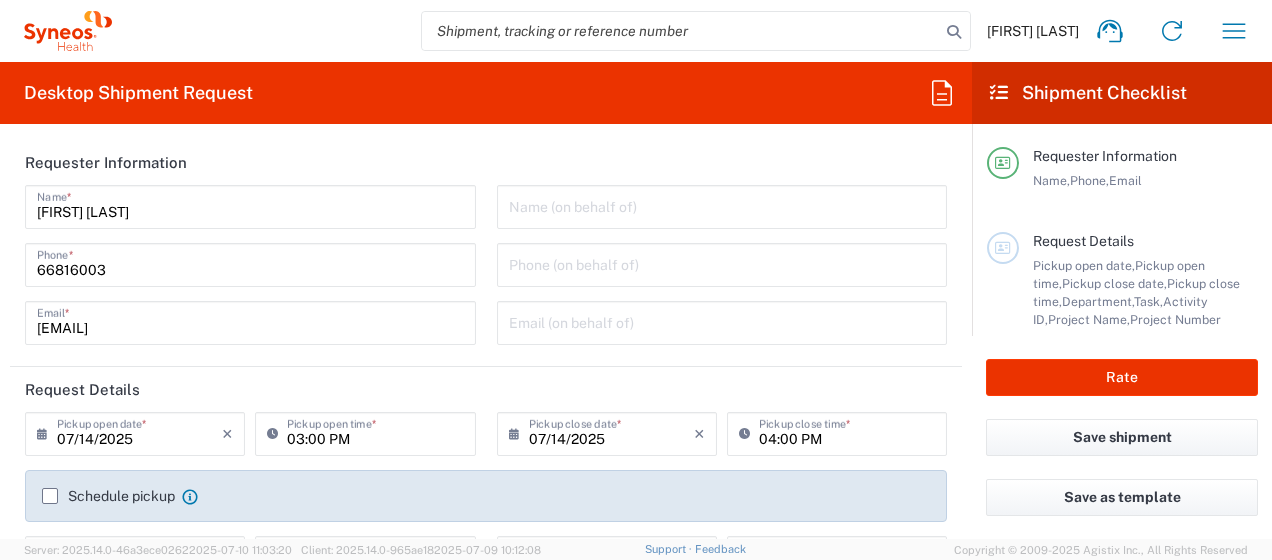 type on "8350" 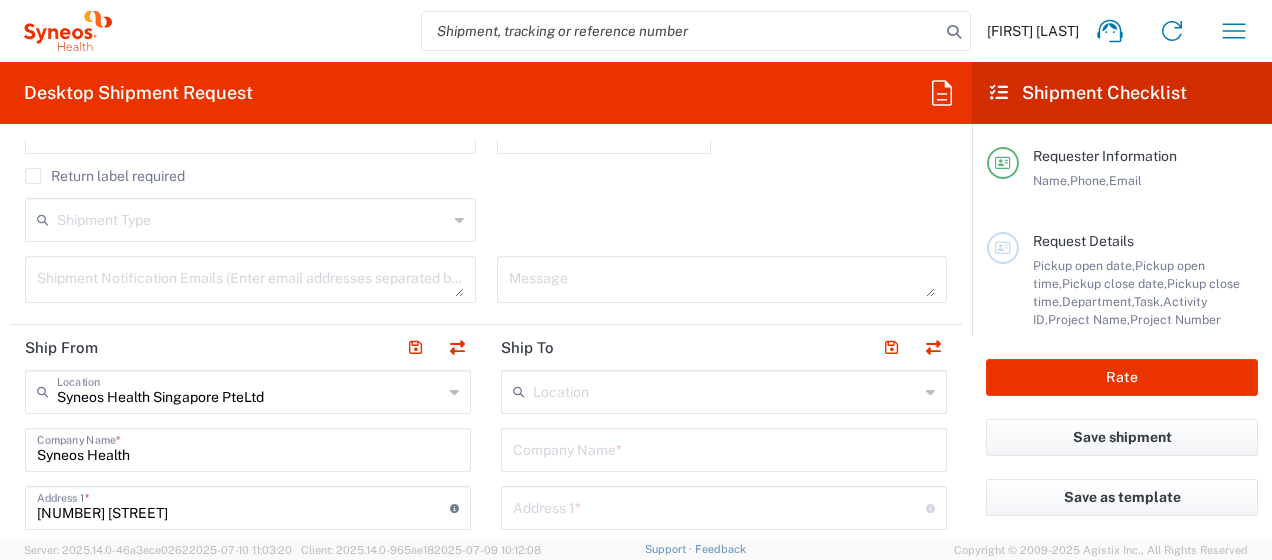 scroll, scrollTop: 700, scrollLeft: 0, axis: vertical 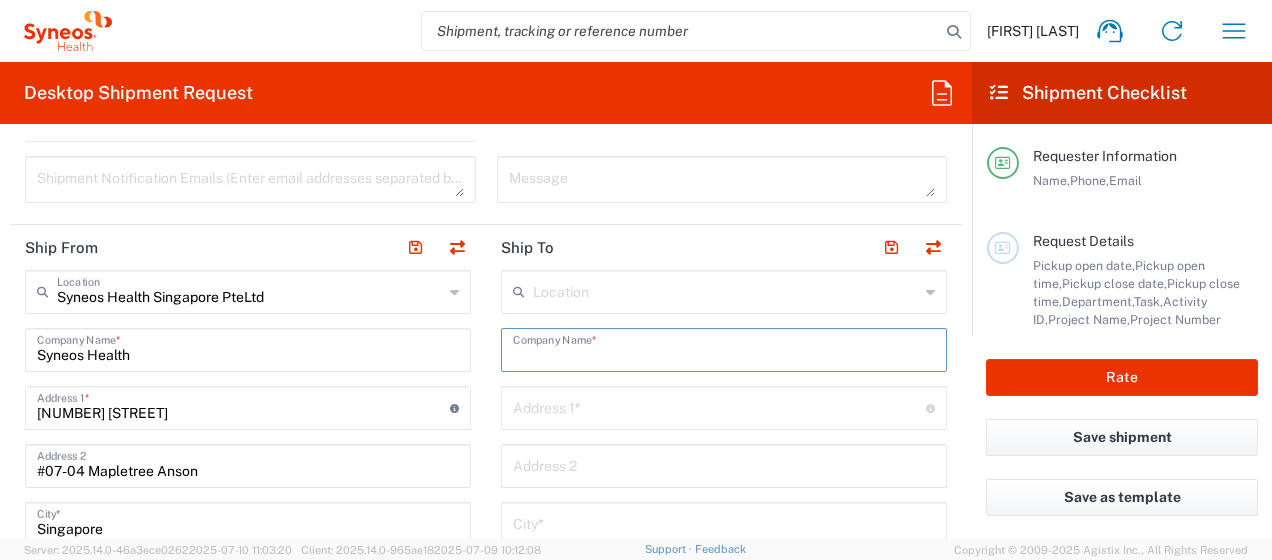 click at bounding box center [724, 348] 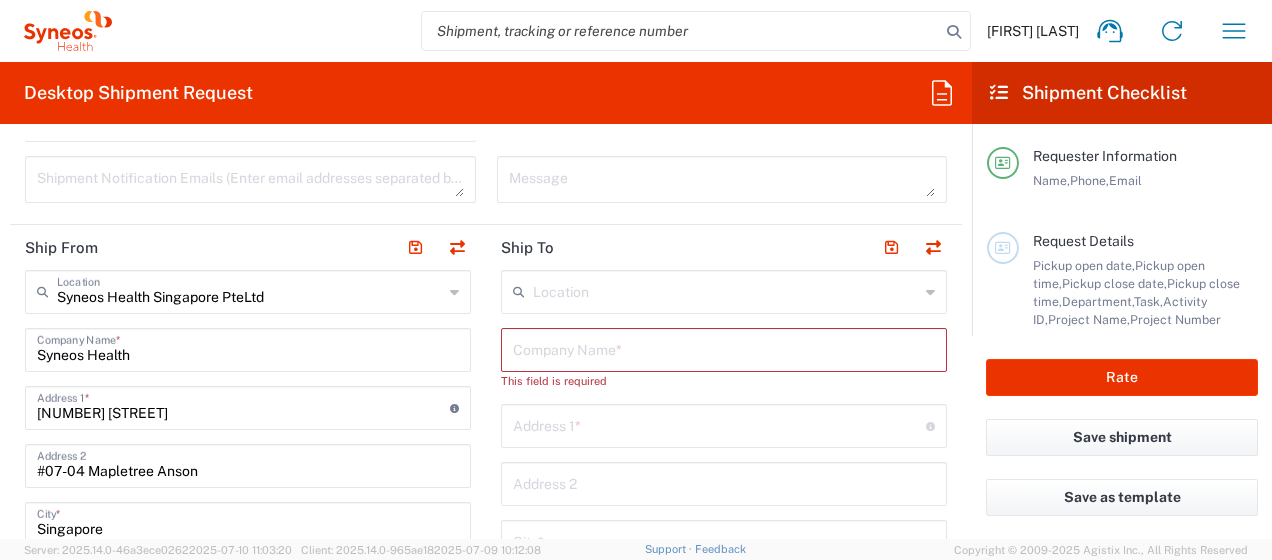 click at bounding box center [724, 348] 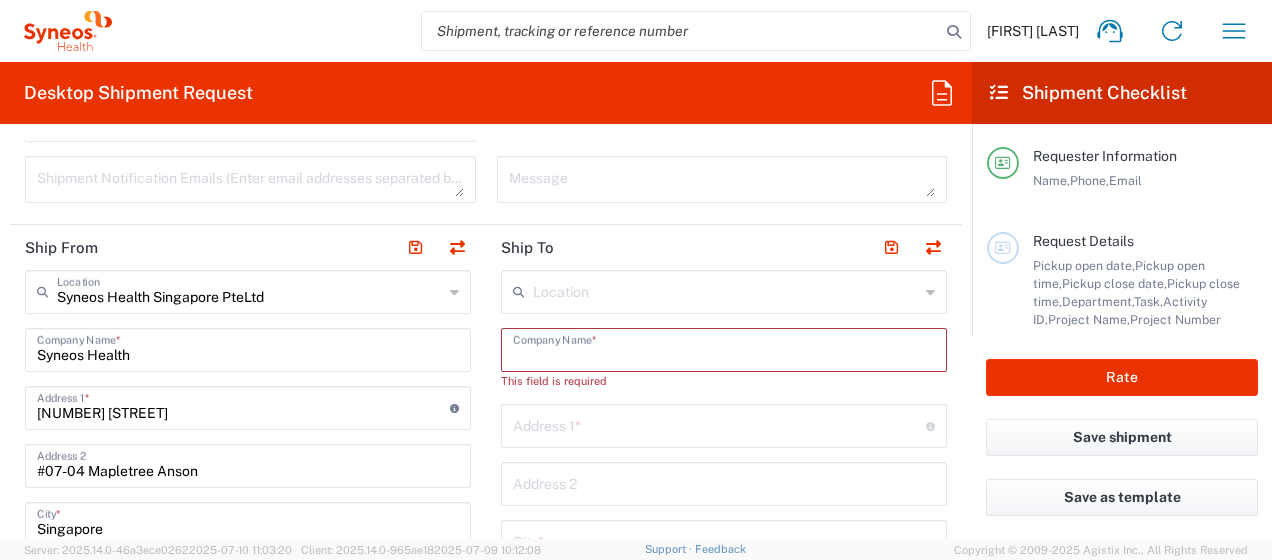 paste on "RSM [COUNTRY]" 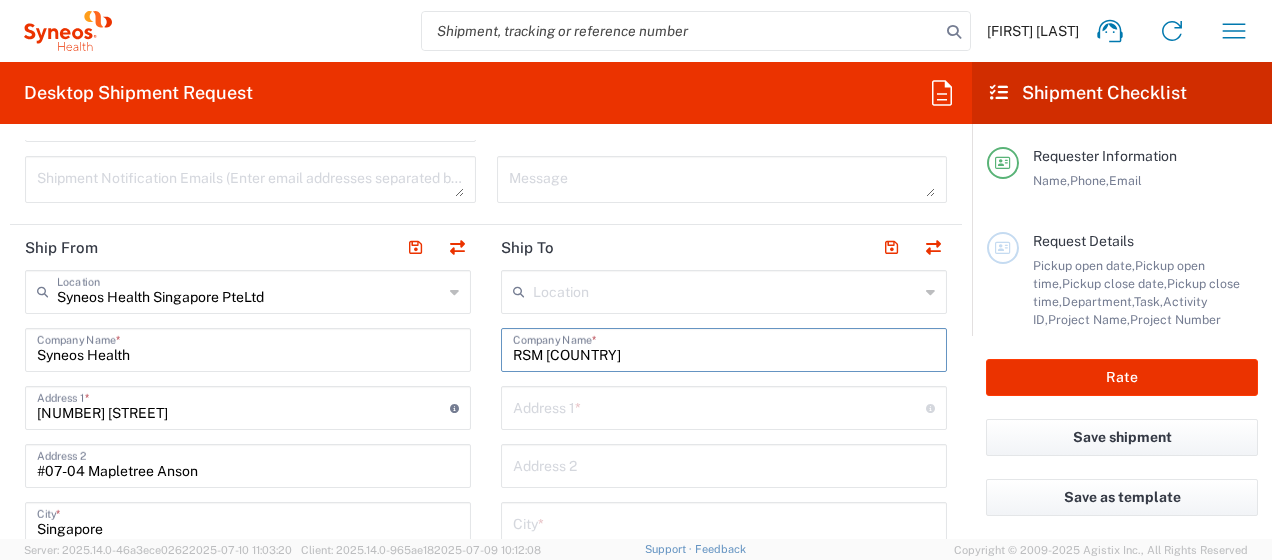 type on "RSM [COUNTRY]" 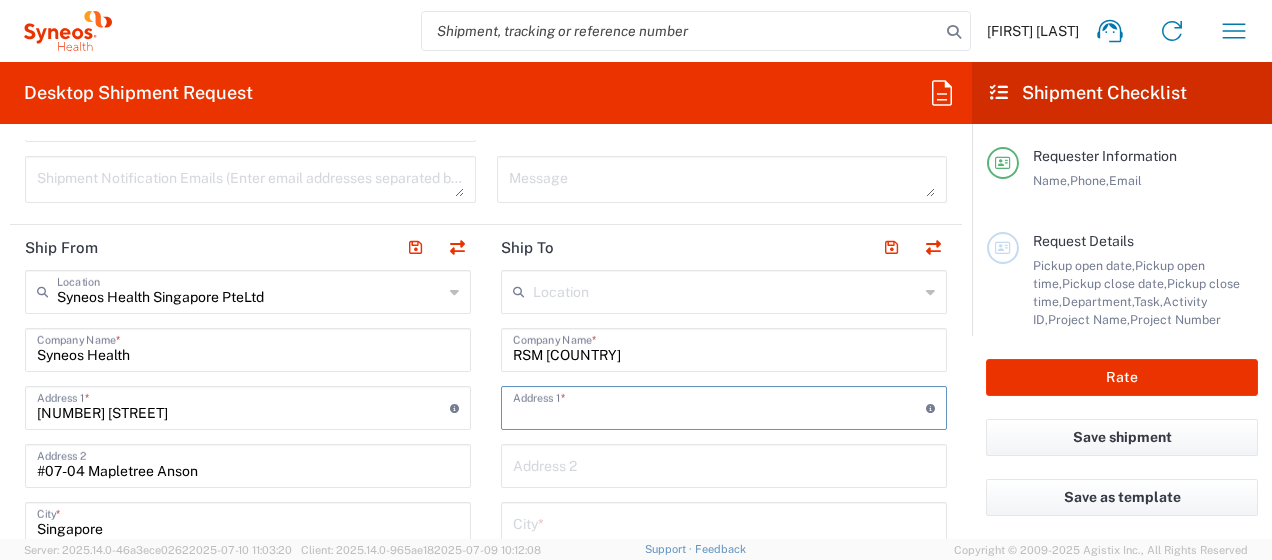 click at bounding box center (719, 406) 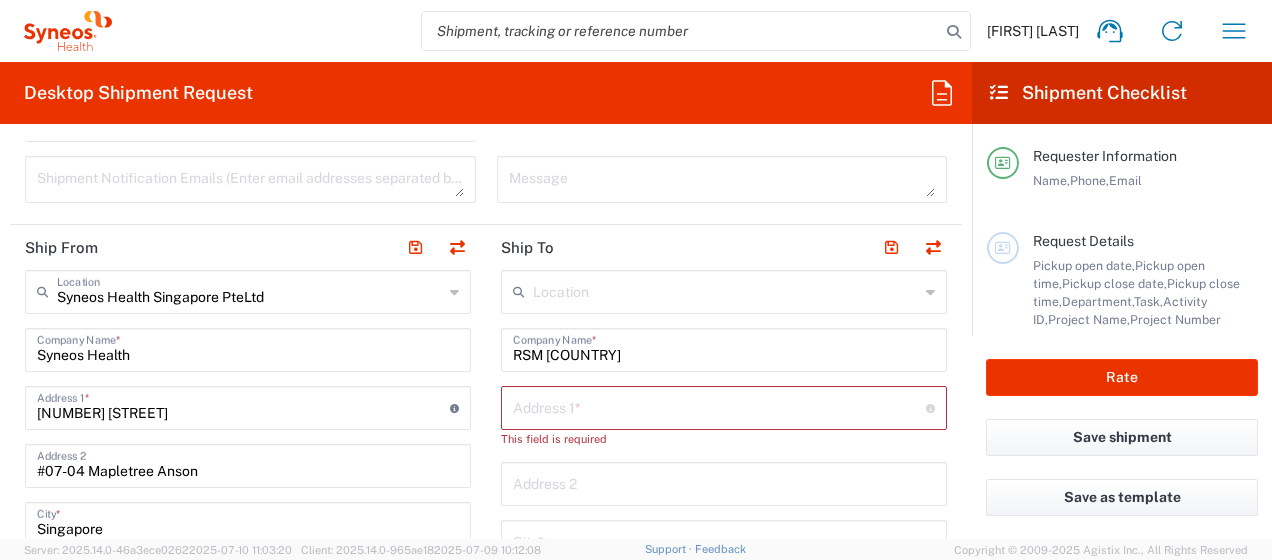 click at bounding box center (719, 406) 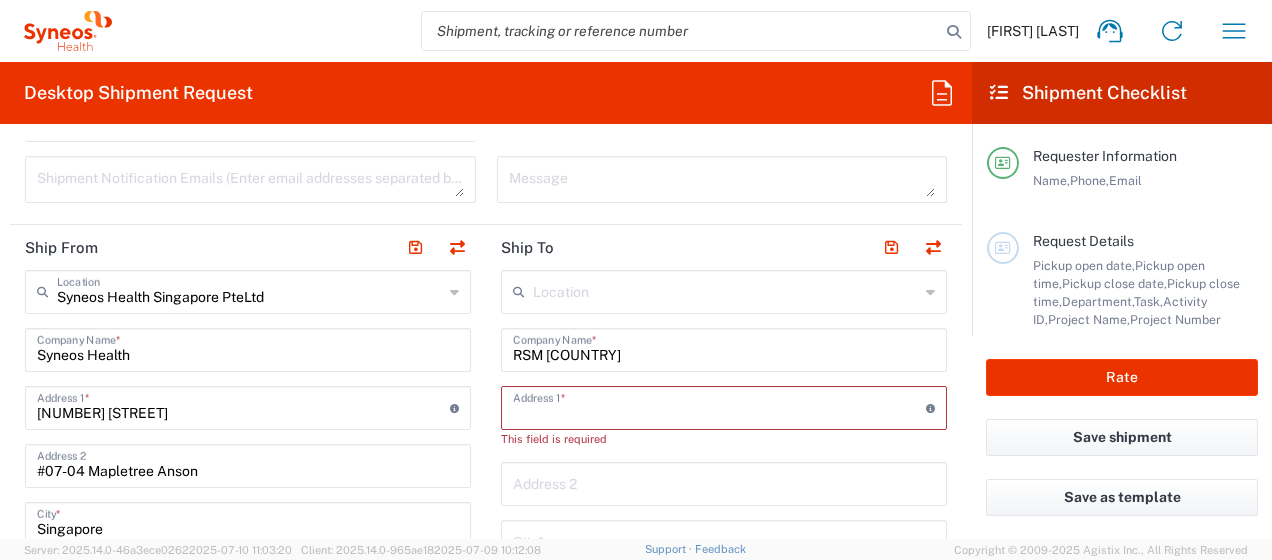paste on "Suite 16-02, Level 16, Menara Landmark," 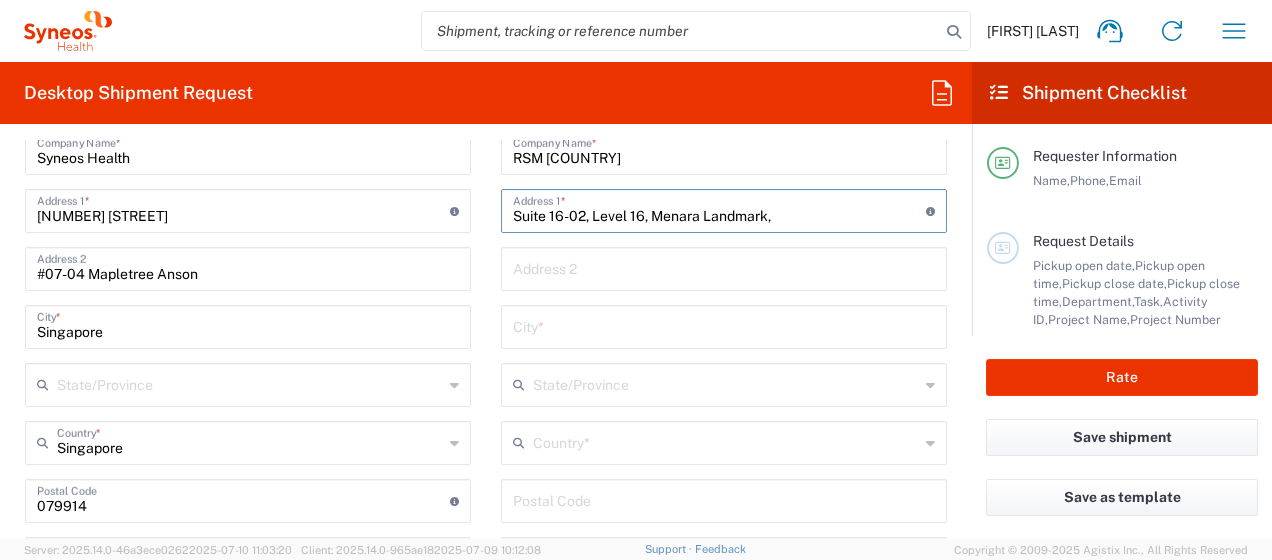 scroll, scrollTop: 900, scrollLeft: 0, axis: vertical 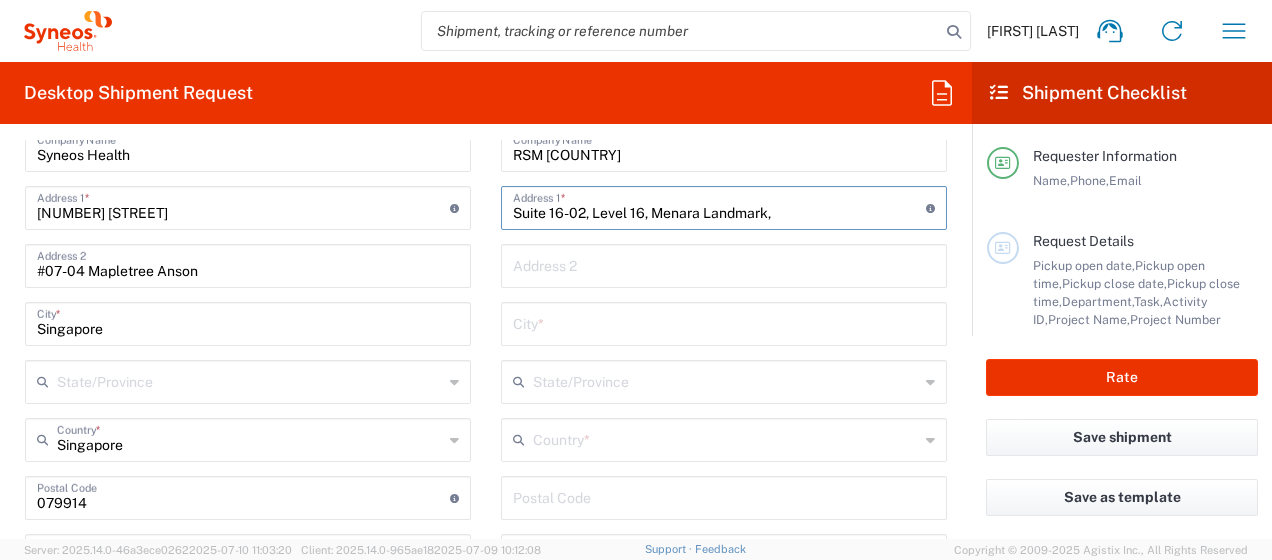 type on "Suite 16-02, Level 16, Menara Landmark," 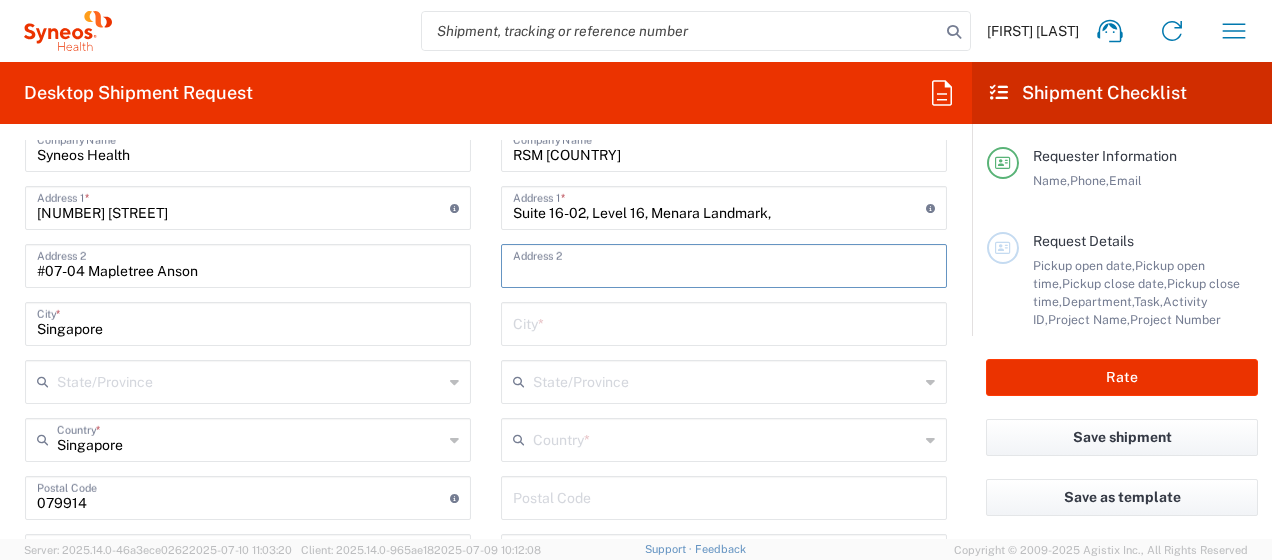 click at bounding box center (724, 264) 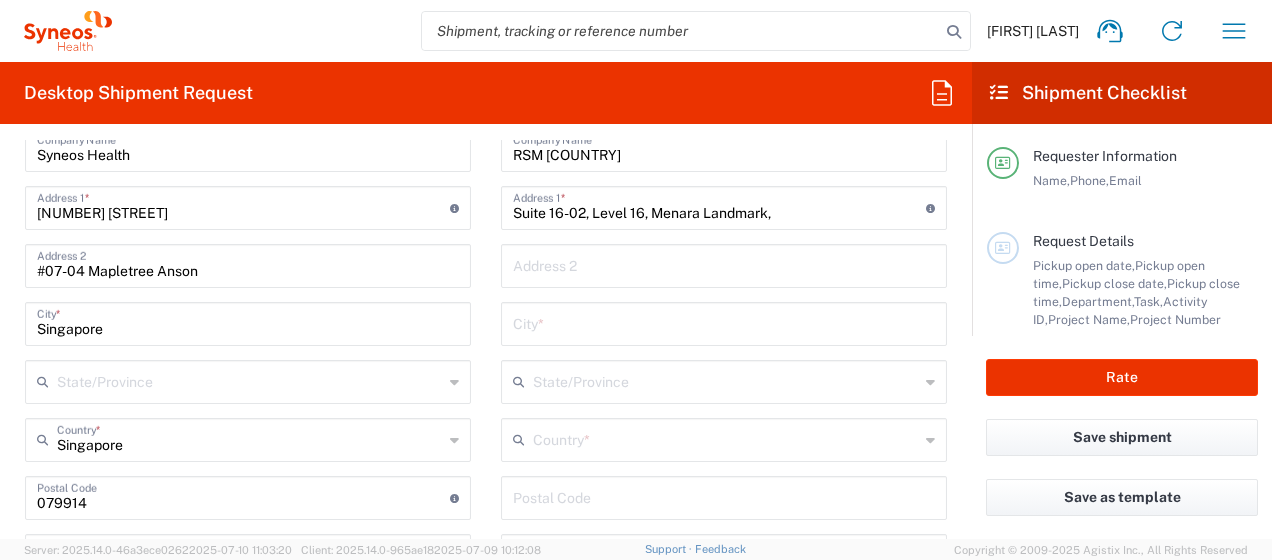 click at bounding box center (724, 264) 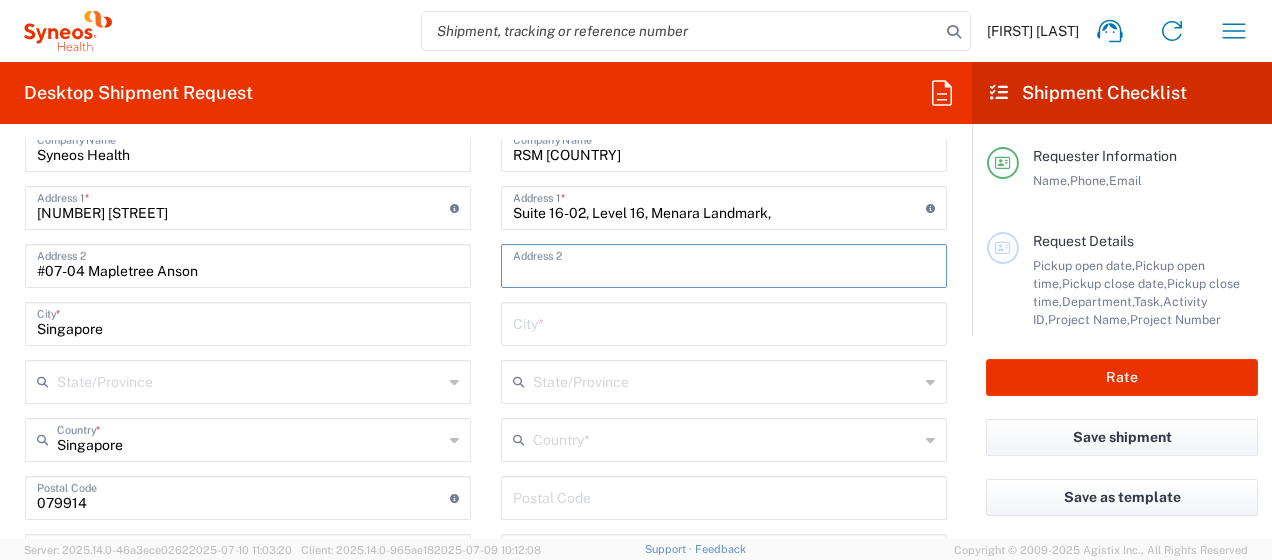 paste on "No. [NUMBER], [STREET], [POSTAL_CODE] [CITY]" 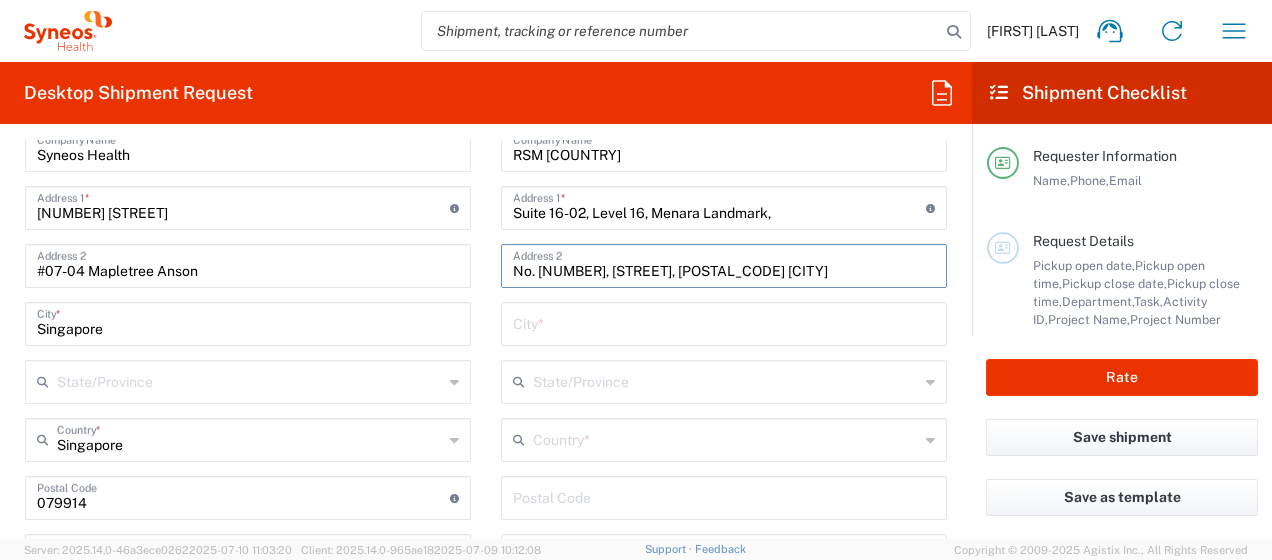 scroll, scrollTop: 0, scrollLeft: 42, axis: horizontal 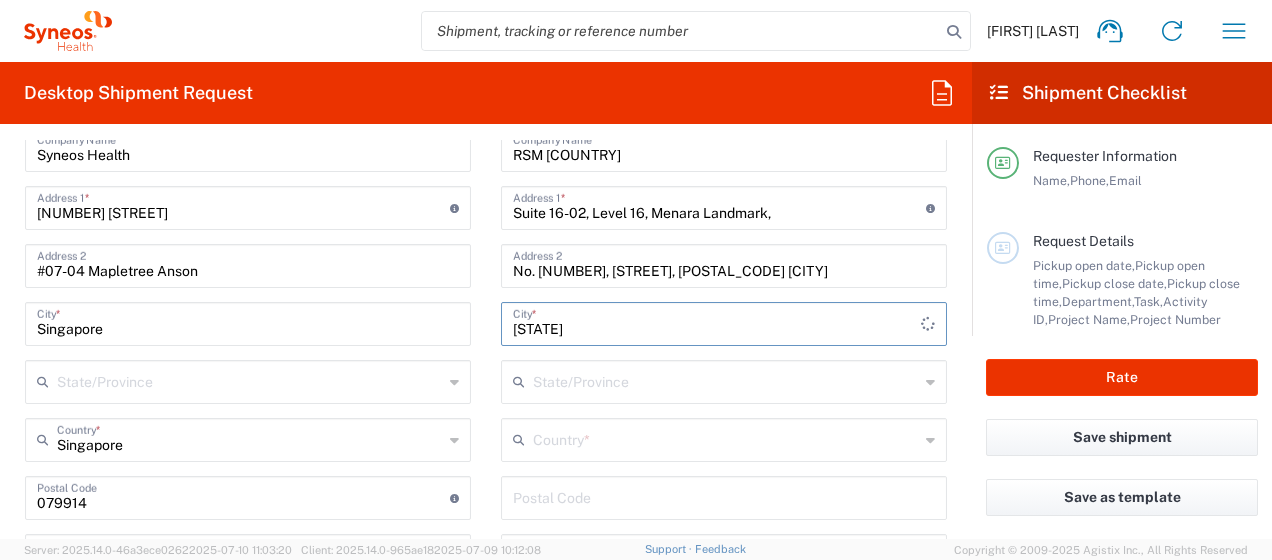 type on "[STATE]" 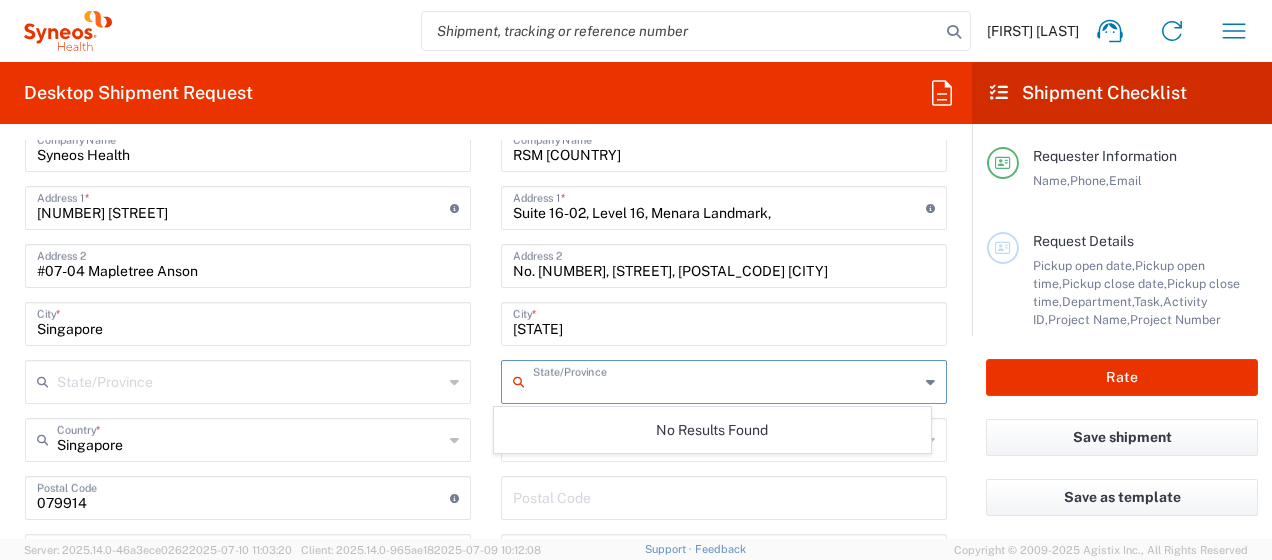 type on "[STATE]" 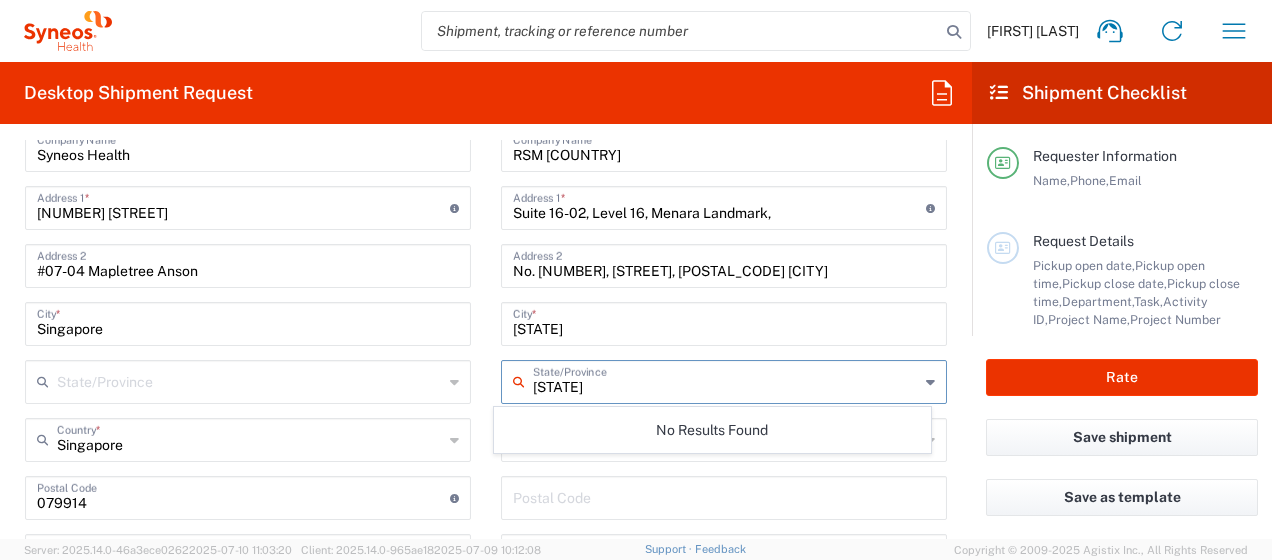 type on "[FIRST] [LAST]" 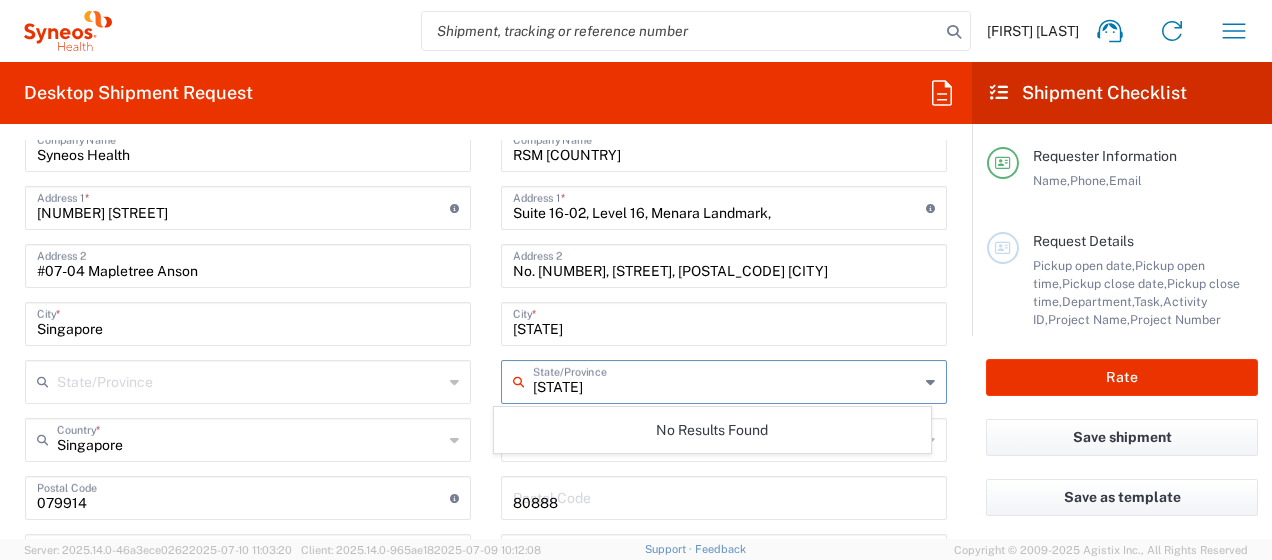type on "[FIRST] [LAST]" 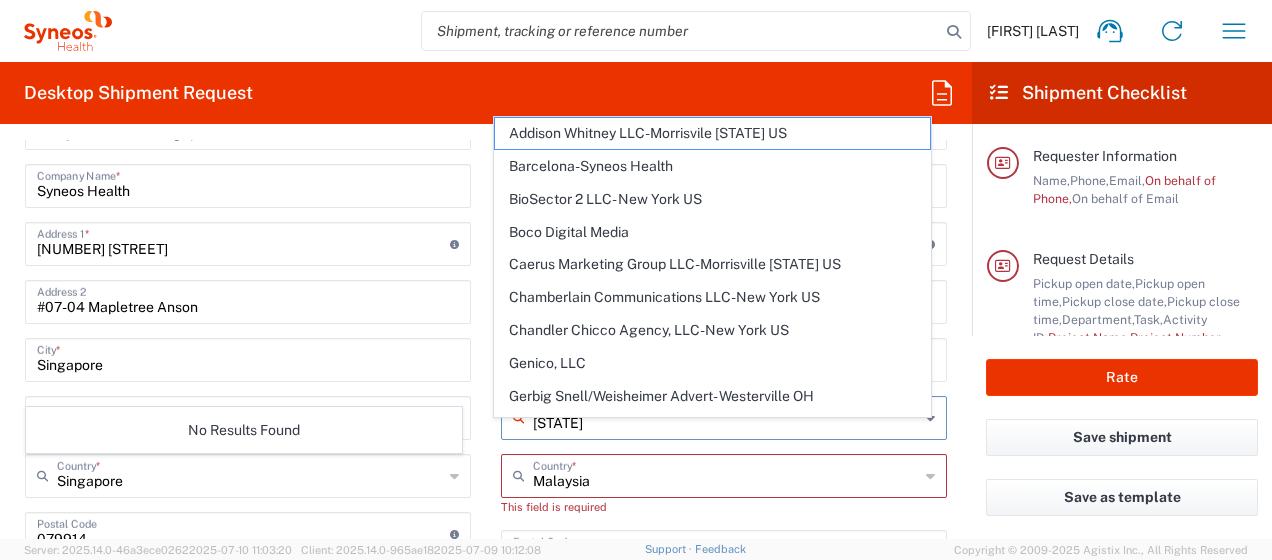 scroll, scrollTop: 1616, scrollLeft: 0, axis: vertical 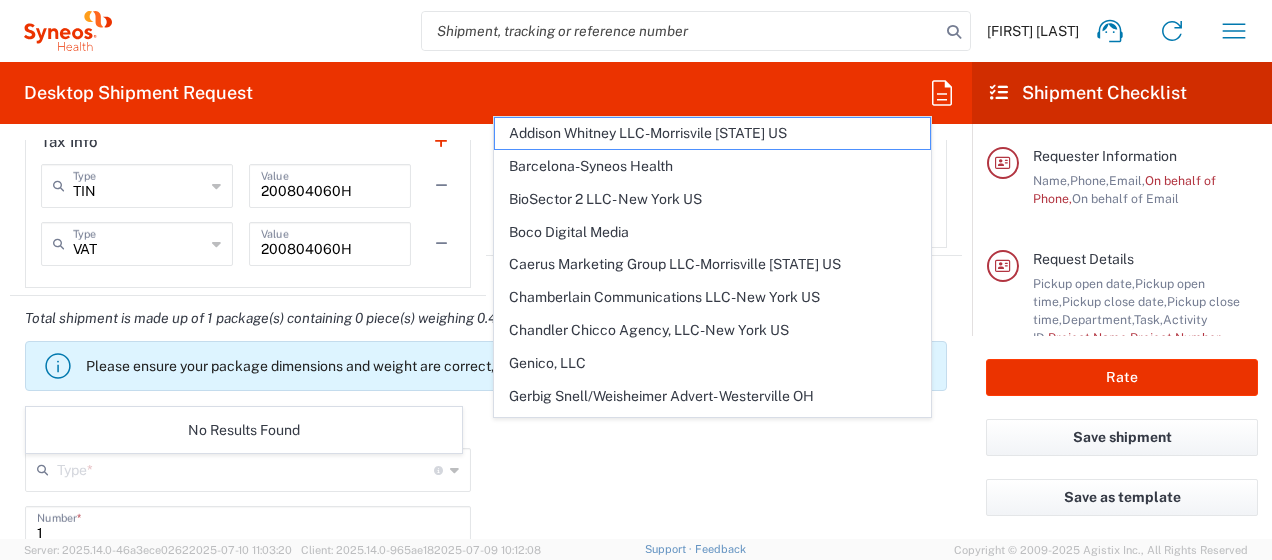 click on "Package 1   Type  * Material used to package goods Envelope Large Box Medium Box Pallet(s) Oversized (Not Stackable) Pallet(s) Oversized (Stackable) Pallet(s) Standard (Not Stackable) Pallet(s) Standard (Stackable) Small Box Vendor Box - 10kg Vendor Box - 25kg Your Packaging 1  Number  * 9.5  Length  * 12.5  Width  * 0.25  Height  * cm ft in 0.45  Weight  * Total weight of package(s) in pounds or kilograms kgs lbs Add Additional Information  Package material   Package temperature   Temperature device  Add Content *" 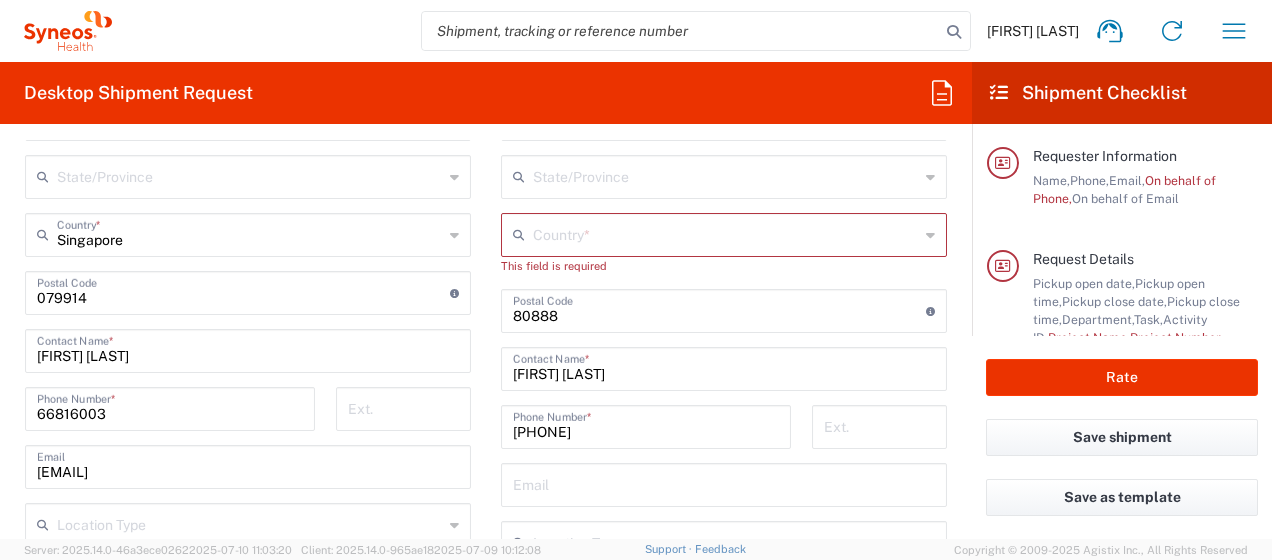 scroll, scrollTop: 1016, scrollLeft: 0, axis: vertical 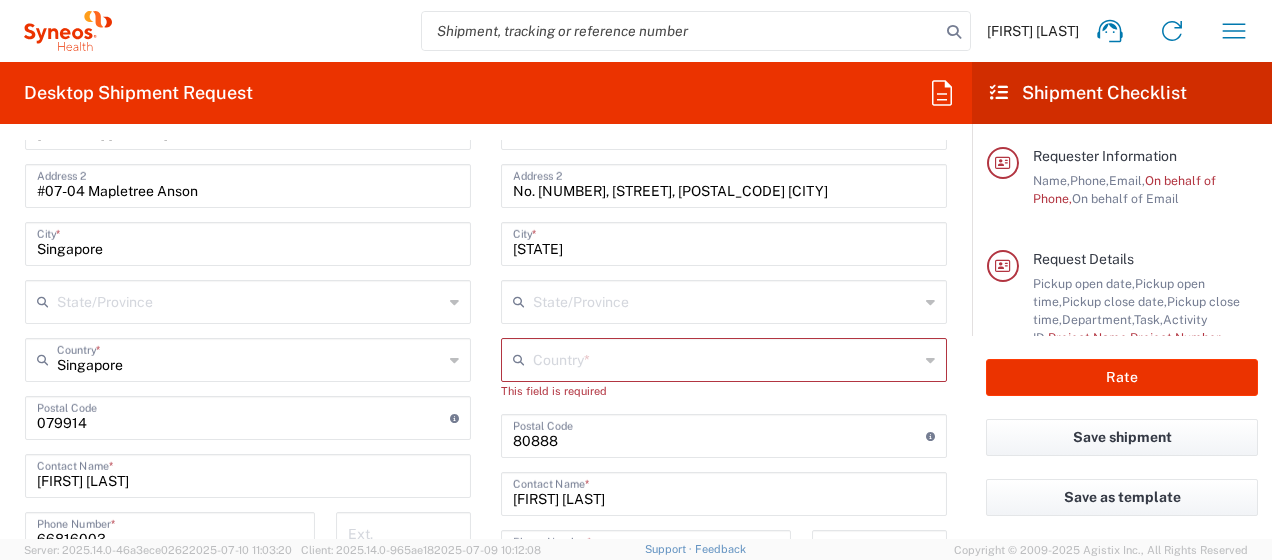 click at bounding box center (726, 358) 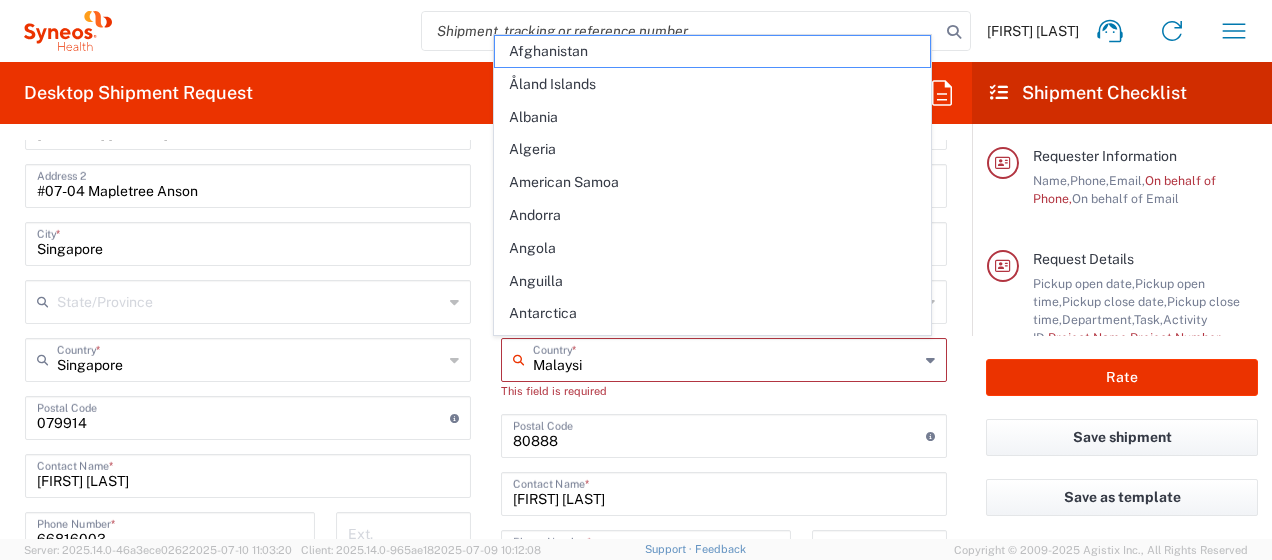 type on "Malaysia" 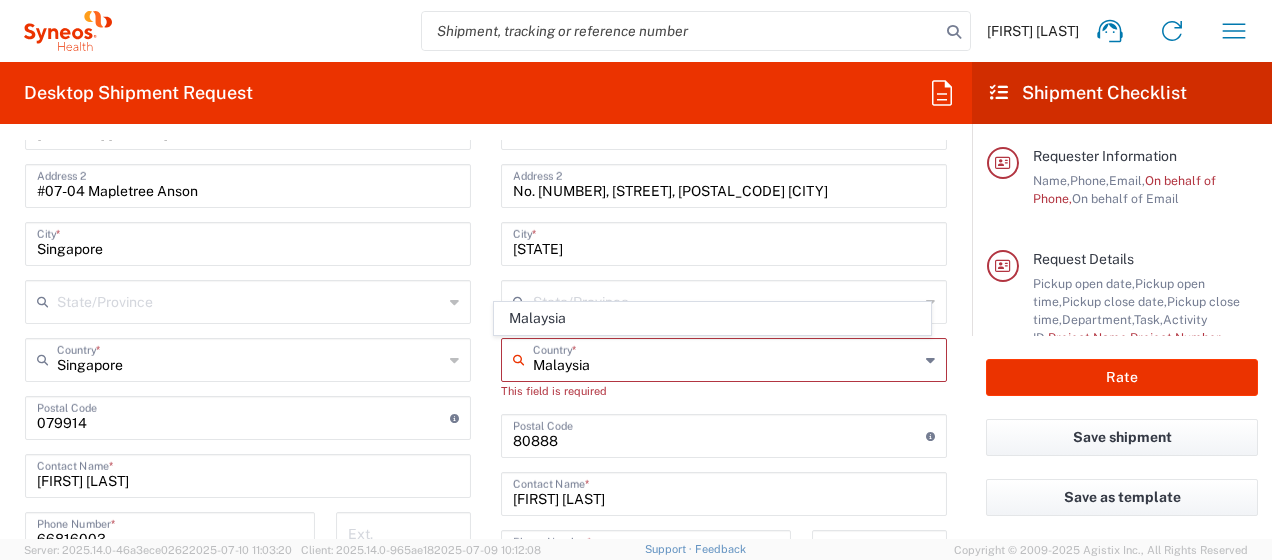 type on "Sender/Shipper" 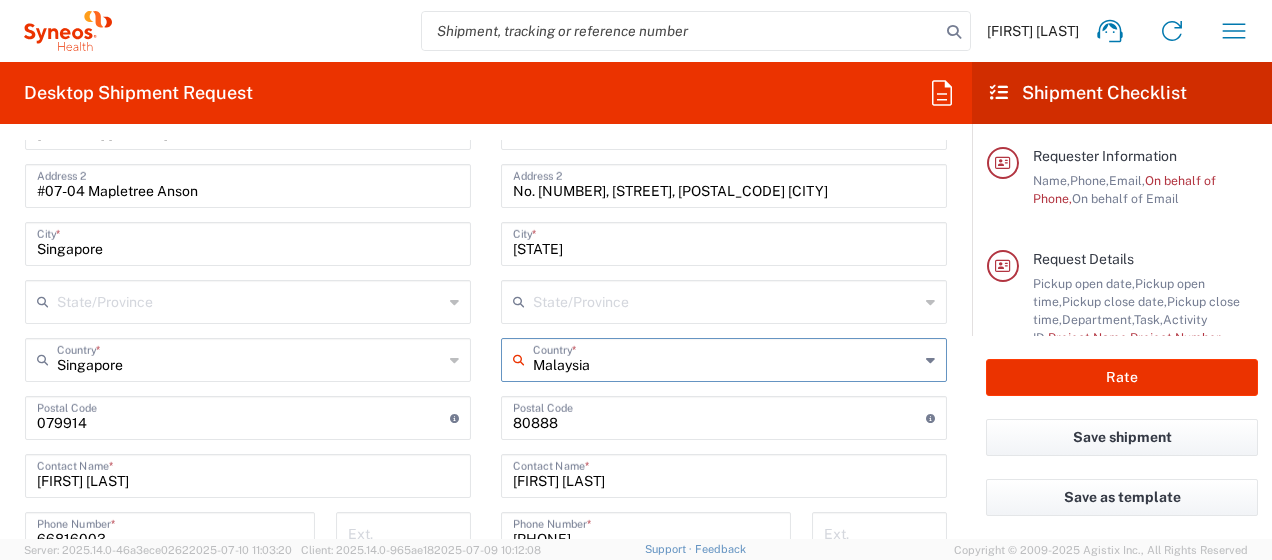 scroll, scrollTop: 1116, scrollLeft: 0, axis: vertical 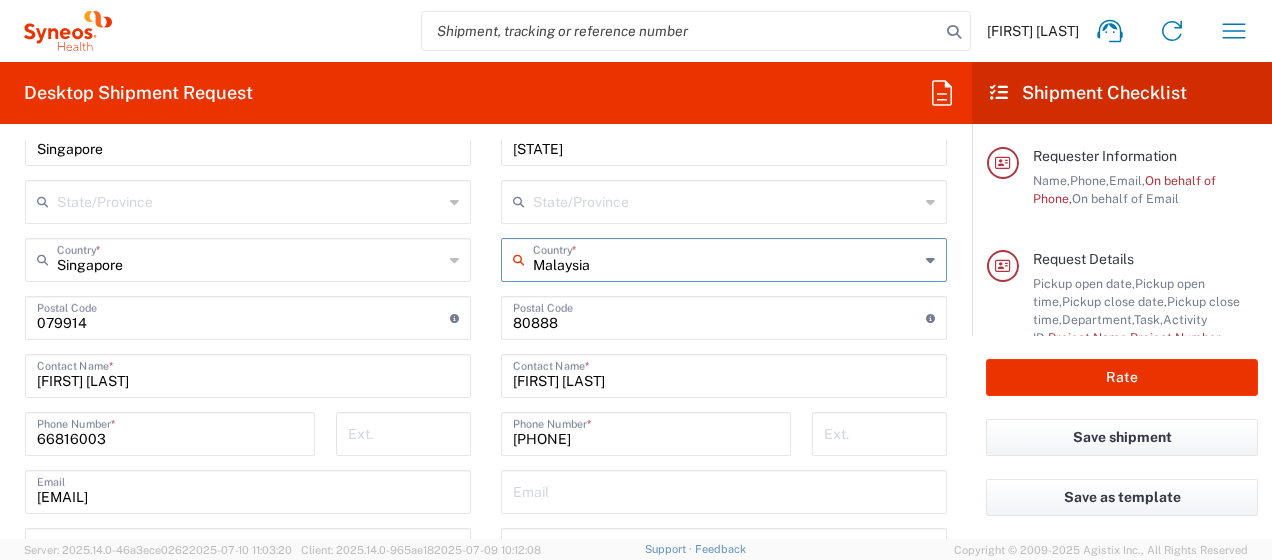 type on "Malaysia" 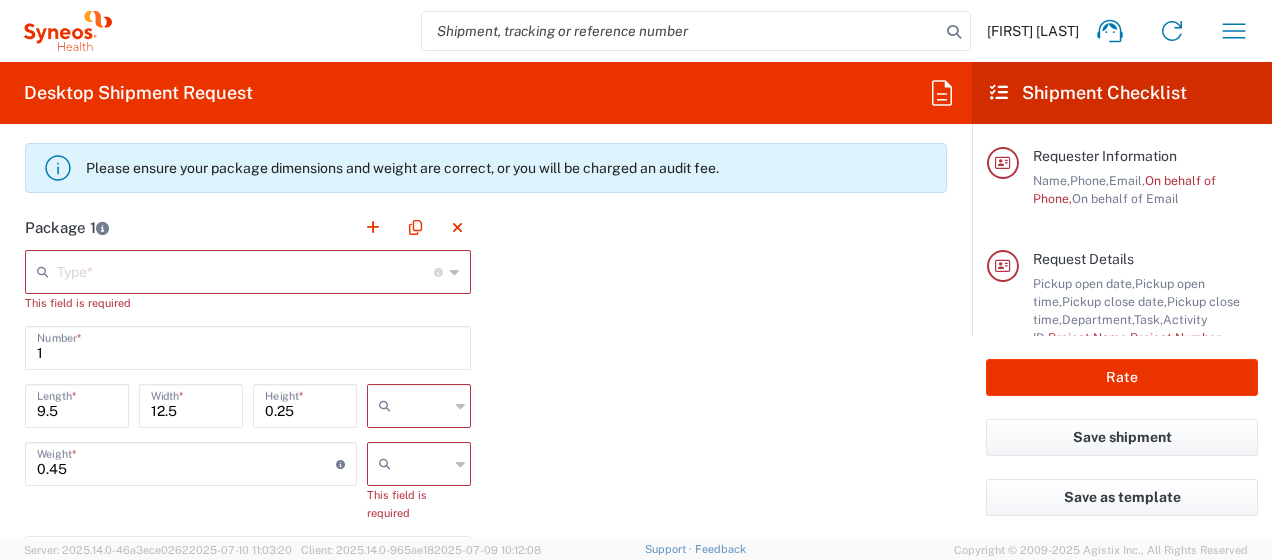 scroll, scrollTop: 1816, scrollLeft: 0, axis: vertical 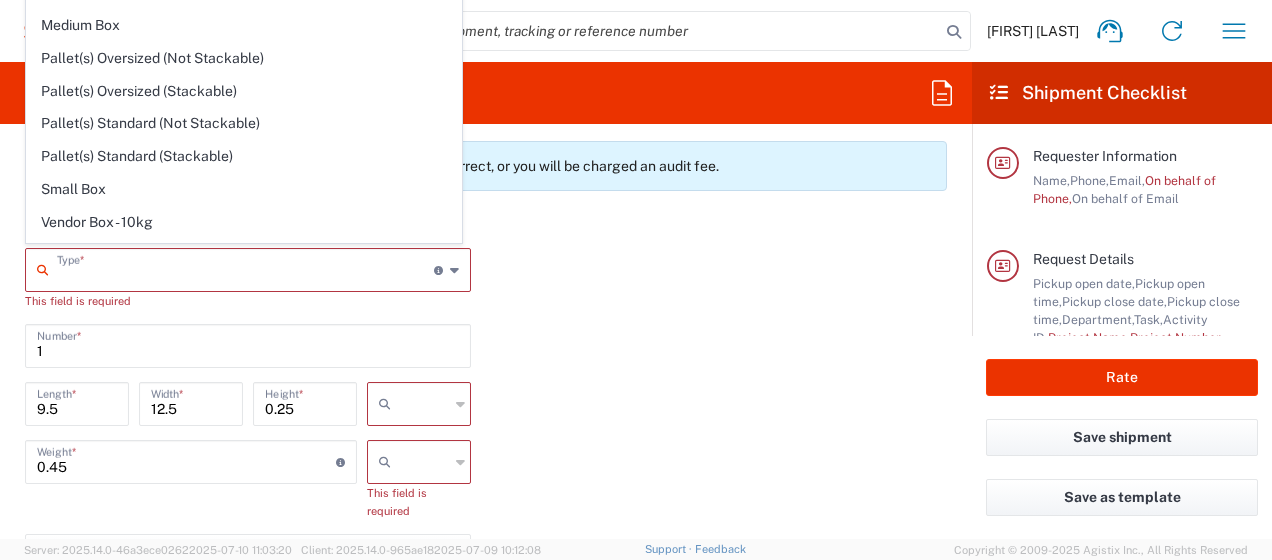 click at bounding box center (245, 268) 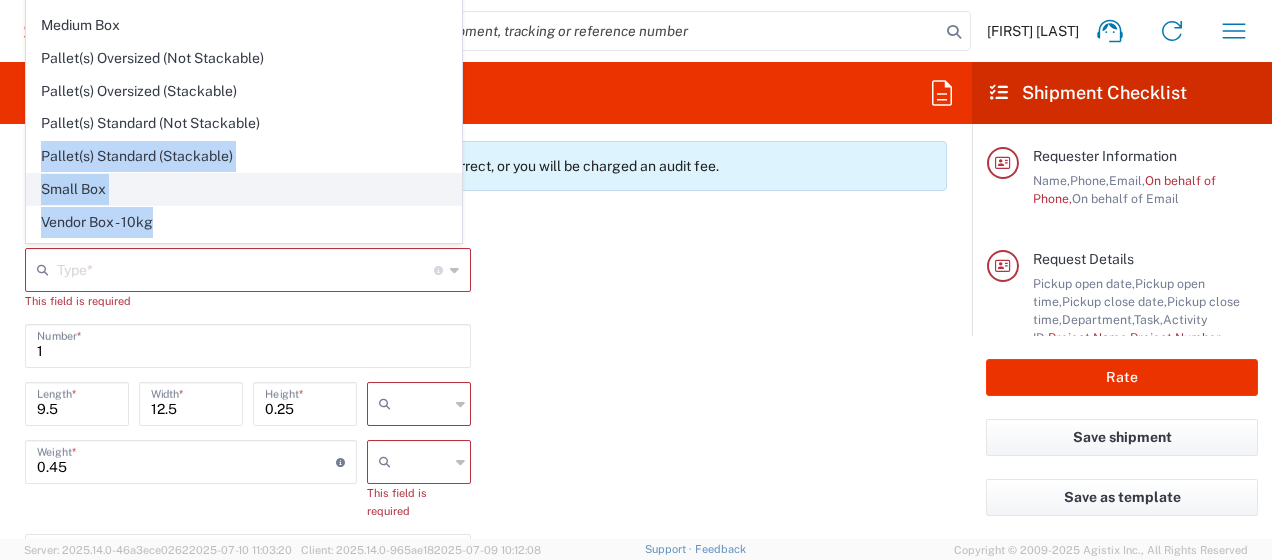 drag, startPoint x: 334, startPoint y: 126, endPoint x: 377, endPoint y: 180, distance: 69.02898 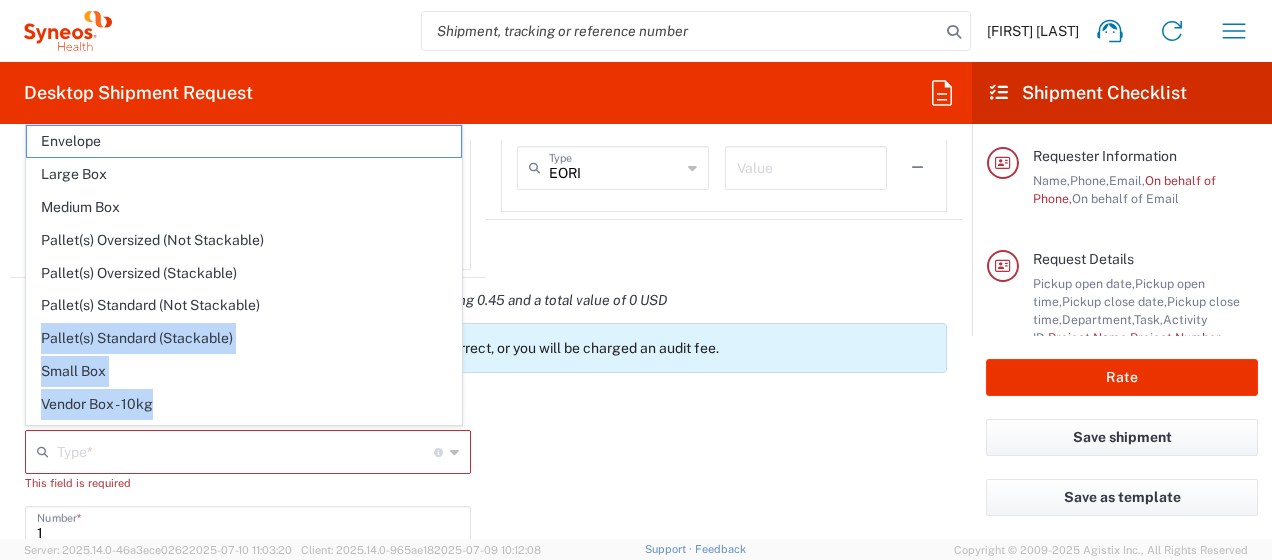 scroll, scrollTop: 1616, scrollLeft: 0, axis: vertical 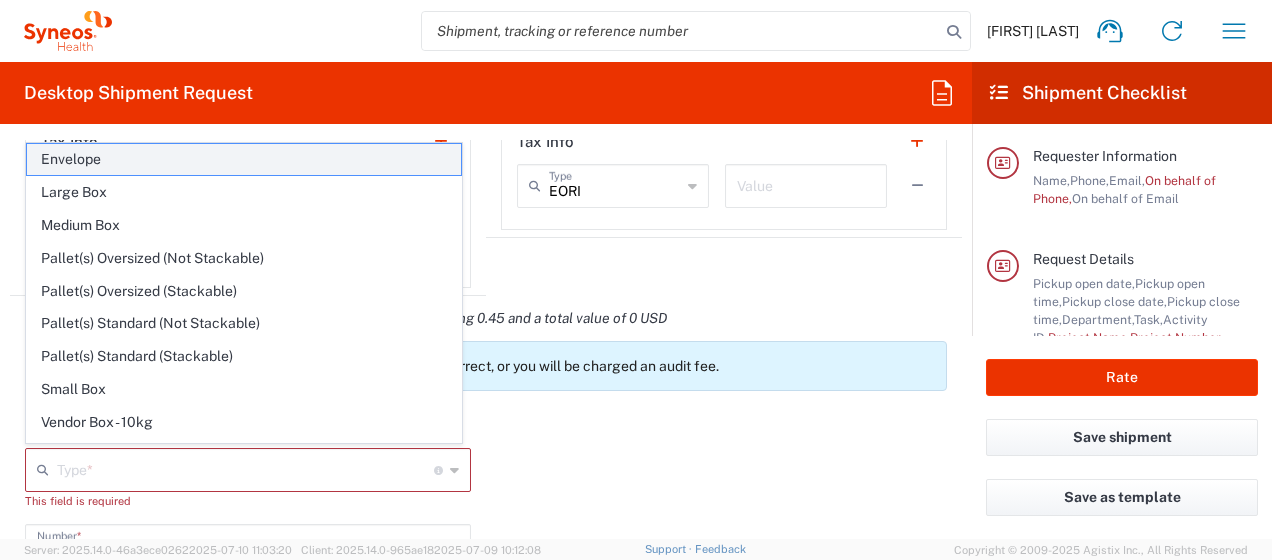 click on "Envelope" 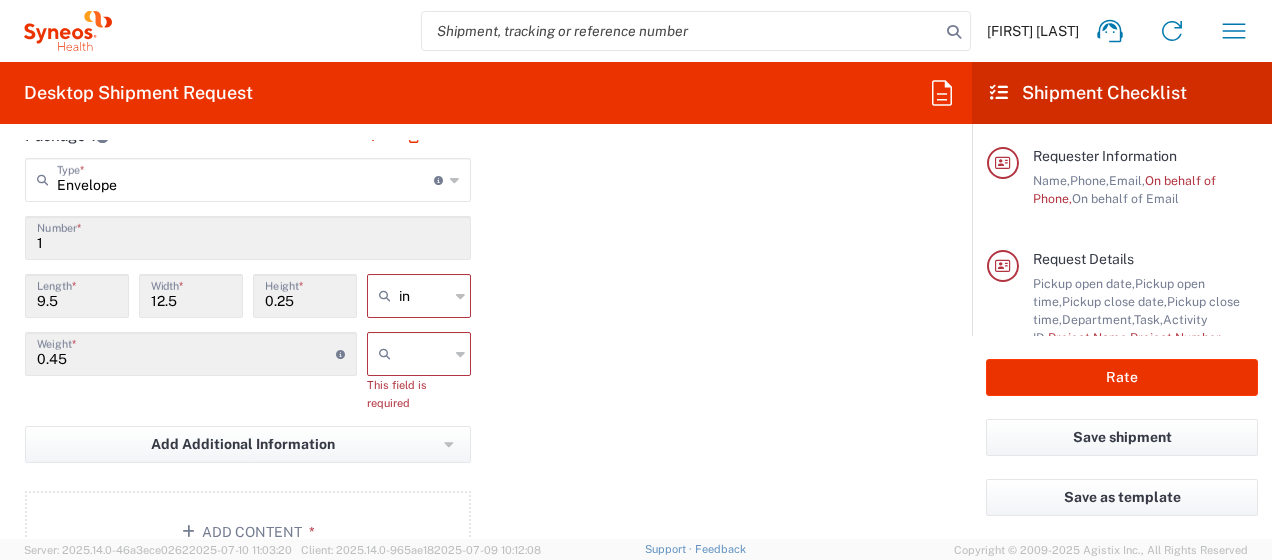 scroll, scrollTop: 1916, scrollLeft: 0, axis: vertical 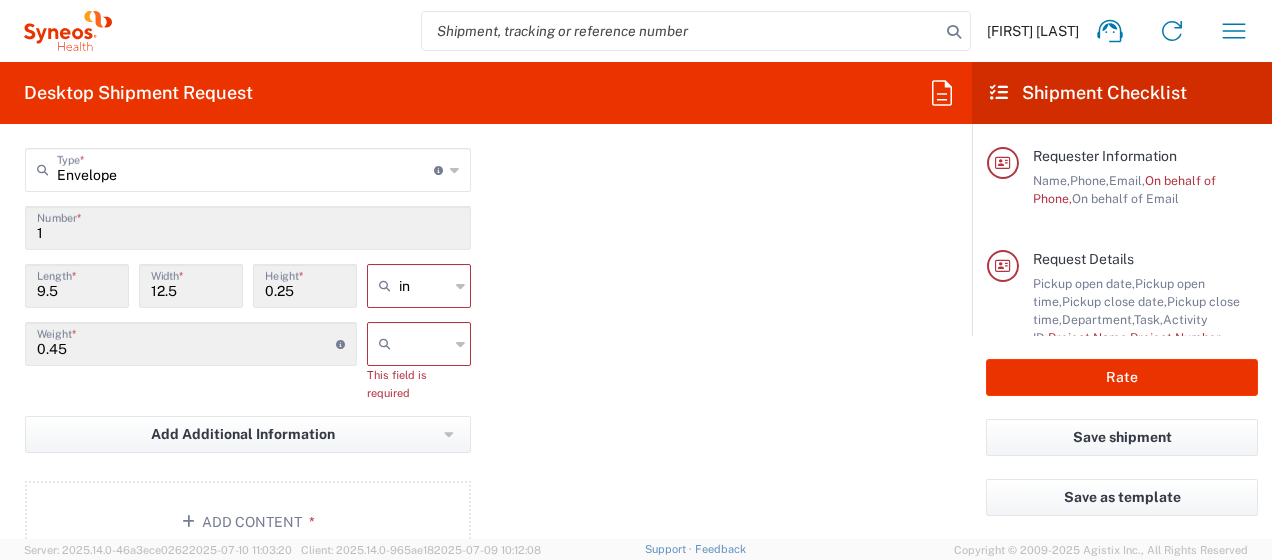 click 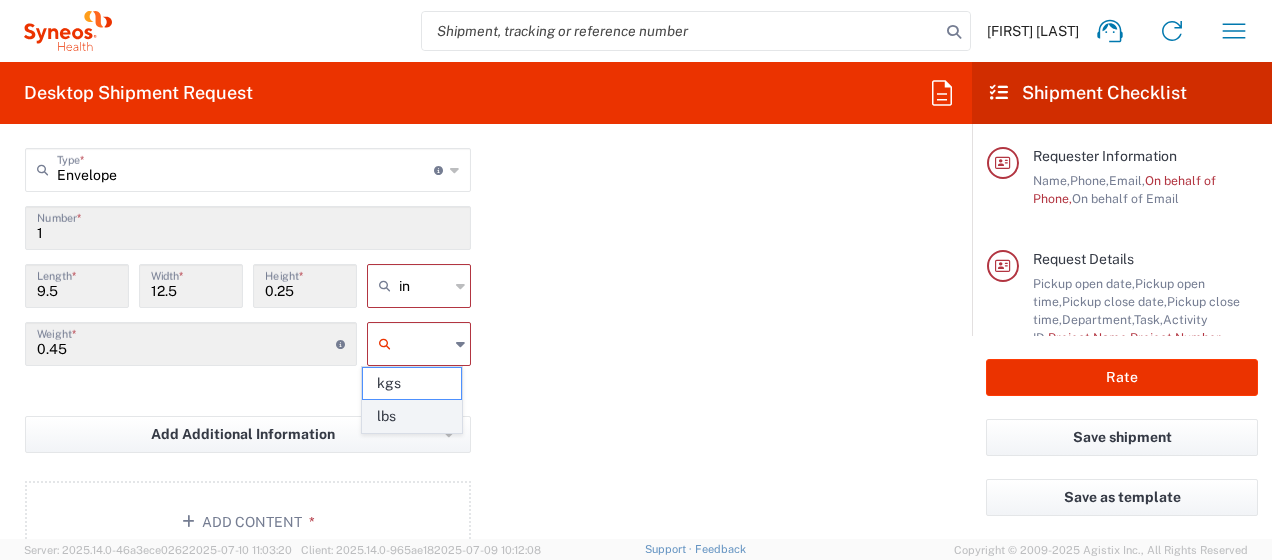 click on "lbs" 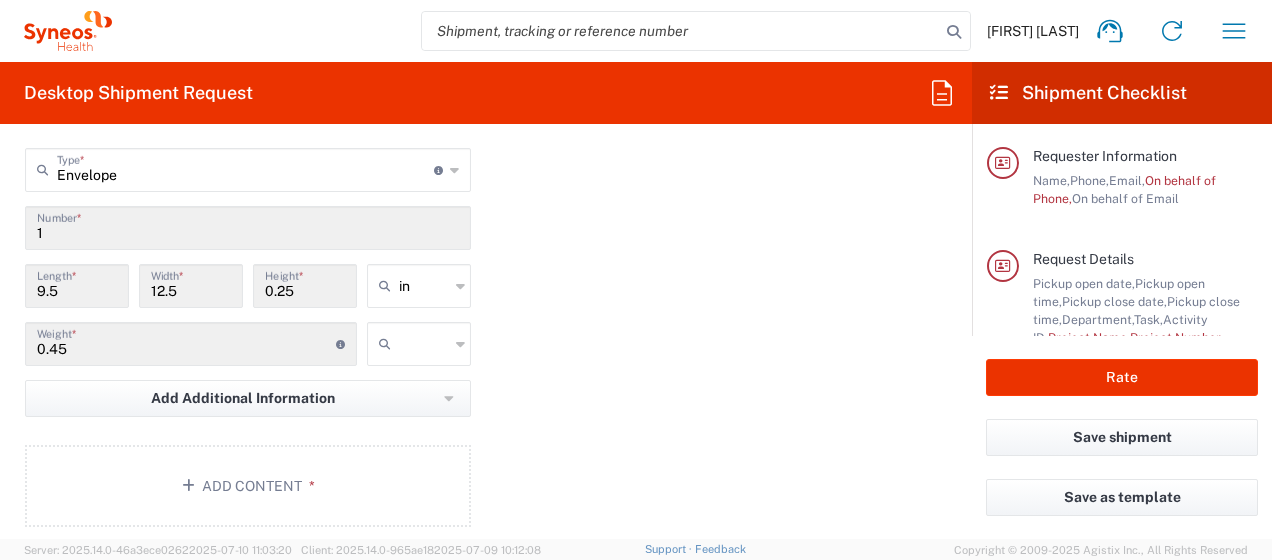 type on "lbs" 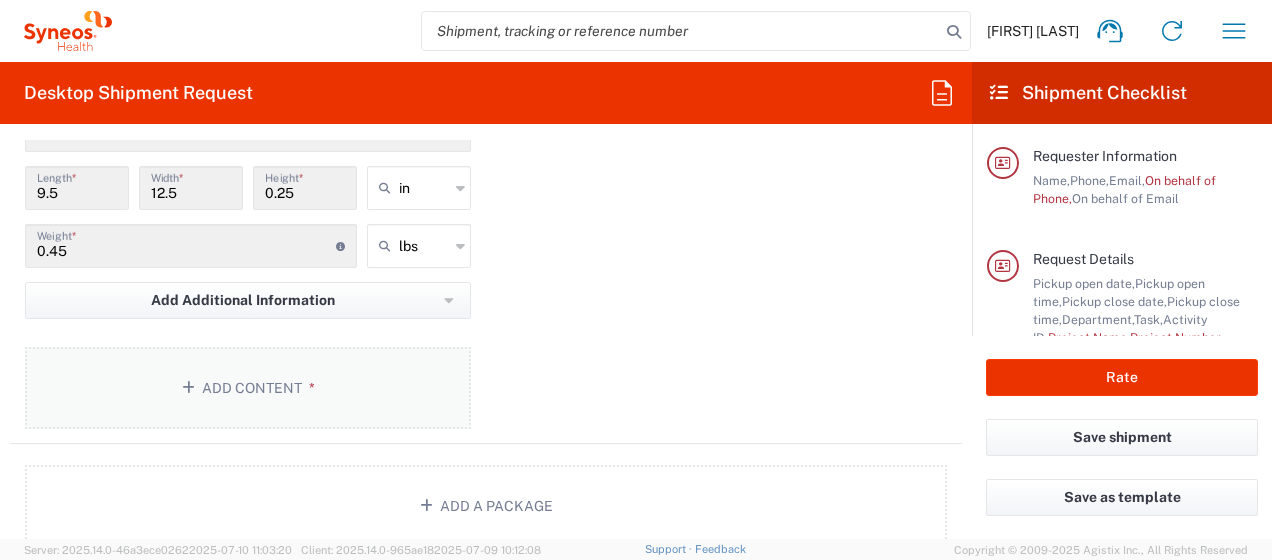 scroll, scrollTop: 2016, scrollLeft: 0, axis: vertical 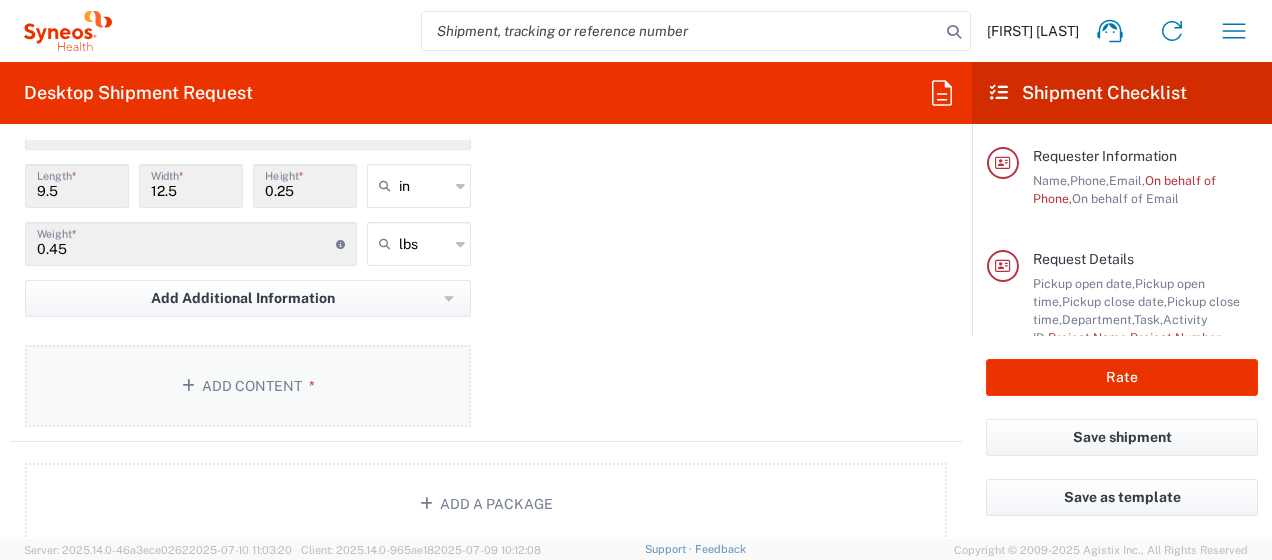 click on "*" 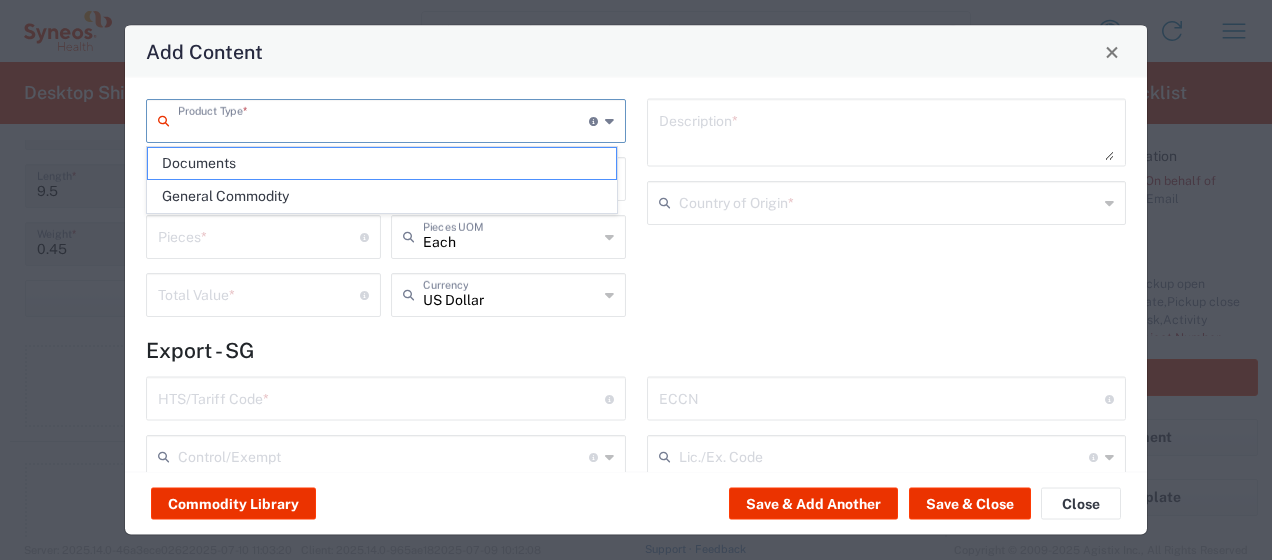 click at bounding box center (383, 119) 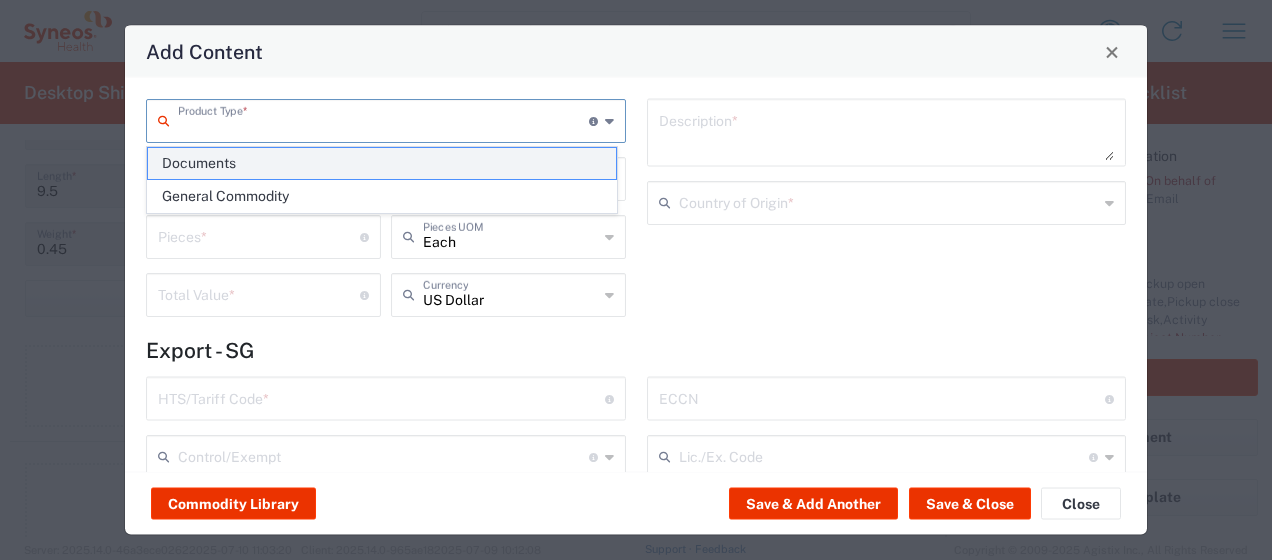 click on "Documents" 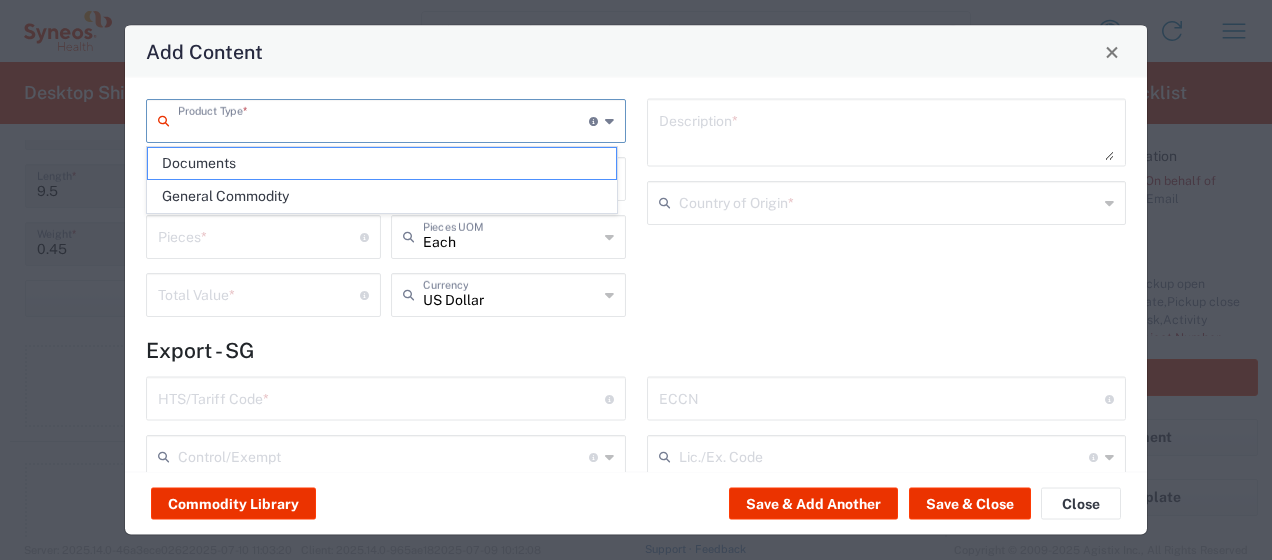 type on "Documents" 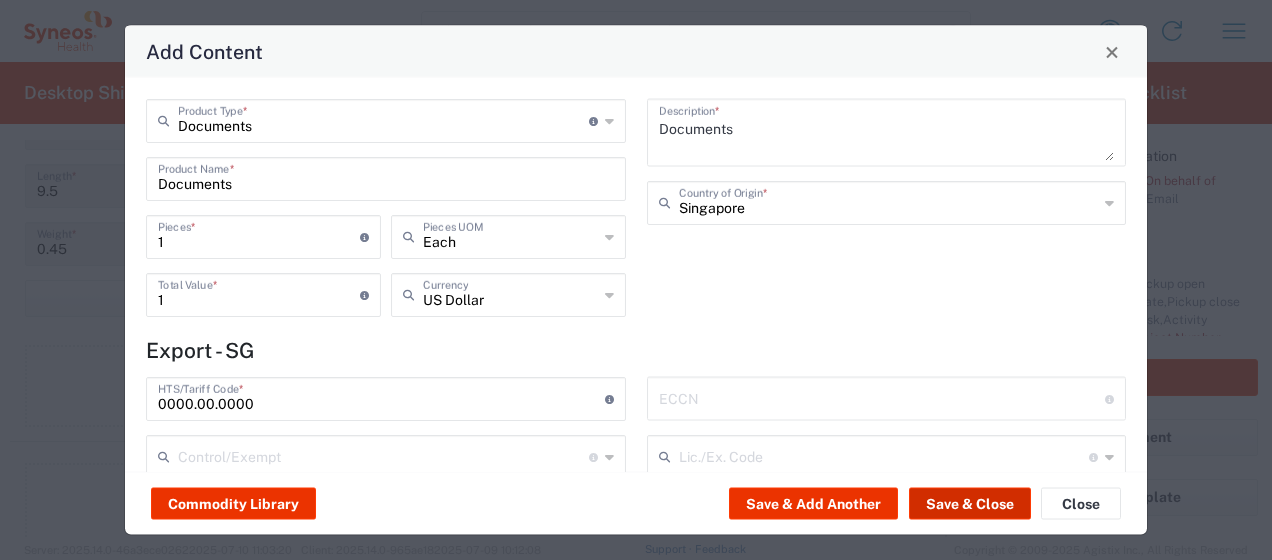 click on "Save & Close" 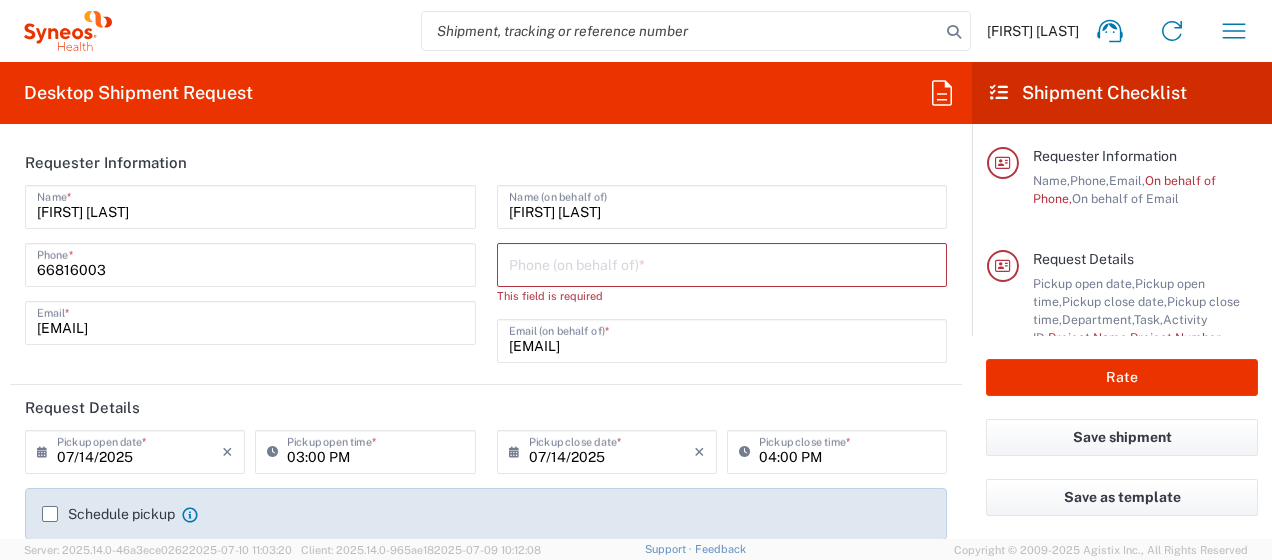 scroll, scrollTop: 0, scrollLeft: 0, axis: both 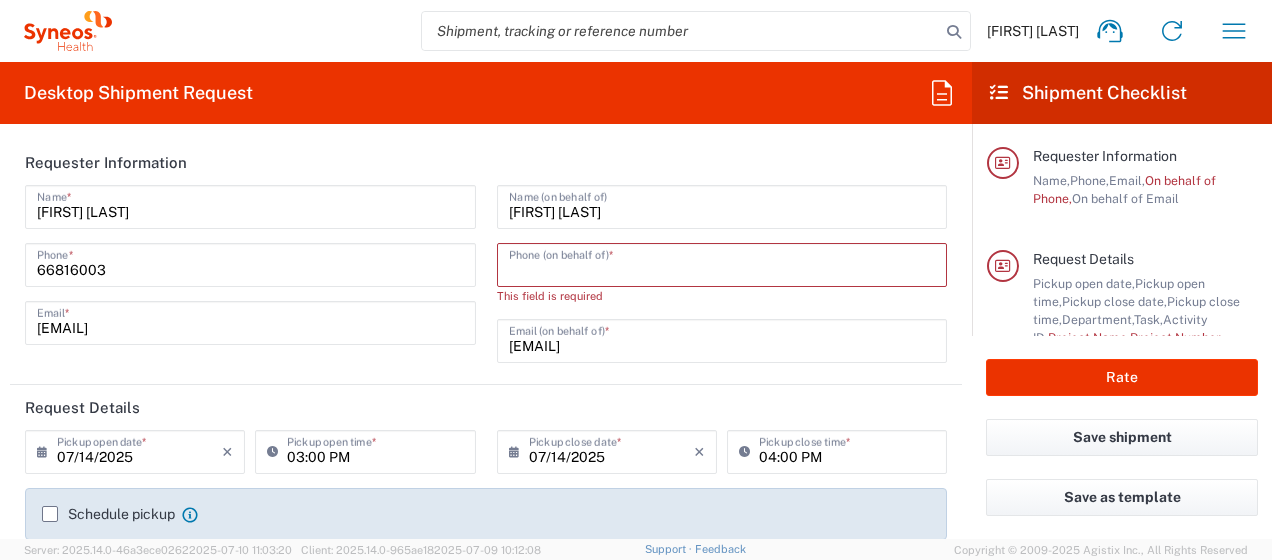 type on "96872212" 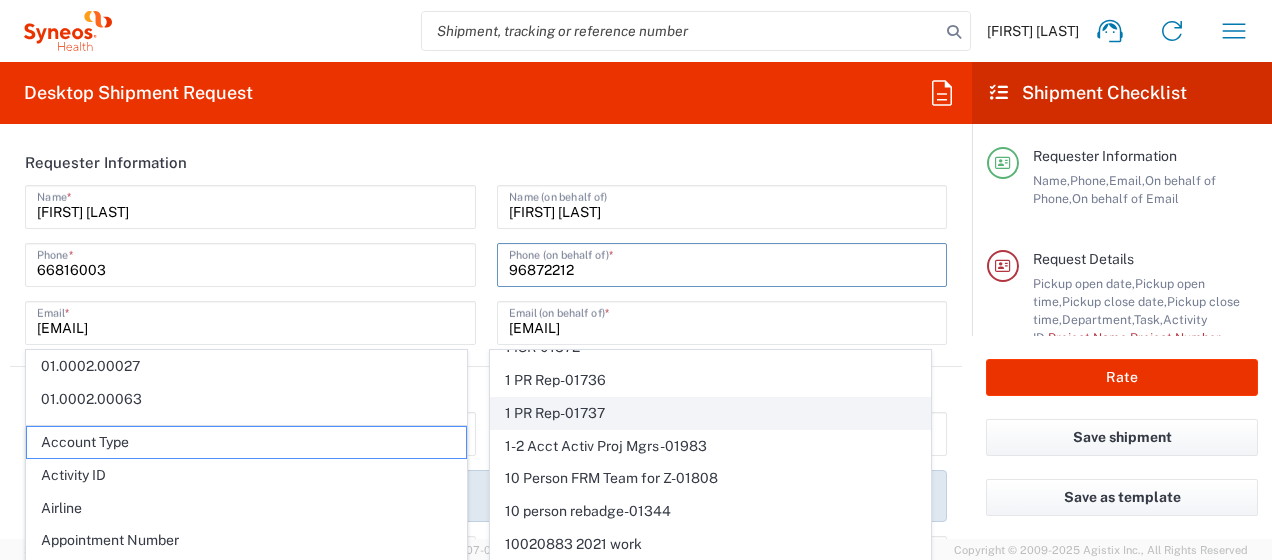 scroll, scrollTop: 200, scrollLeft: 0, axis: vertical 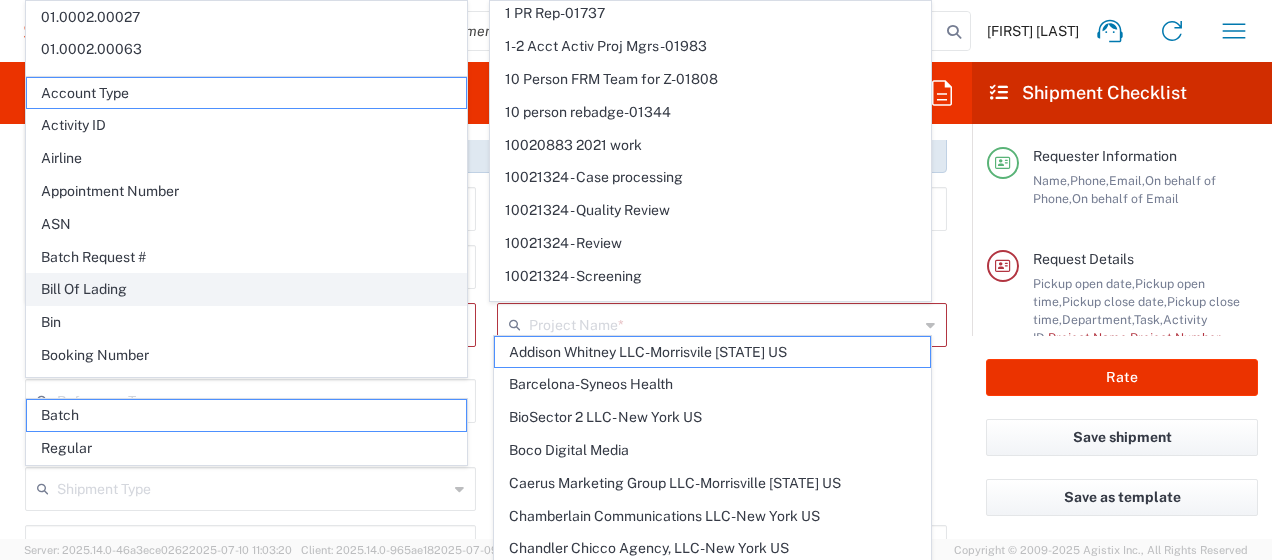 click on "Bill Of Lading" 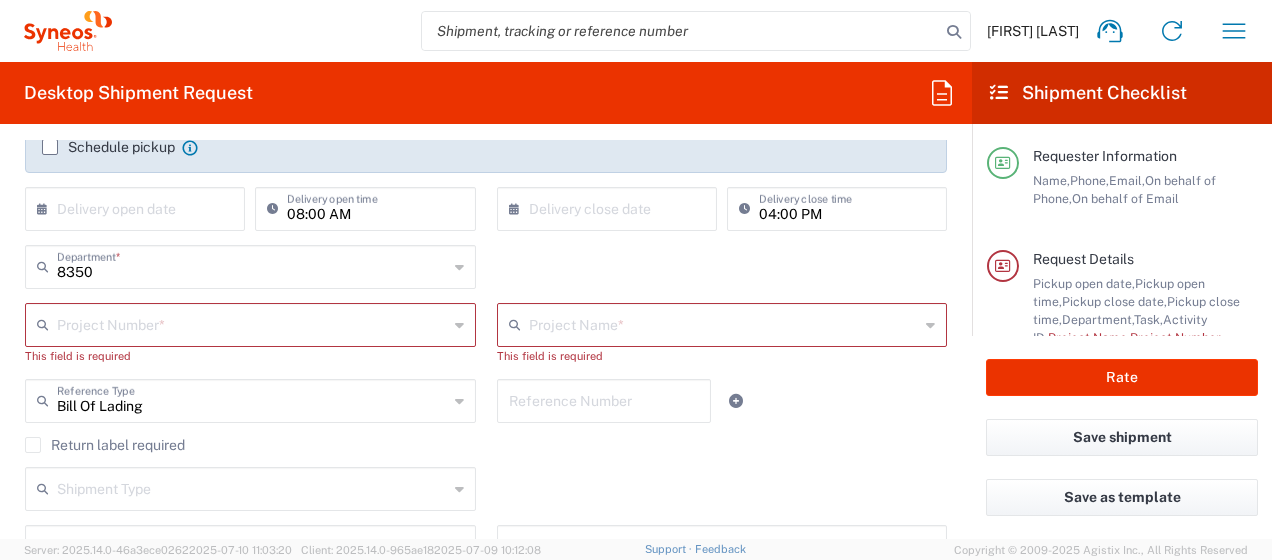 click at bounding box center (724, 323) 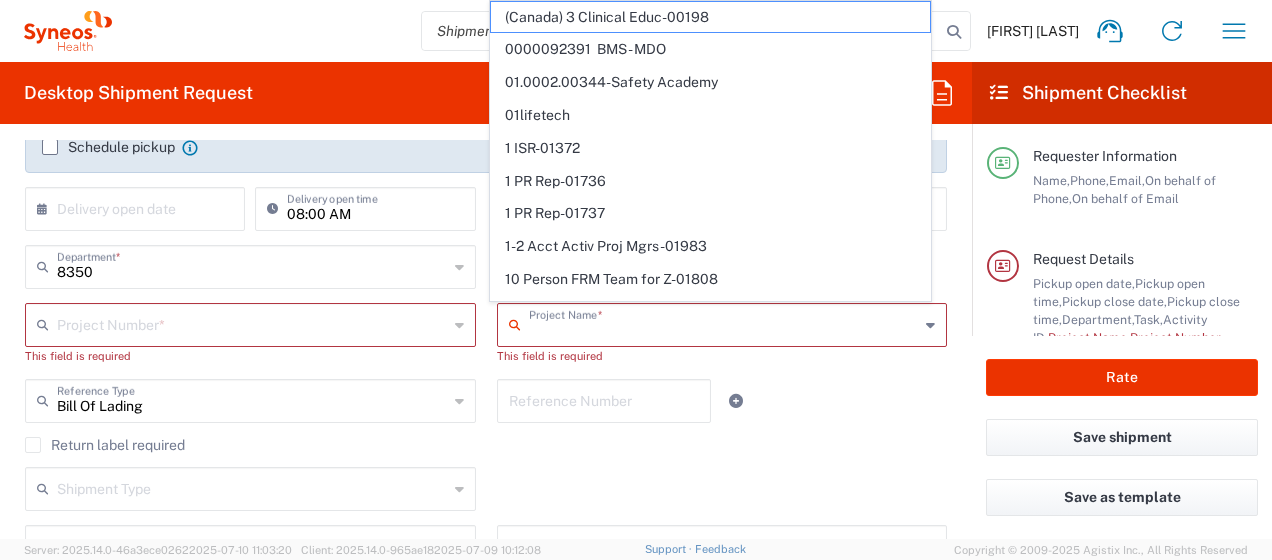 click at bounding box center [252, 323] 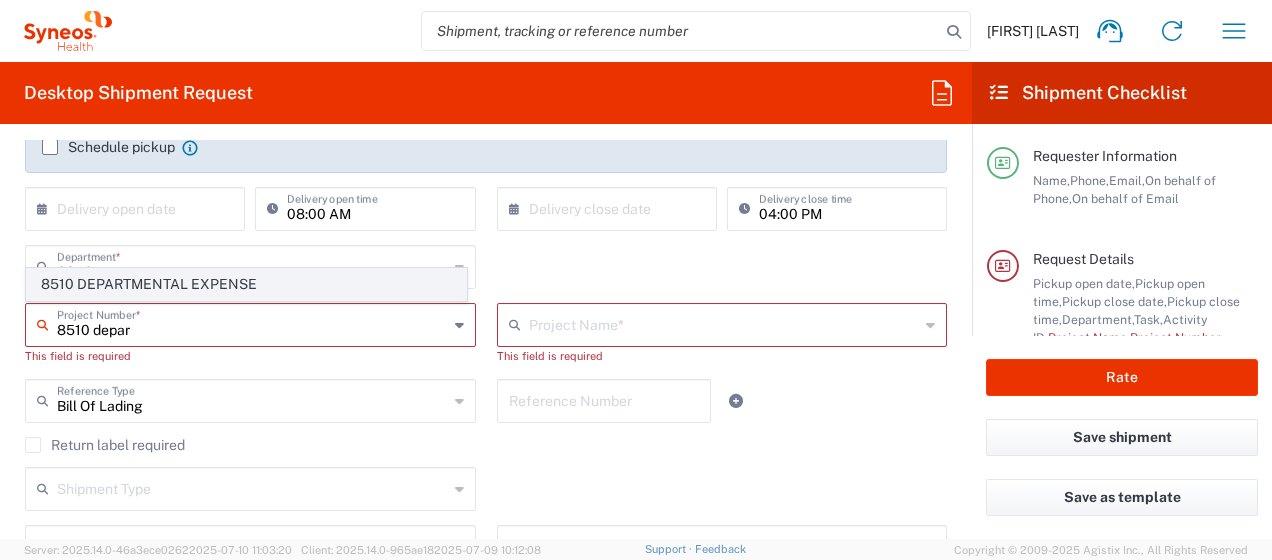 click on "8510 DEPARTMENTAL EXPENSE" 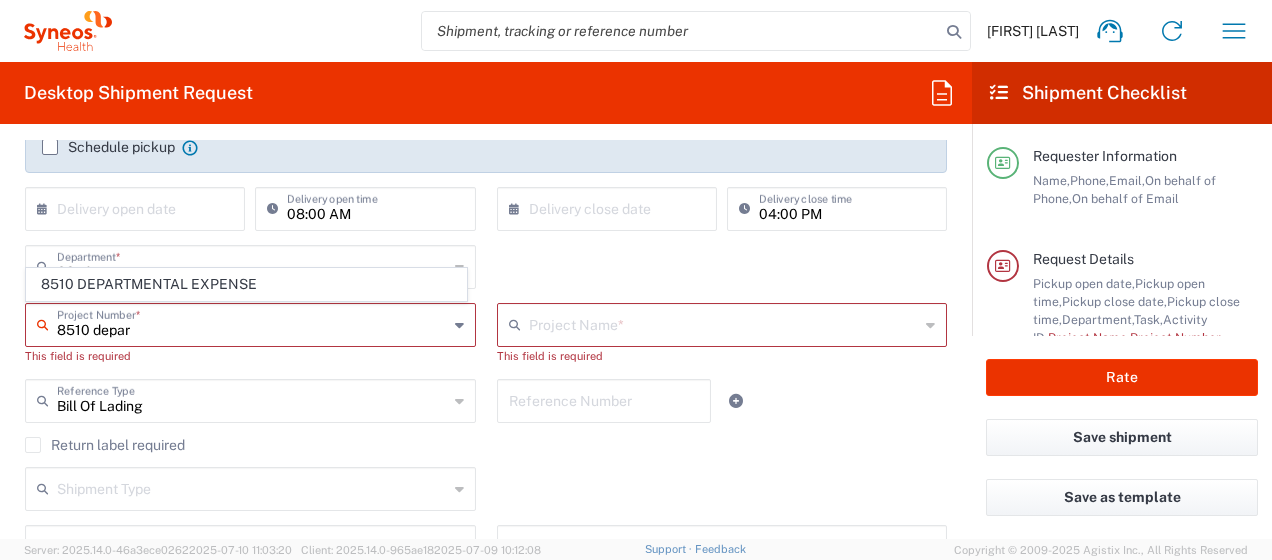type on "8510 DEPARTMENTAL EXPENSE" 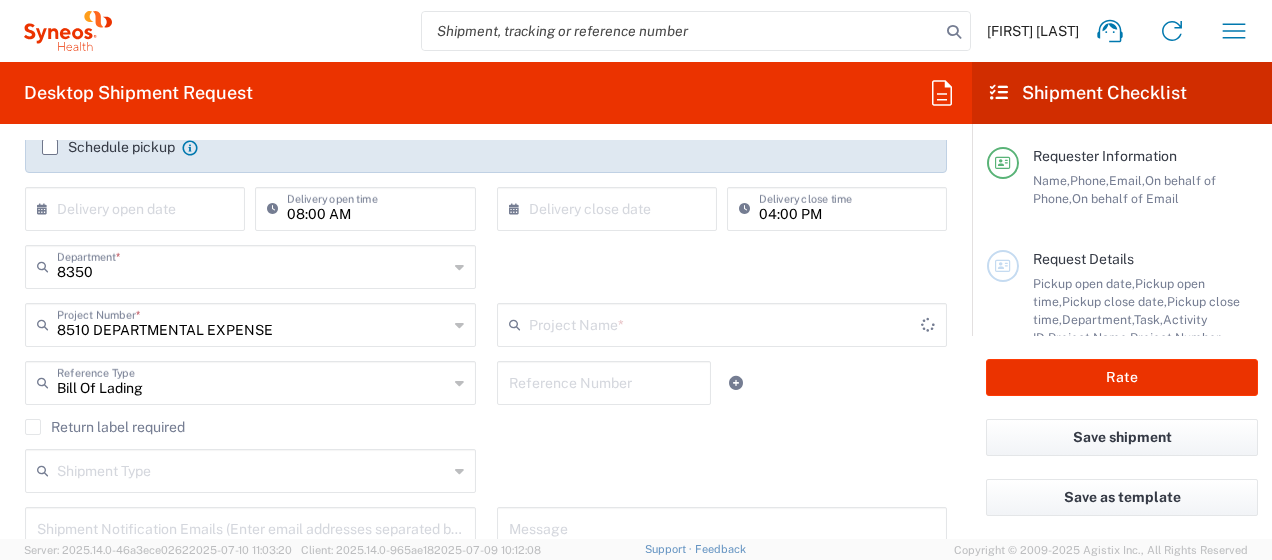 type on "8510 DEPARTMENTAL EXPENSE" 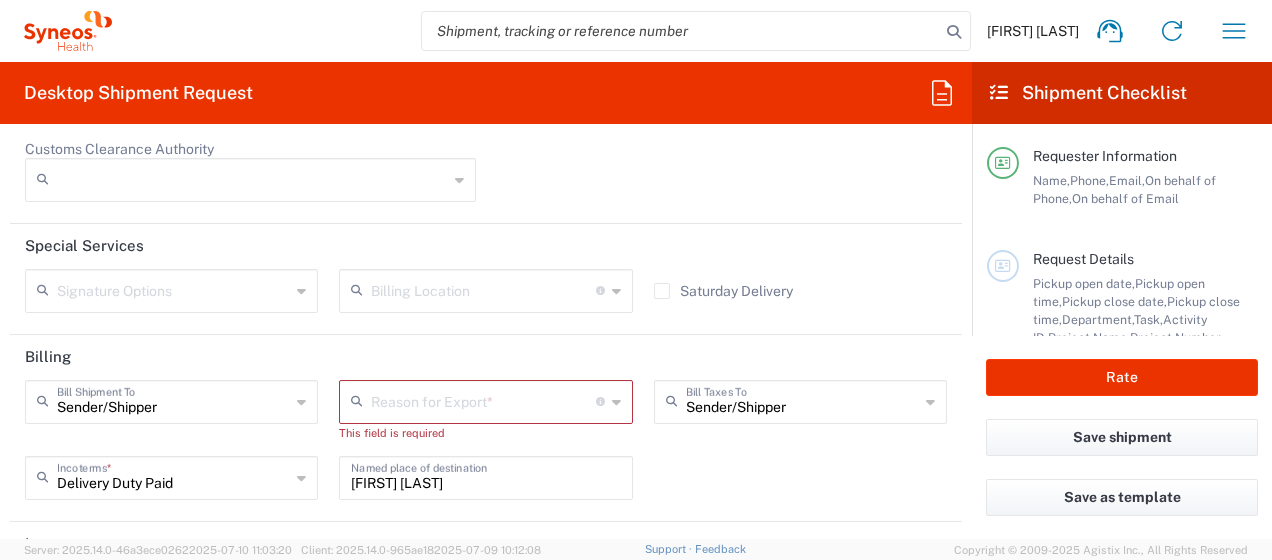 scroll, scrollTop: 2849, scrollLeft: 0, axis: vertical 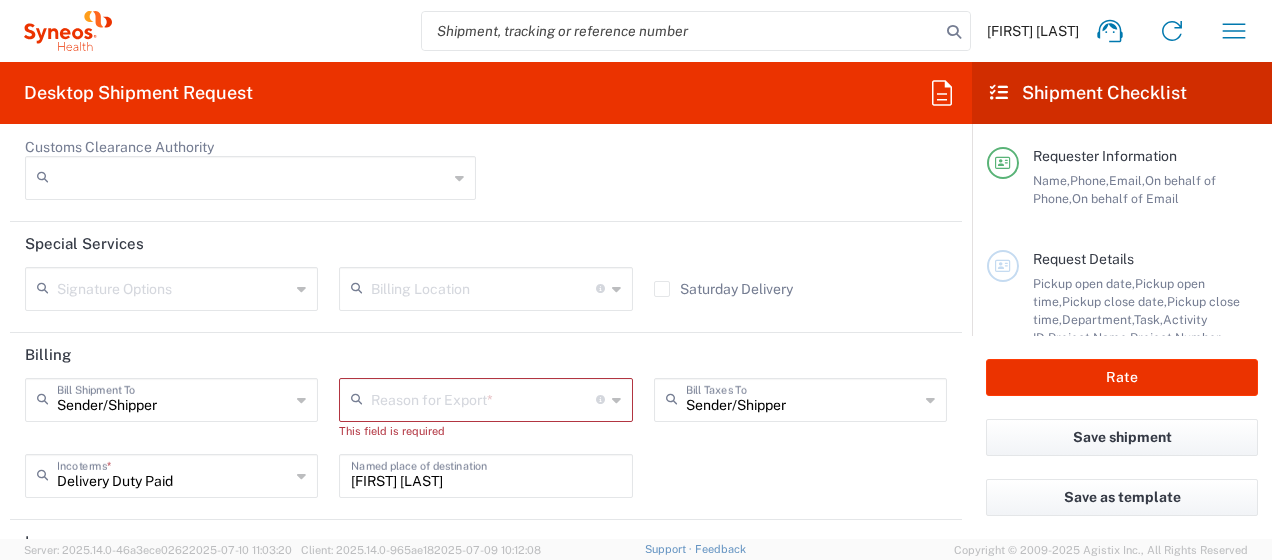 click at bounding box center (483, 398) 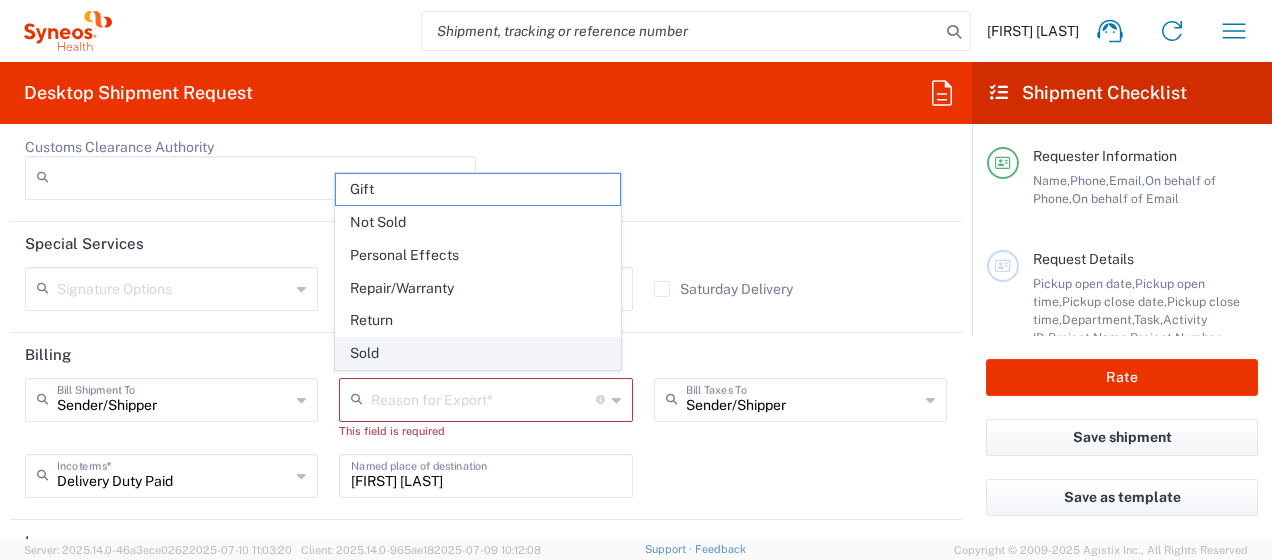 click on "Sold" 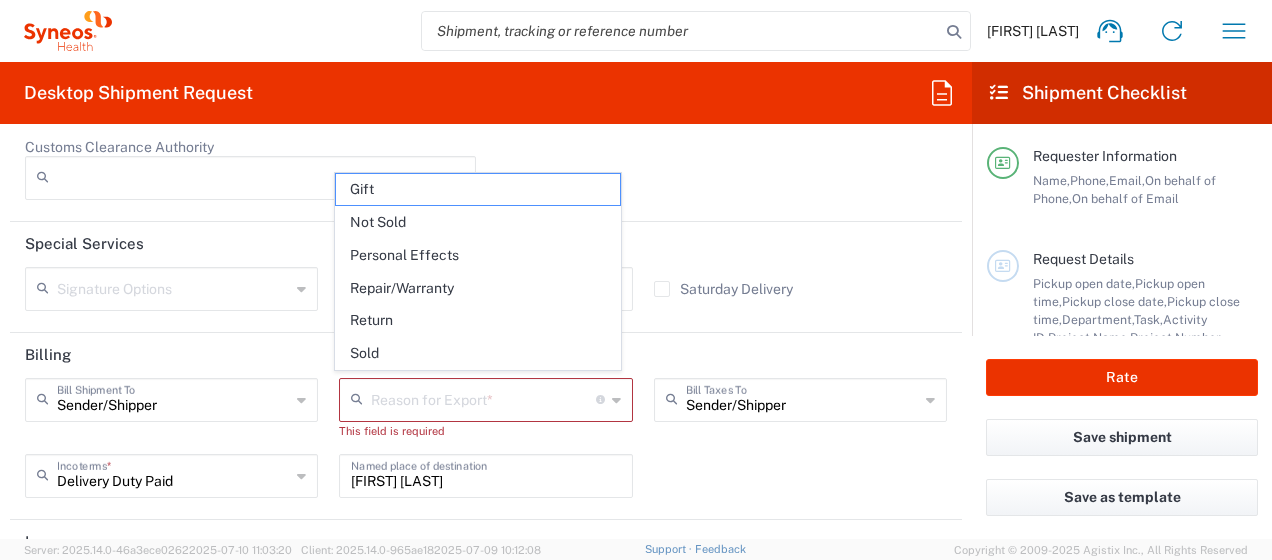 type on "Sold" 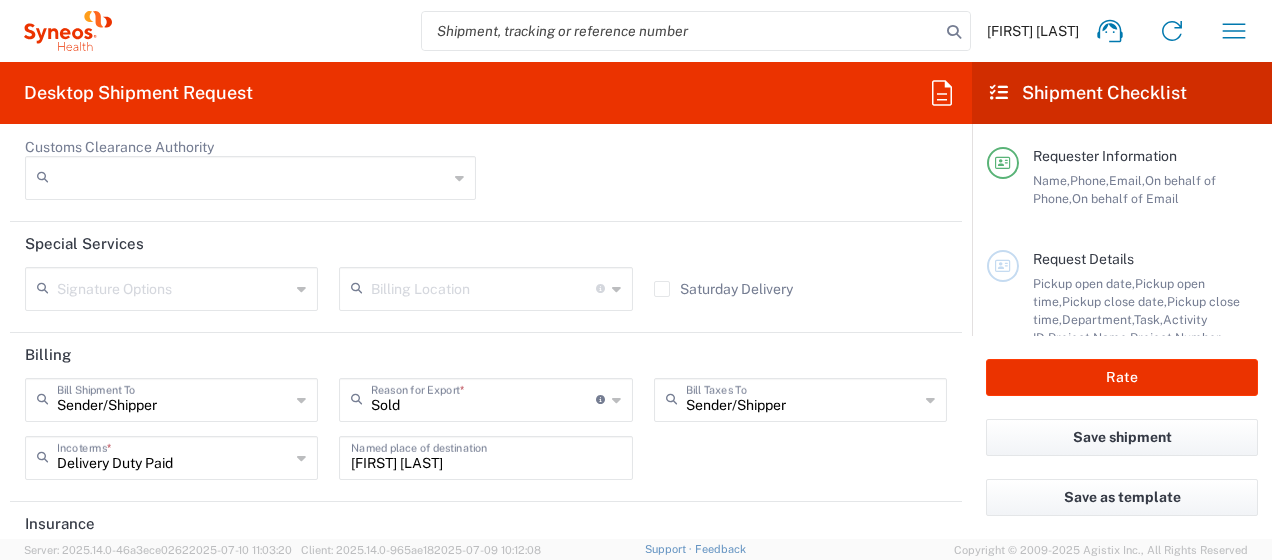 scroll, scrollTop: 2933, scrollLeft: 0, axis: vertical 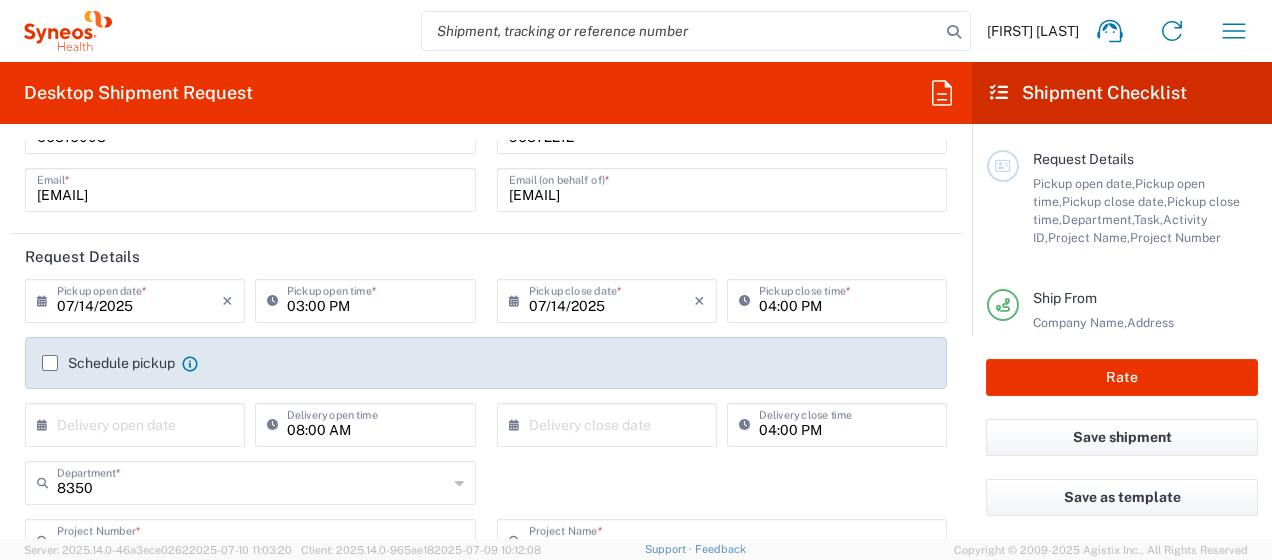 click on "Schedule pickup" 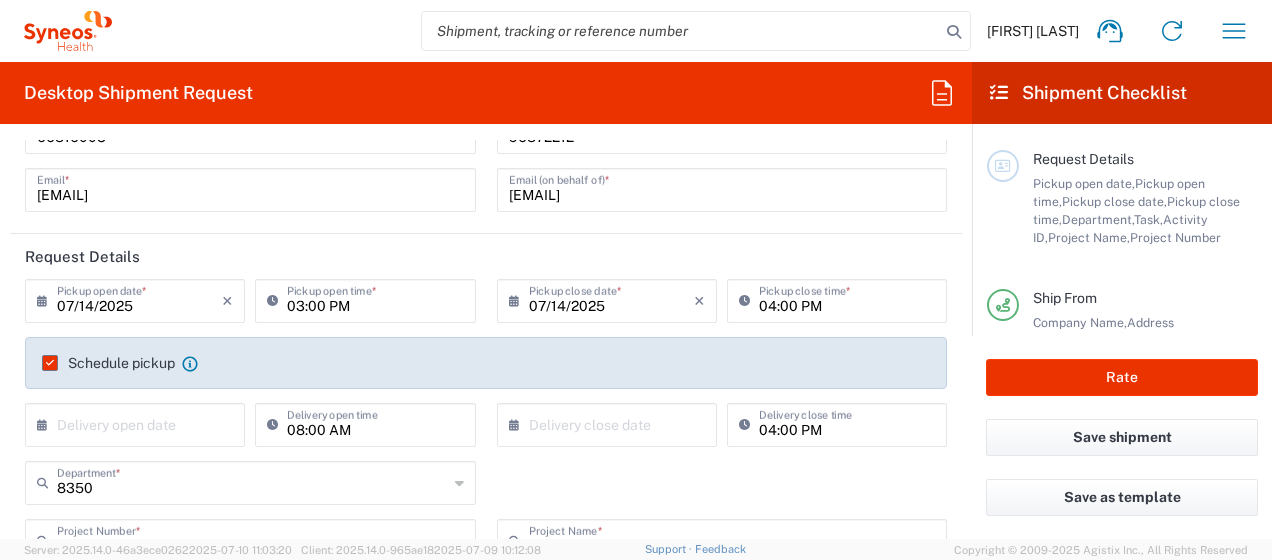 click 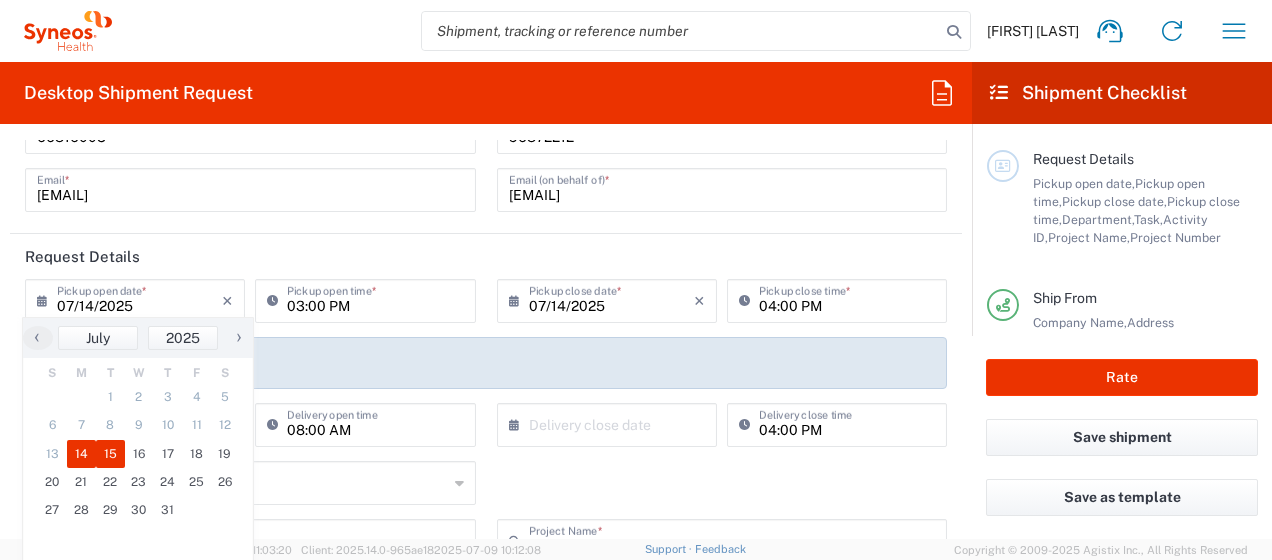 click on "15" 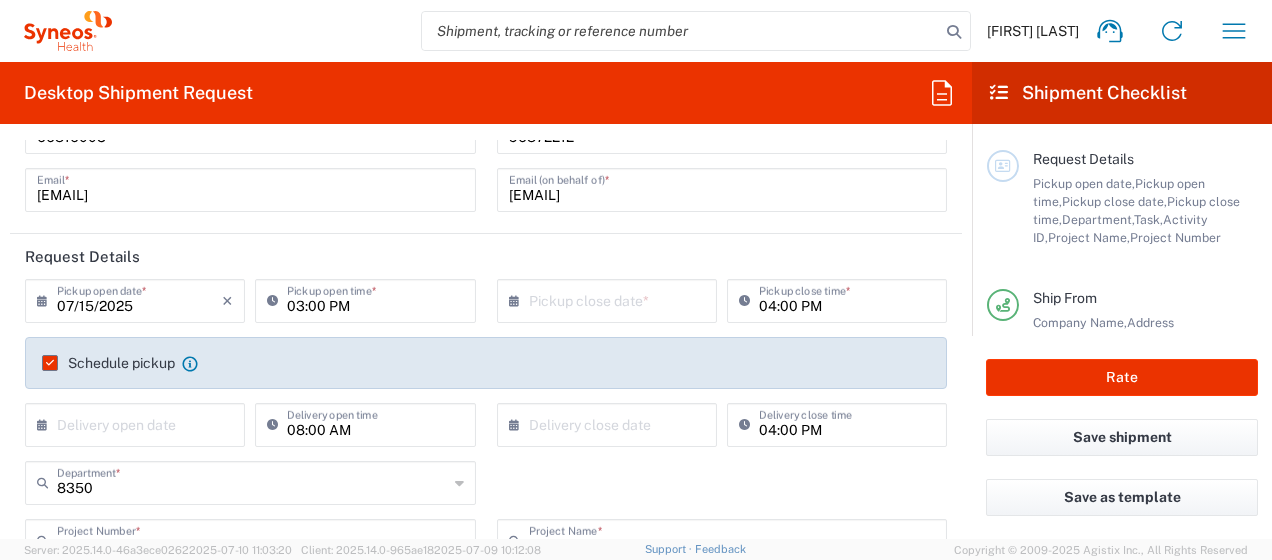 click on "03:00 PM" at bounding box center (375, 299) 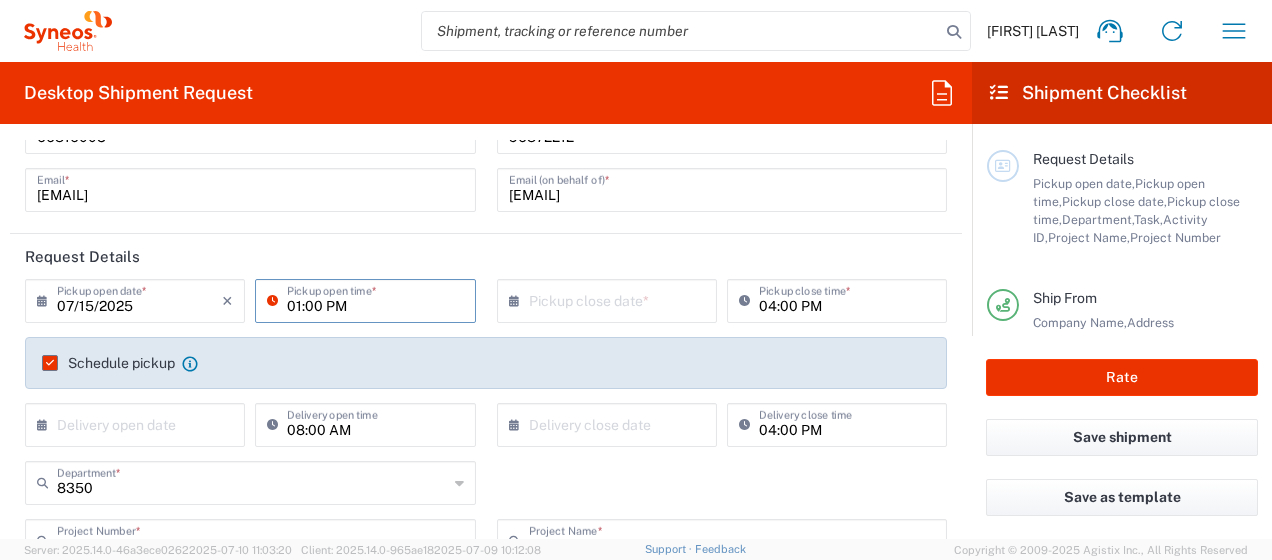 type on "01:00 PM" 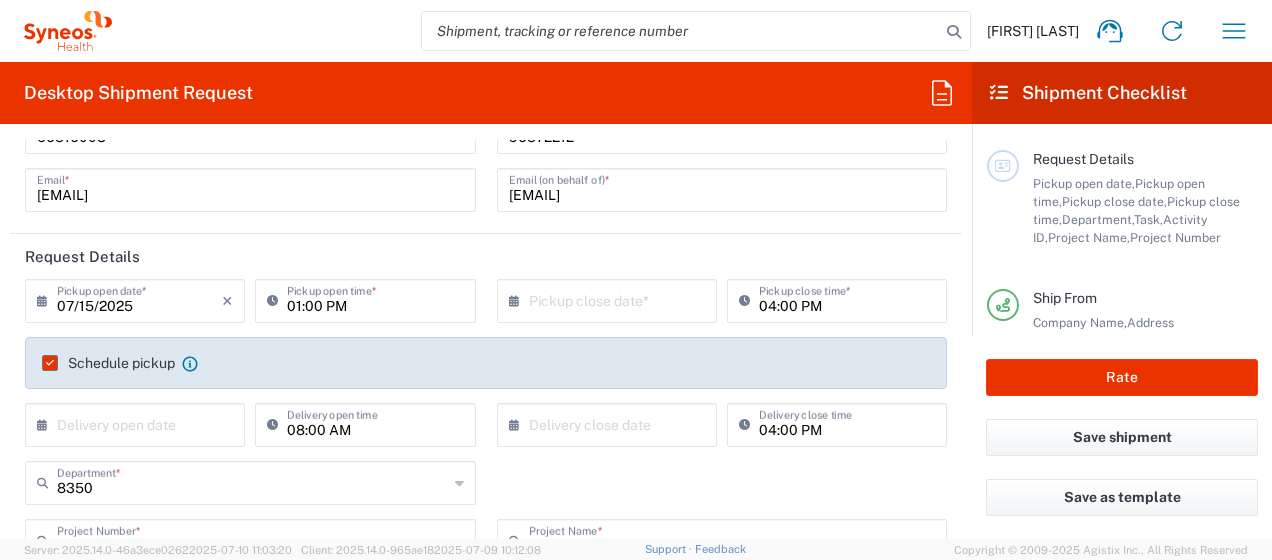 click 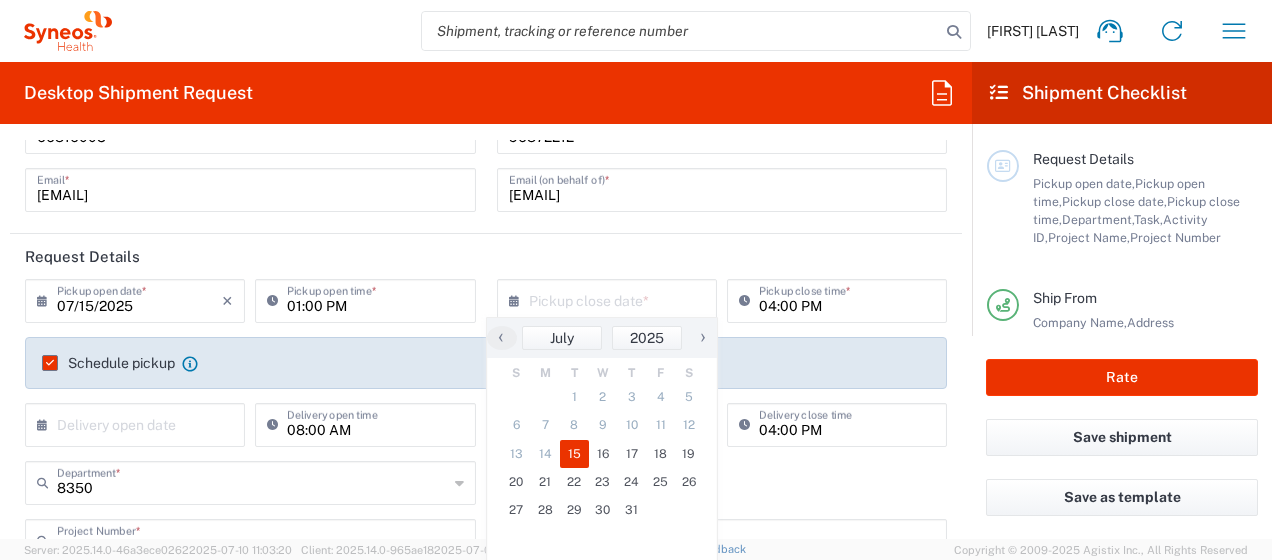 click on "15" 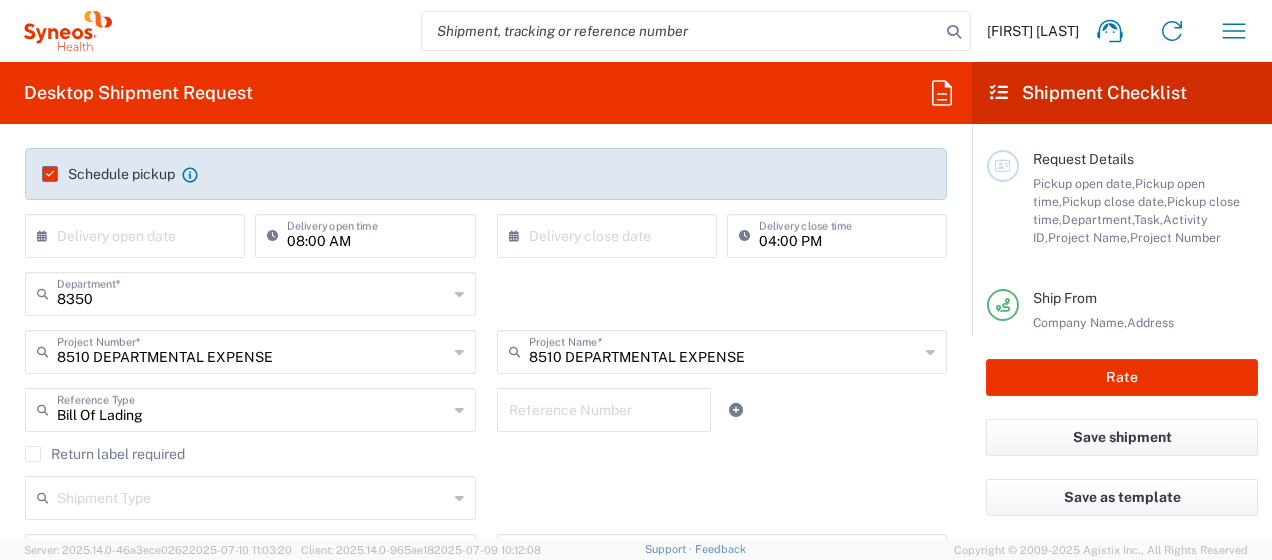 scroll, scrollTop: 333, scrollLeft: 0, axis: vertical 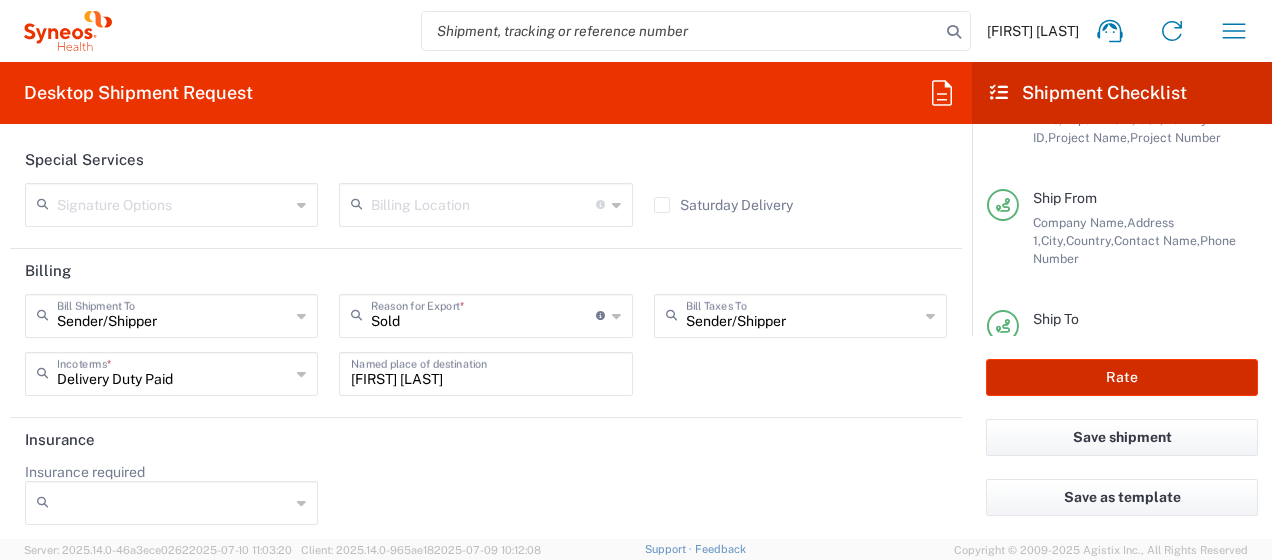 click on "Rate" 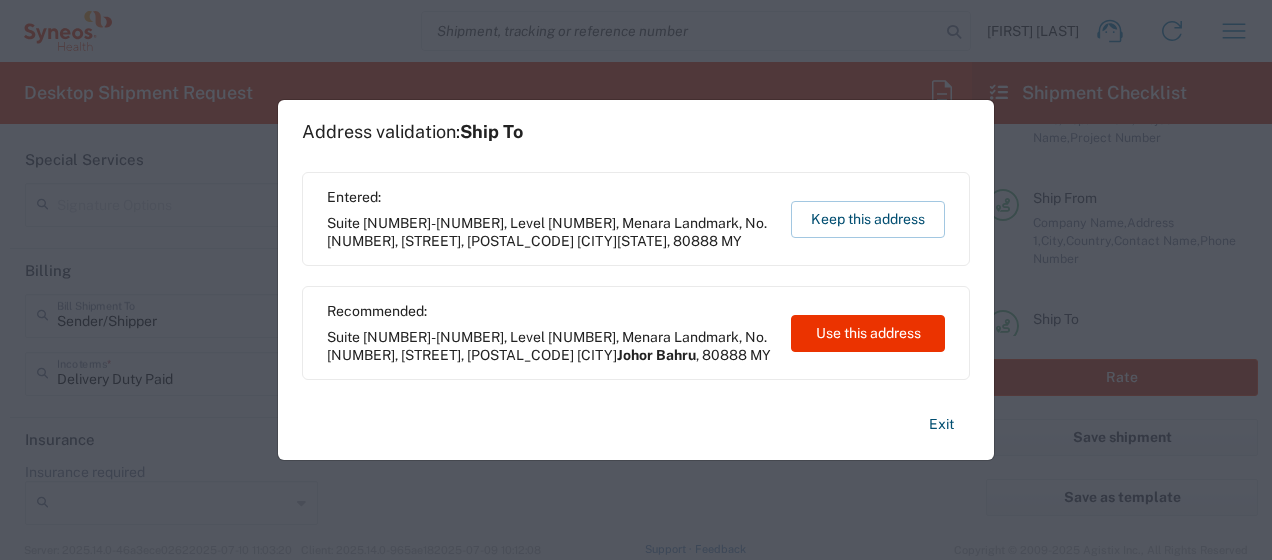 type on "8510 DEPARTMENTAL EXPENSE" 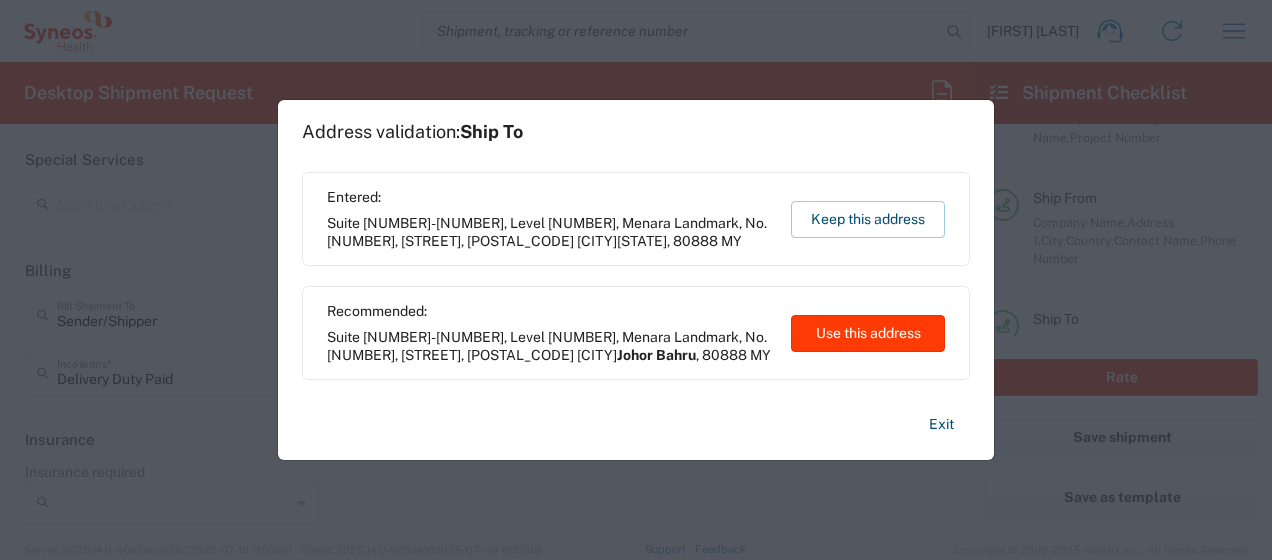click on "Use this address" 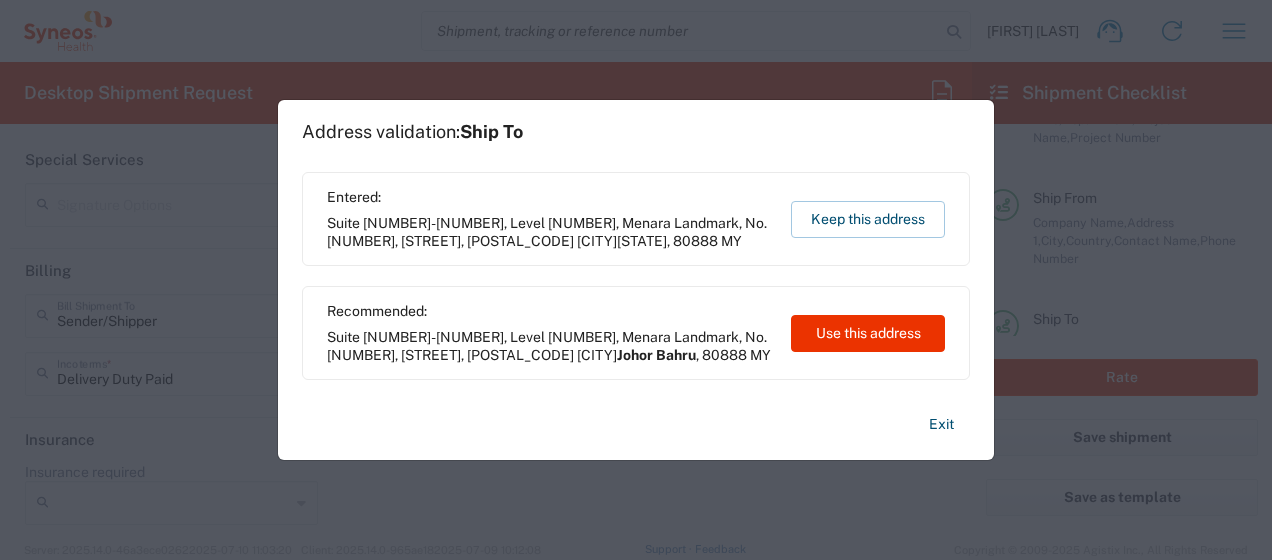type on "Johor Bahru" 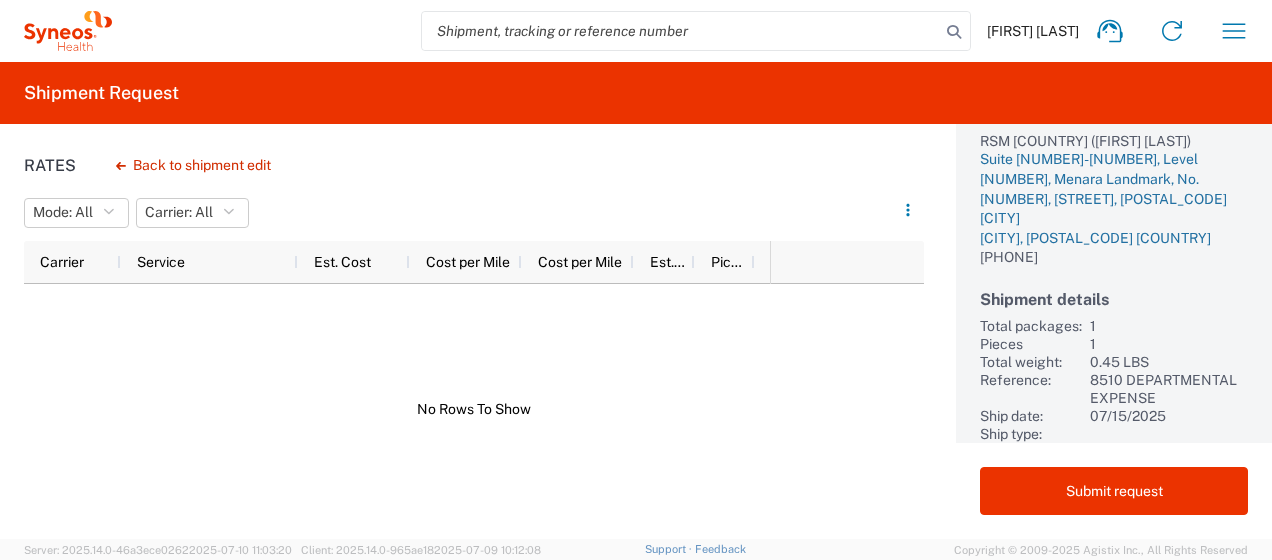 scroll, scrollTop: 307, scrollLeft: 0, axis: vertical 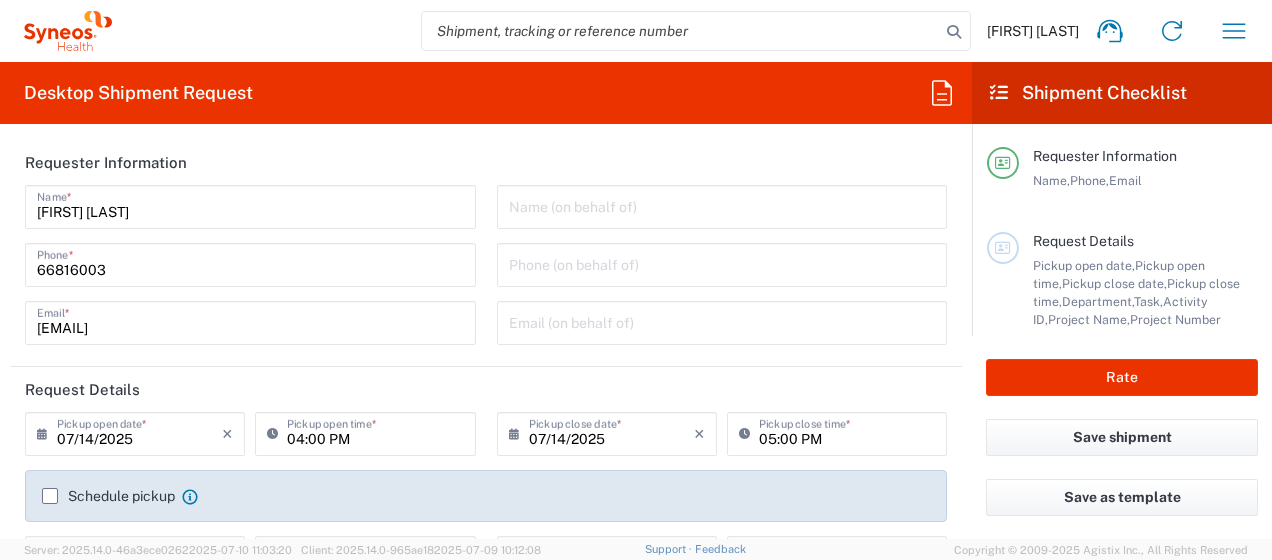 type on "8350" 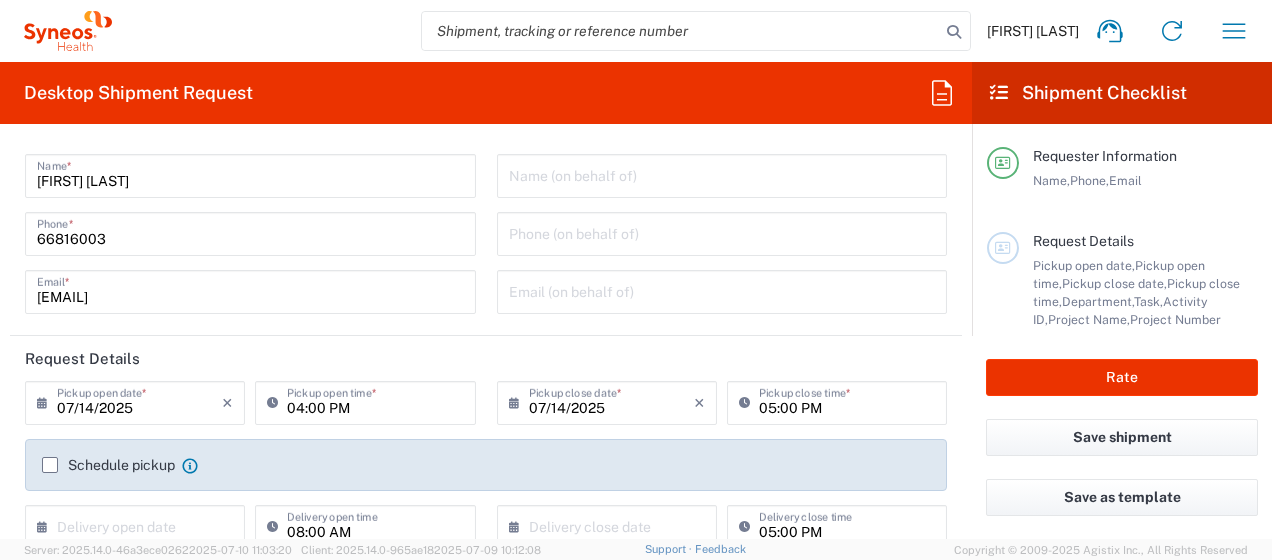 scroll, scrollTop: 0, scrollLeft: 0, axis: both 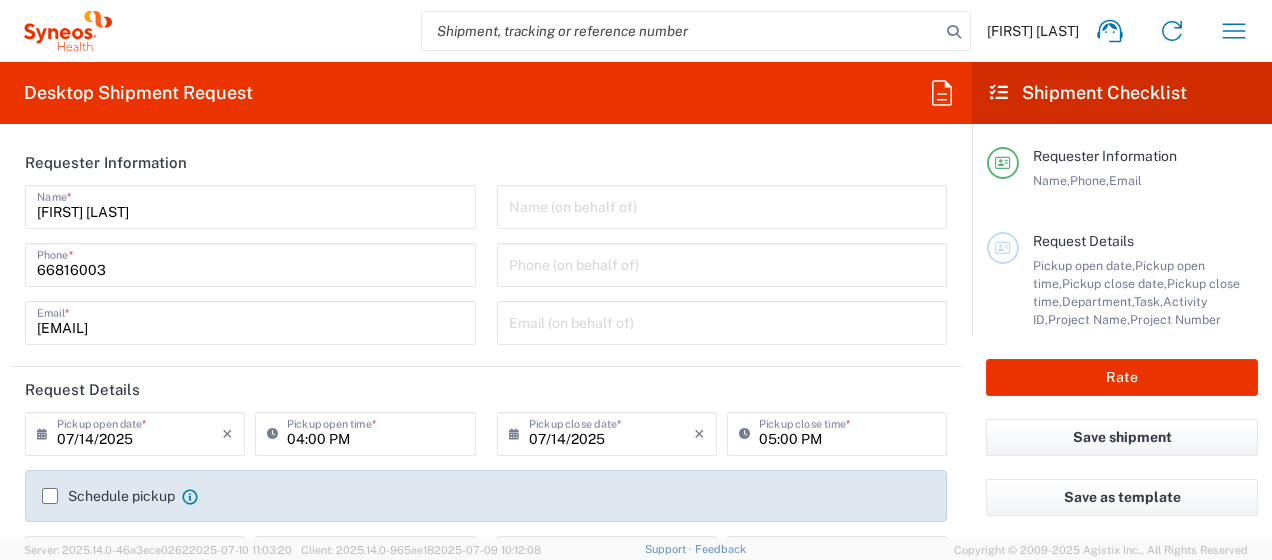 click 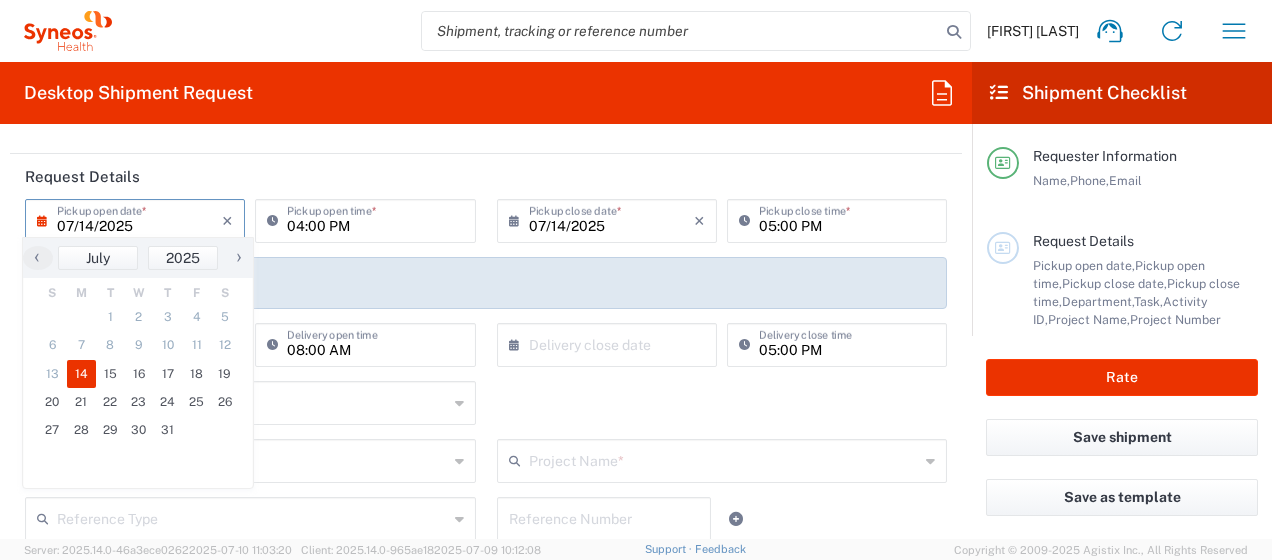 scroll, scrollTop: 300, scrollLeft: 0, axis: vertical 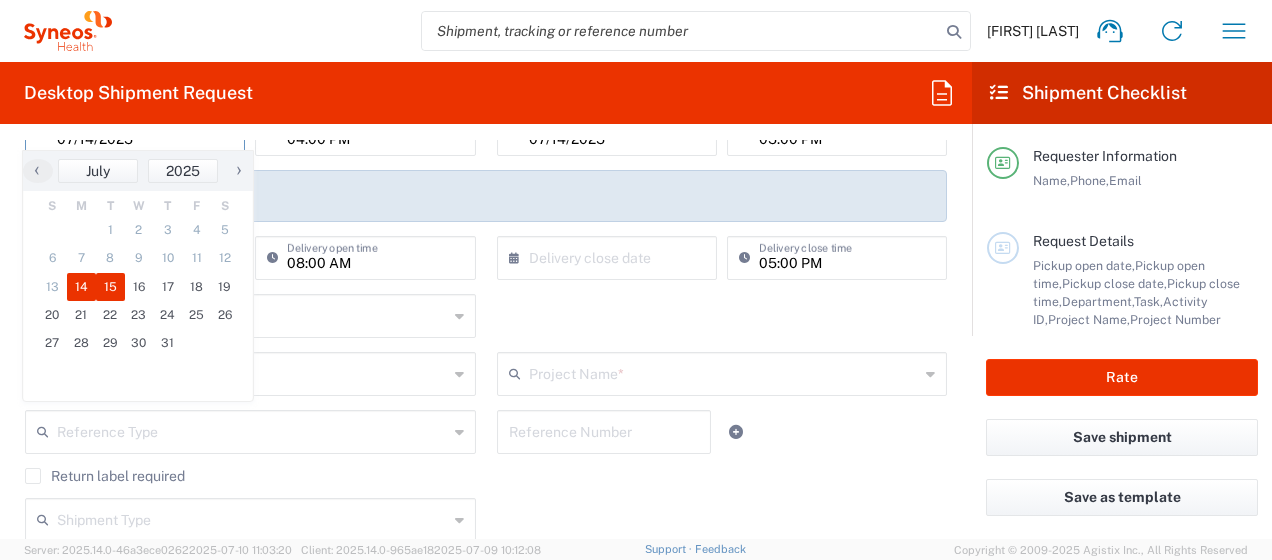 click on "15" 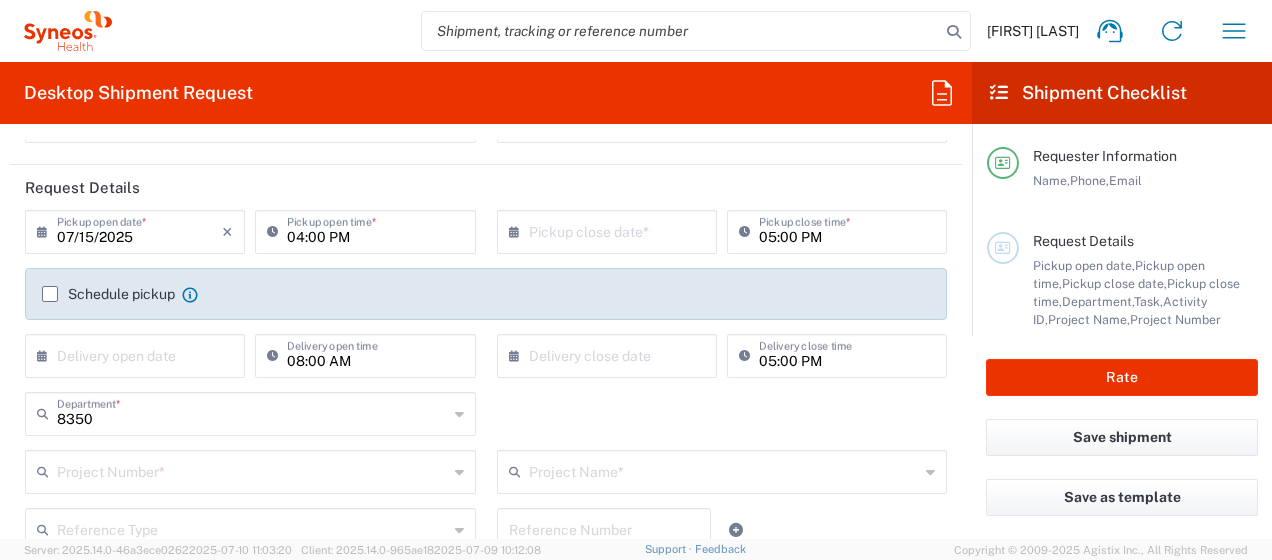scroll, scrollTop: 200, scrollLeft: 0, axis: vertical 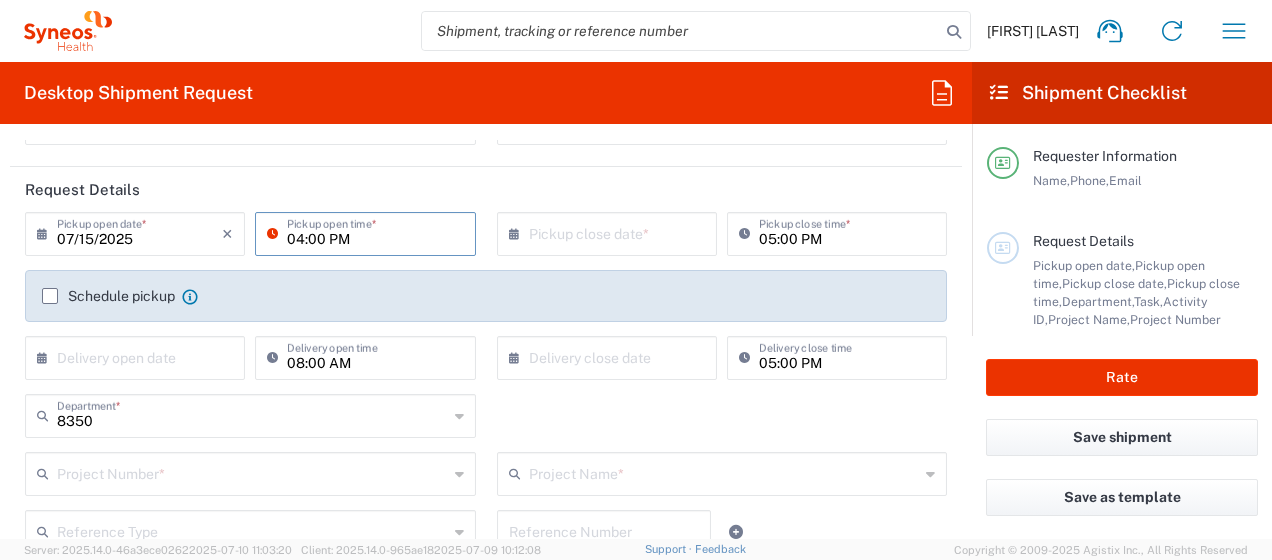 click on "04:00 PM" at bounding box center (375, 232) 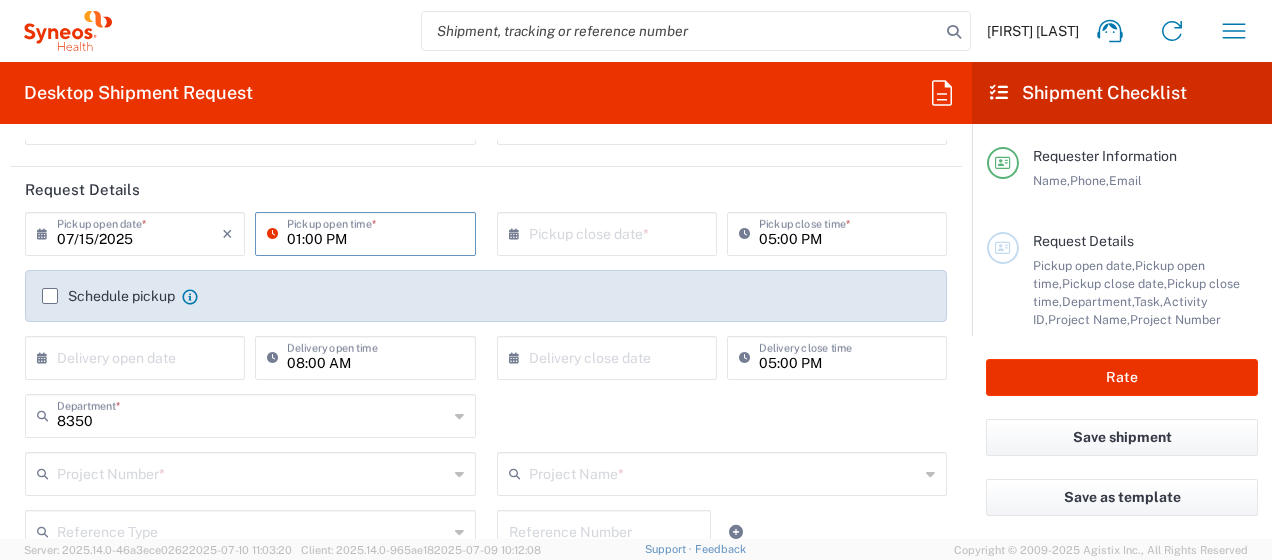 type on "01:00 PM" 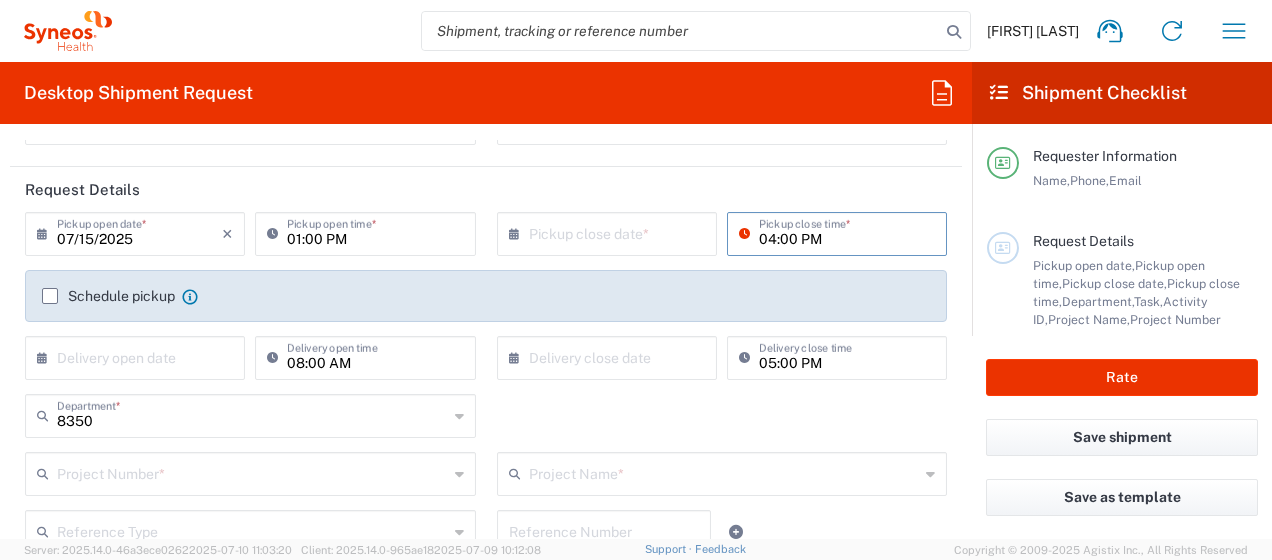 type on "04:00 PM" 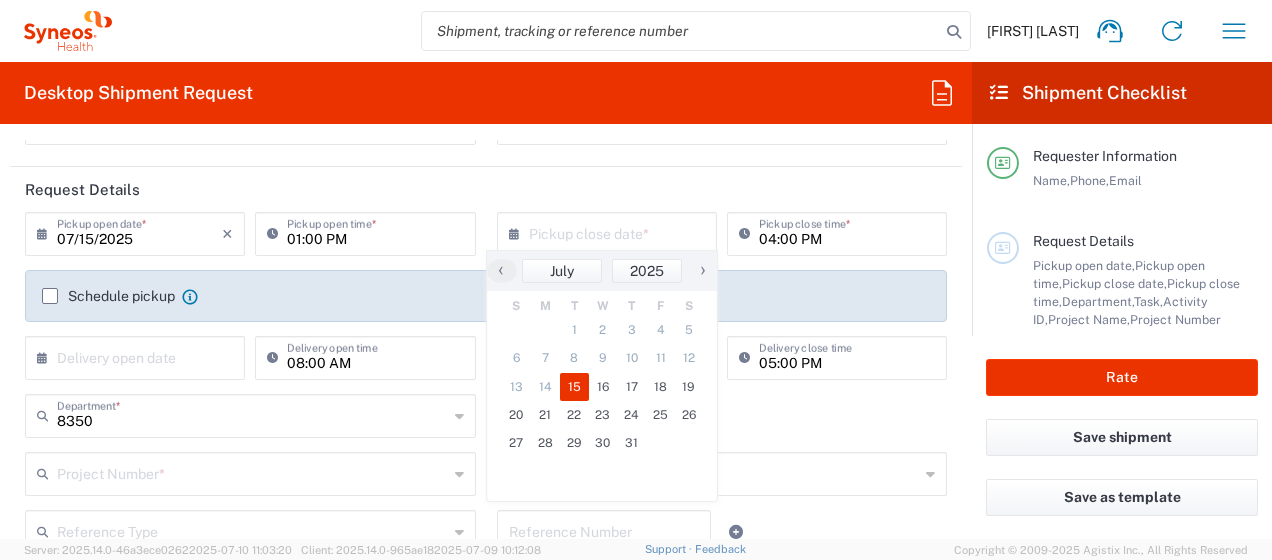 click on "15" 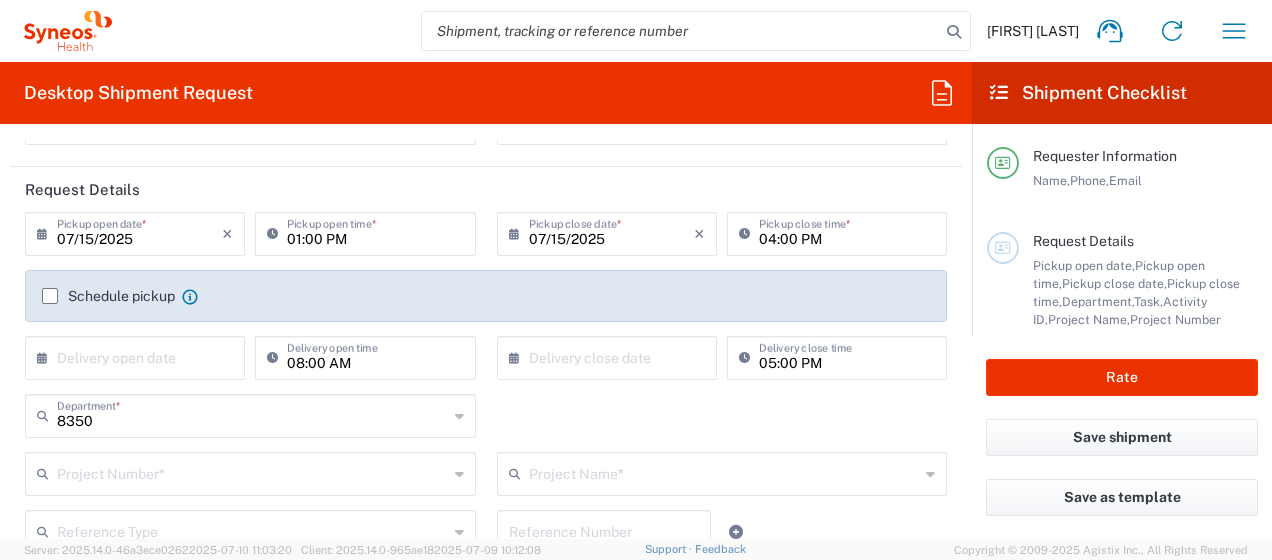 click on "Schedule pickup" 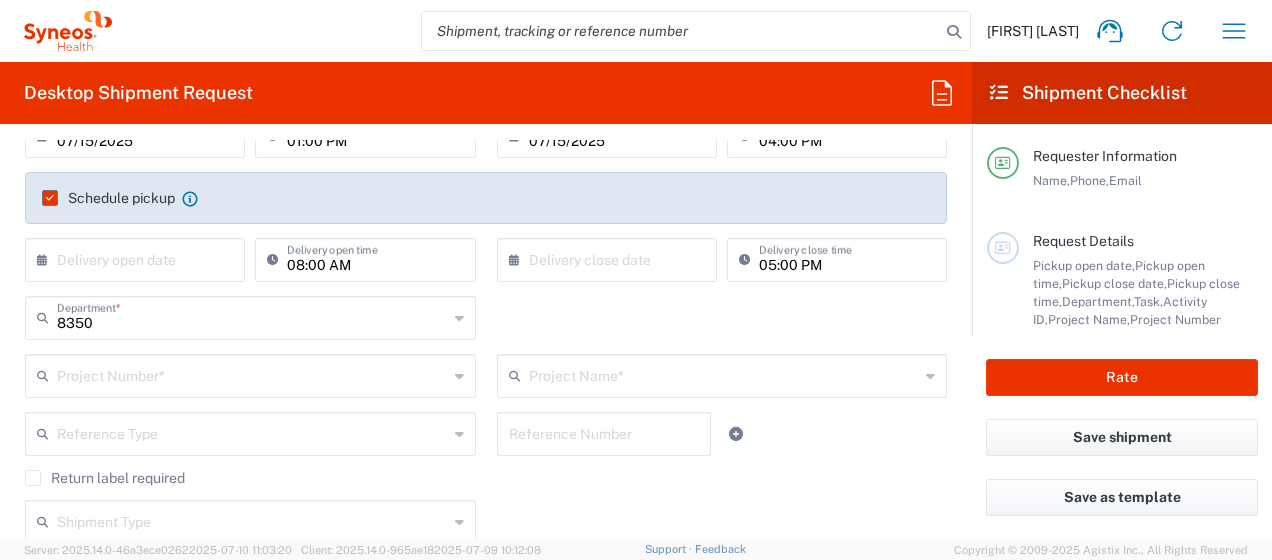 scroll, scrollTop: 300, scrollLeft: 0, axis: vertical 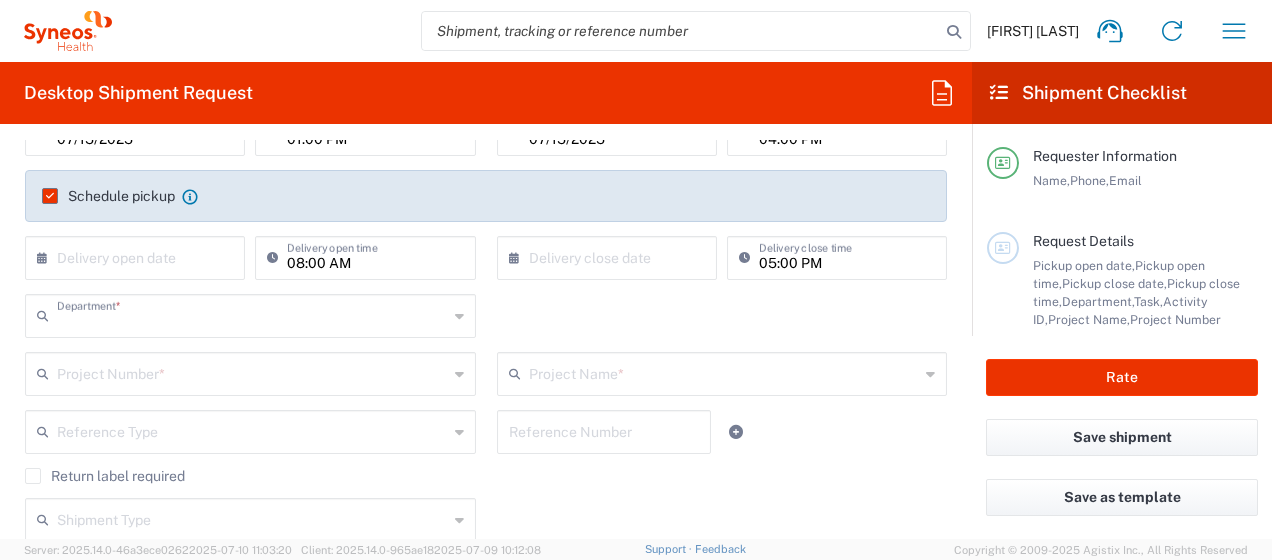 click at bounding box center (252, 314) 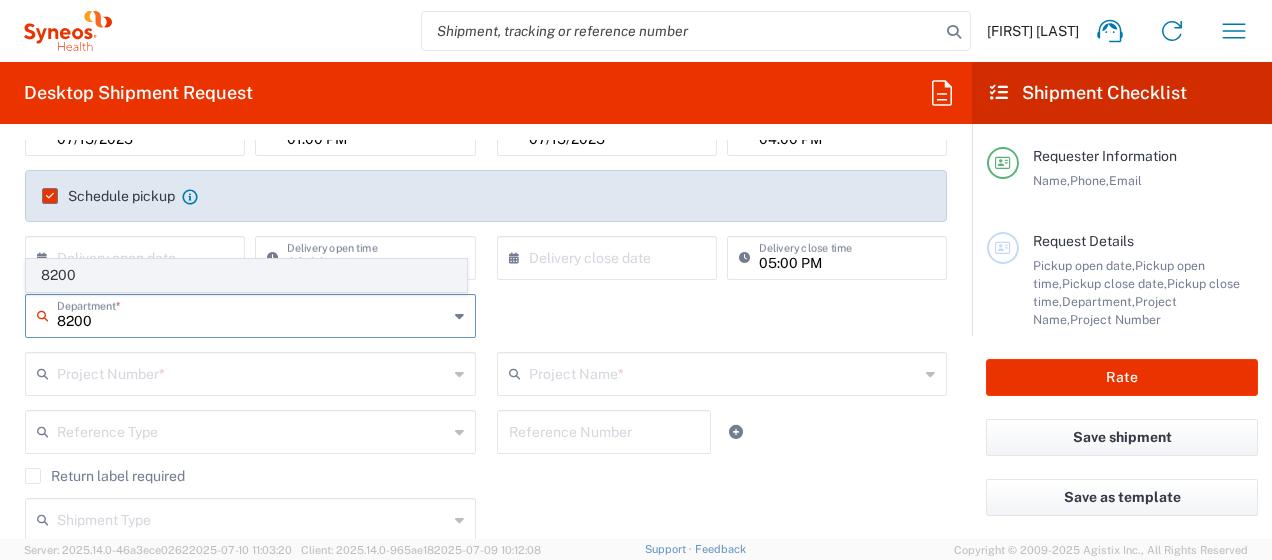 type on "8200" 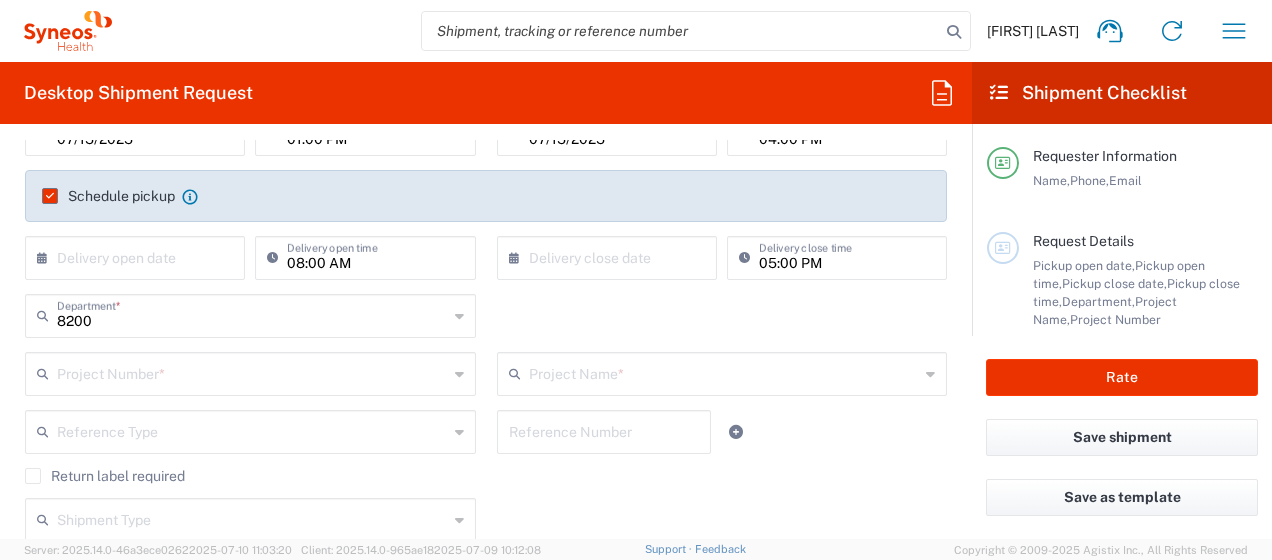 click at bounding box center [252, 372] 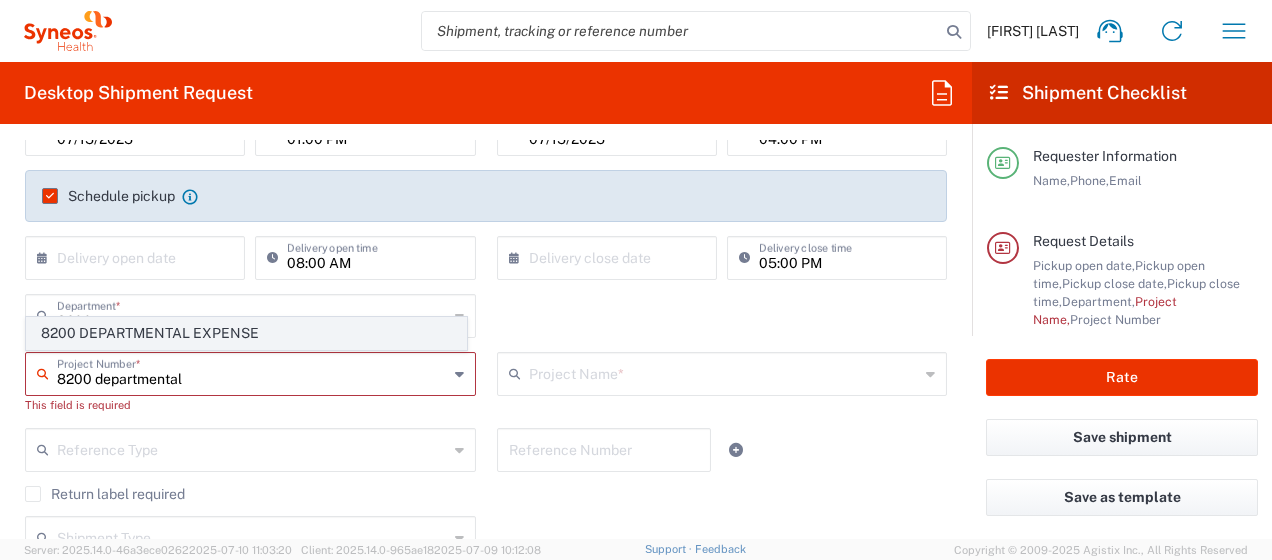 click on "8200 DEPARTMENTAL EXPENSE" 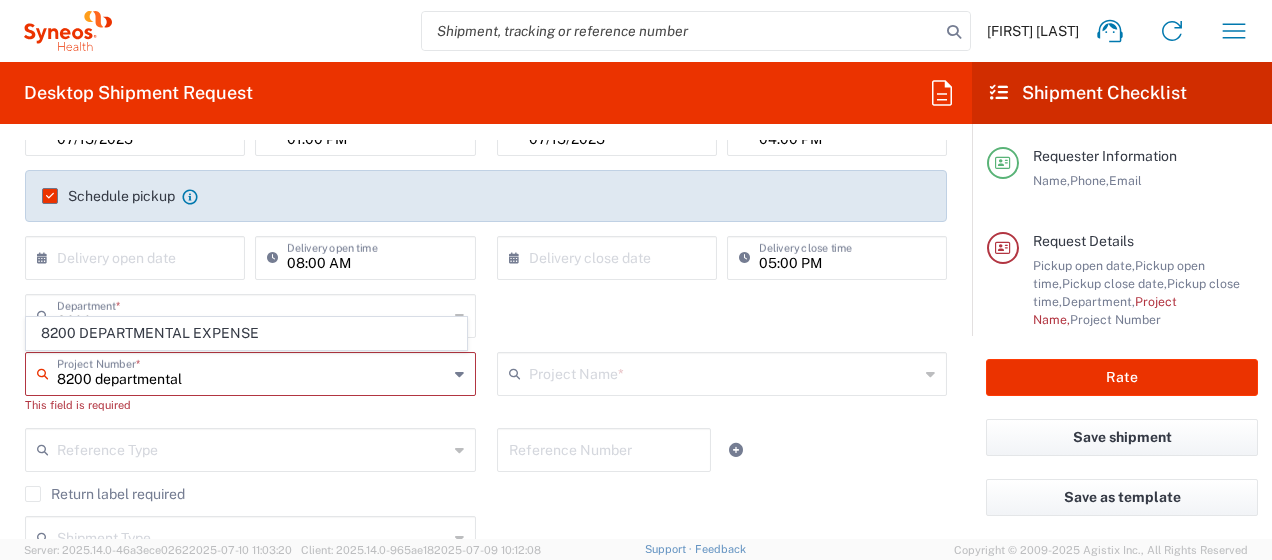 type on "8200 DEPARTMENTAL EXPENSE" 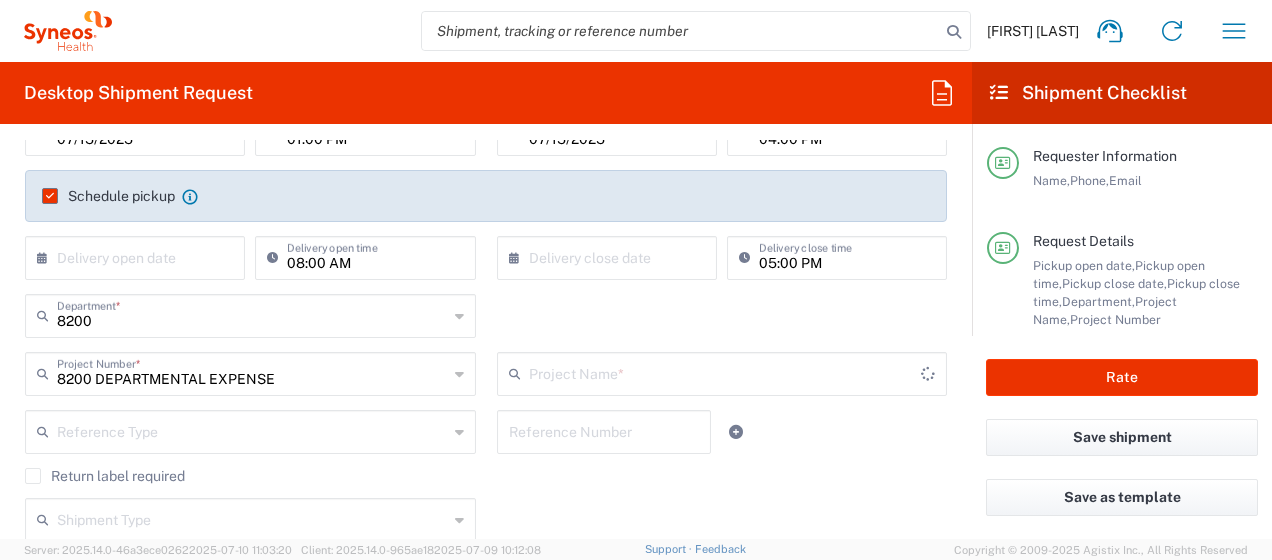 type on "8200 DEPARTMENTAL EXPENSE" 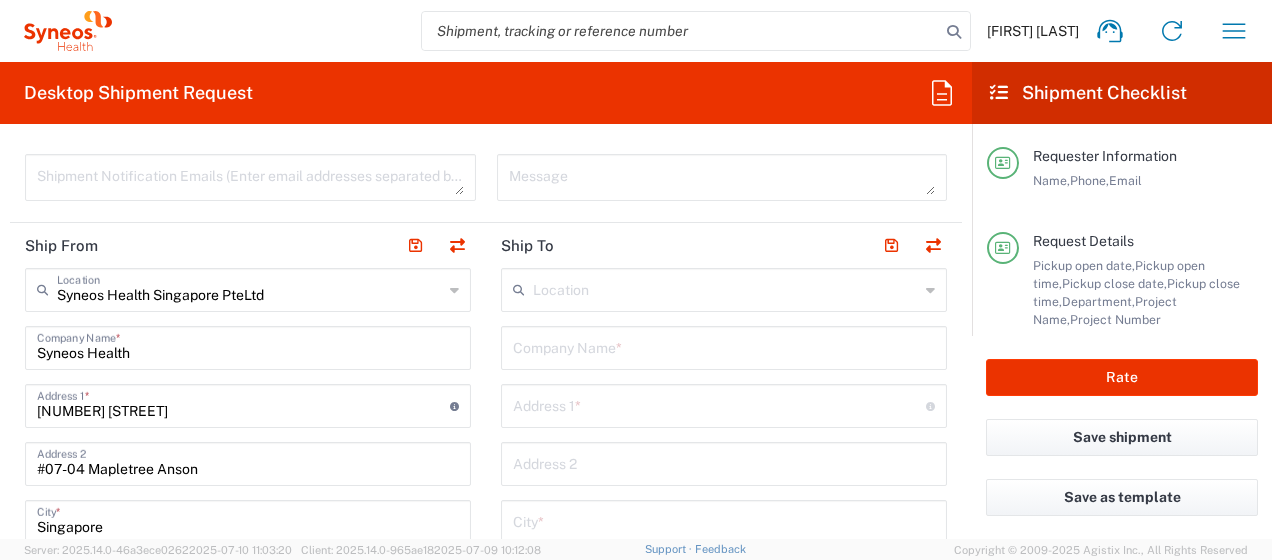 scroll, scrollTop: 700, scrollLeft: 0, axis: vertical 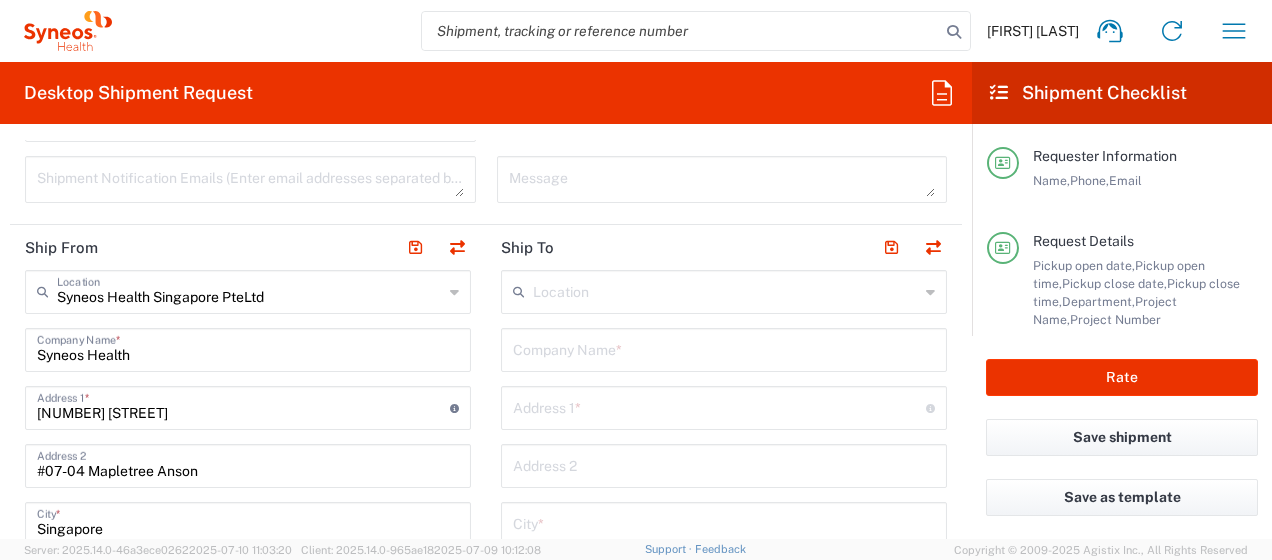 click at bounding box center [724, 348] 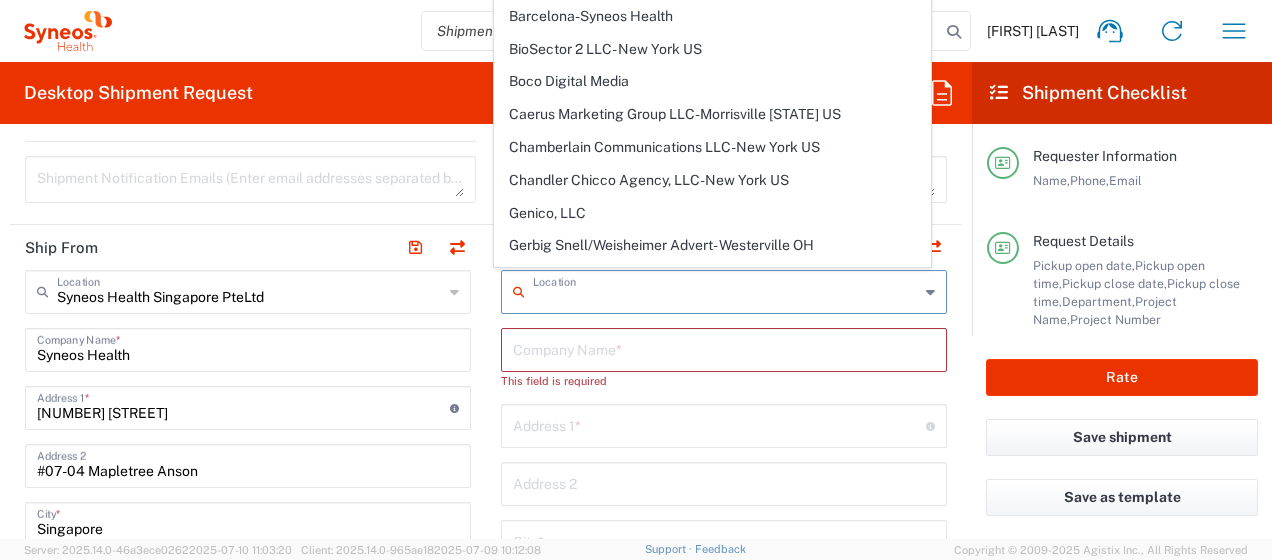 click at bounding box center [726, 290] 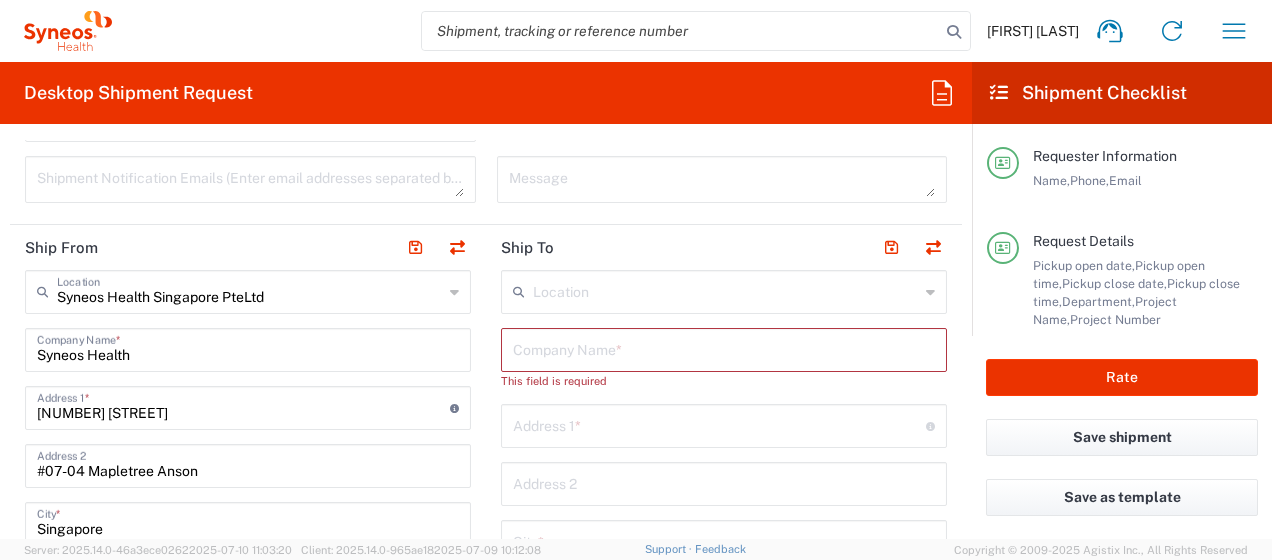 click at bounding box center (724, 348) 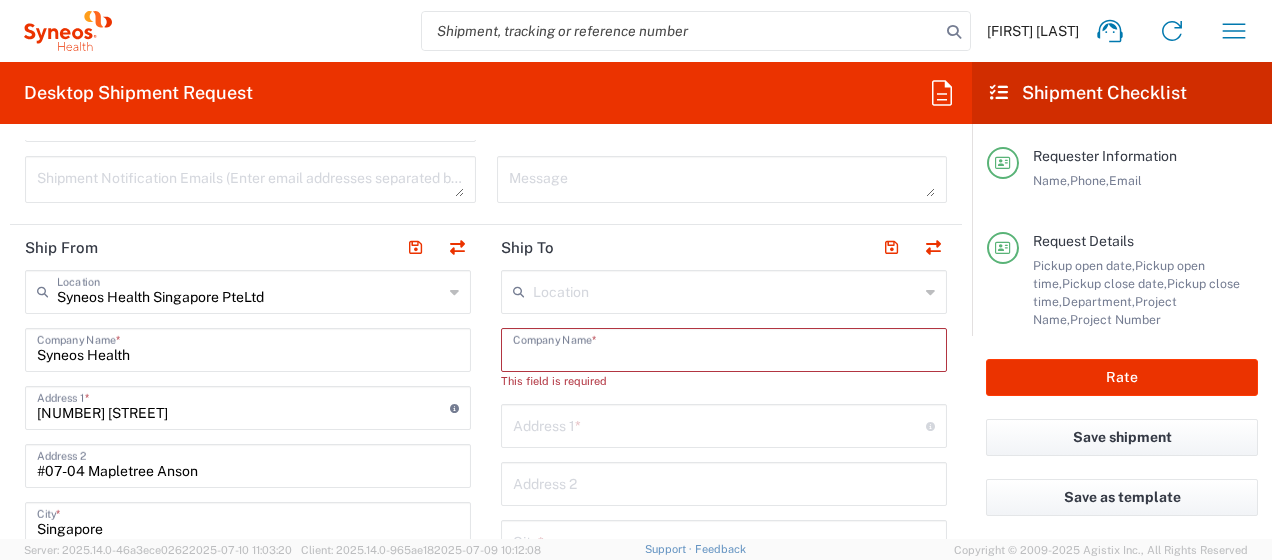 paste on "AKAL Corporate Advisors Sdn. Bhd." 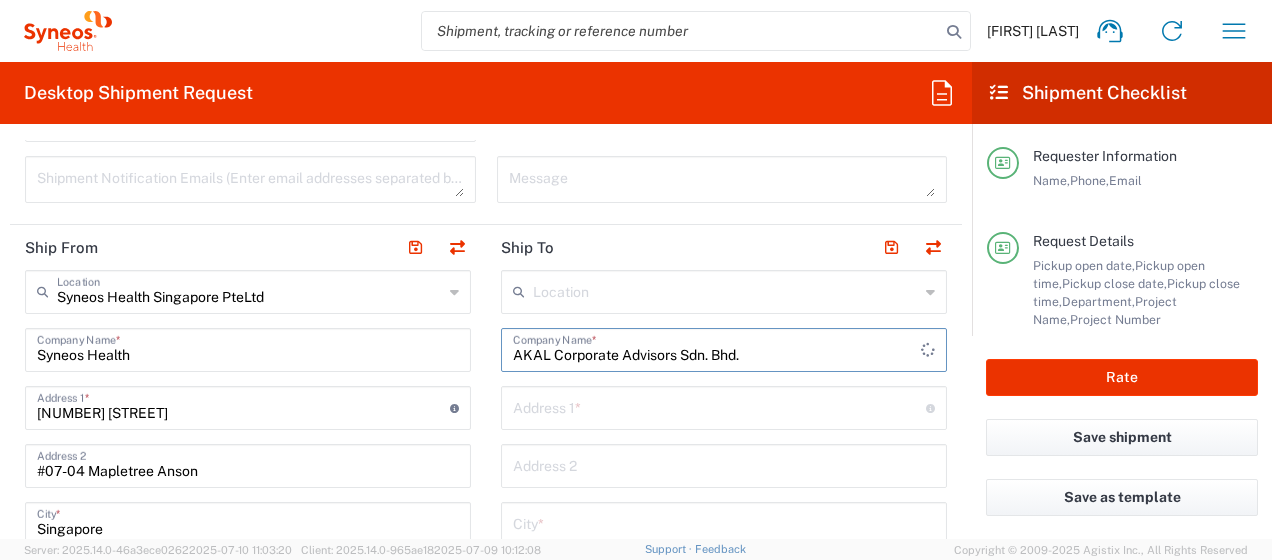 type on "AKAL Corporate Advisors Sdn. Bhd." 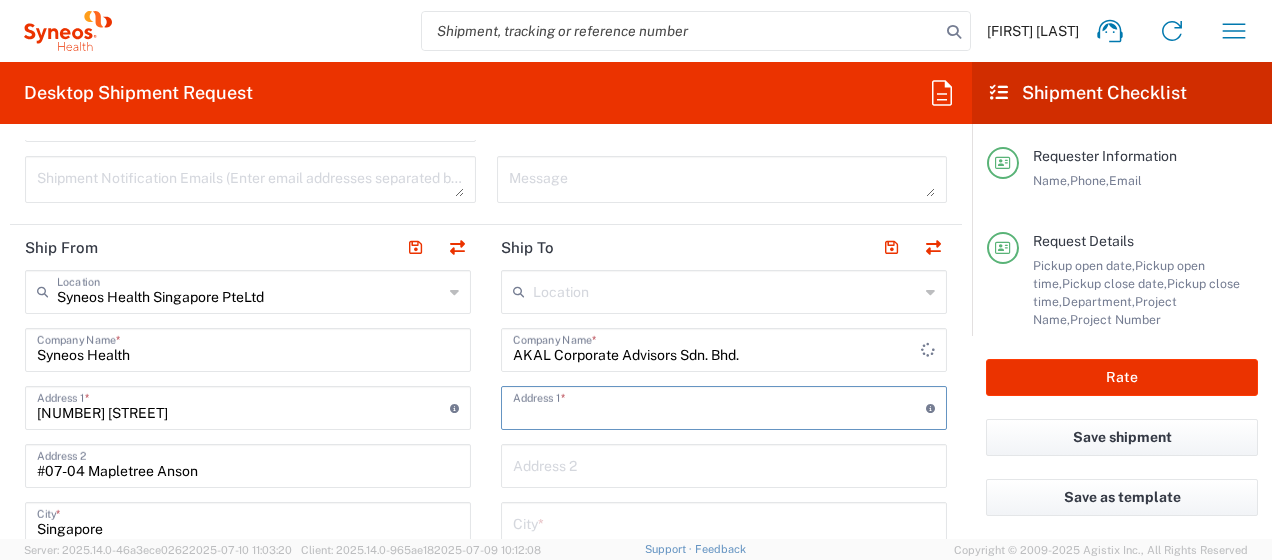 drag, startPoint x: 520, startPoint y: 403, endPoint x: 475, endPoint y: 424, distance: 49.658836 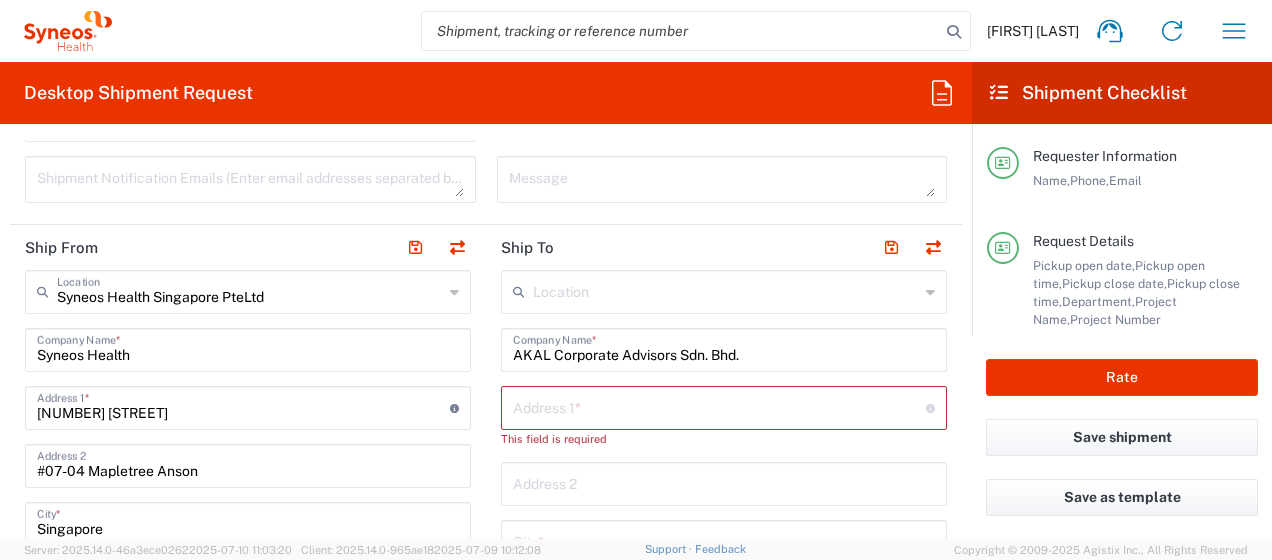 click at bounding box center [719, 406] 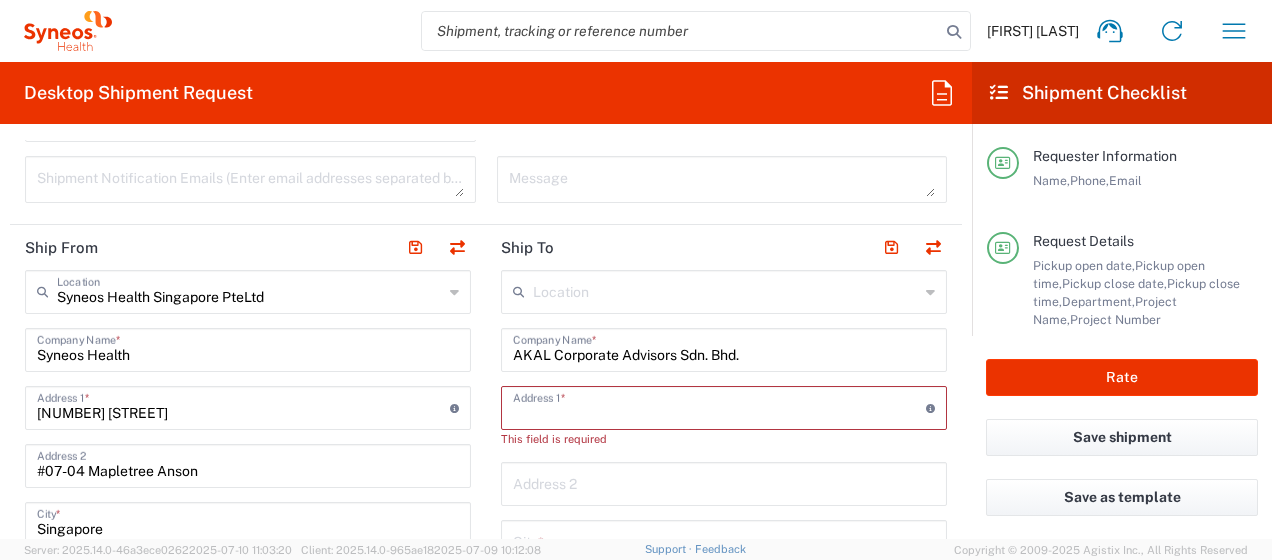 paste on "[NUMBER]-[NUMBER], Plaza Damansara, [STREET]" 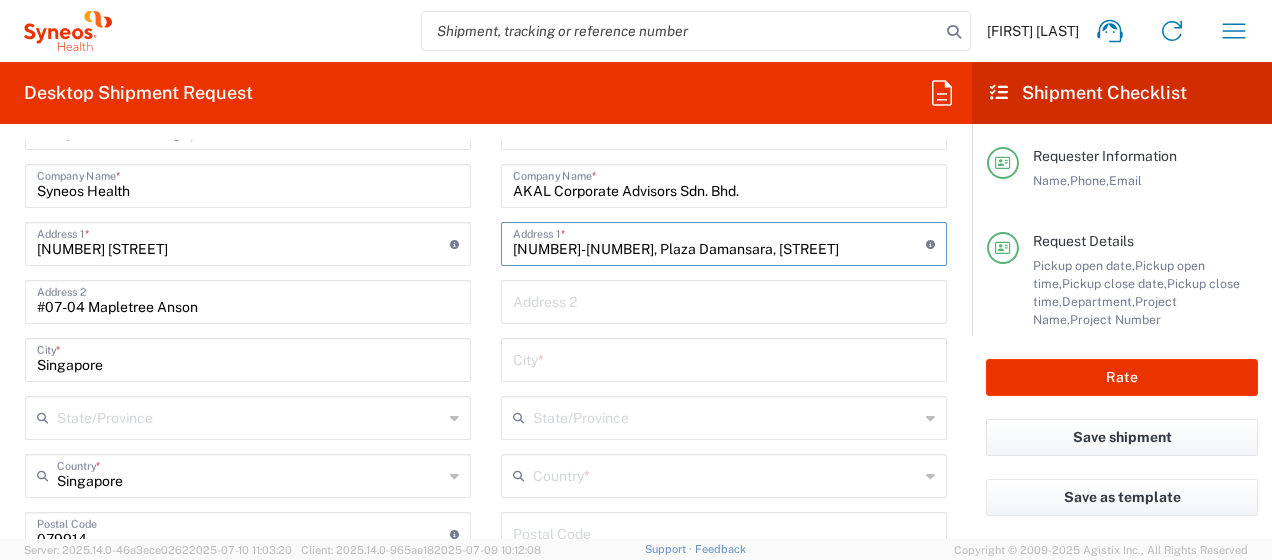 scroll, scrollTop: 900, scrollLeft: 0, axis: vertical 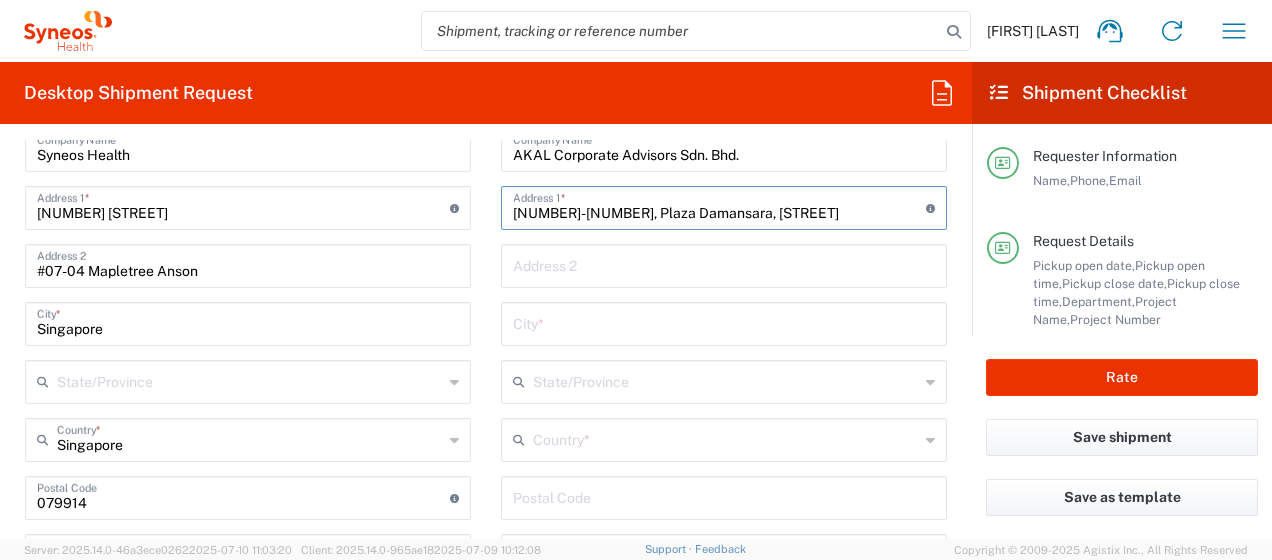 type on "[NUMBER]-[NUMBER], Plaza Damansara, [STREET]" 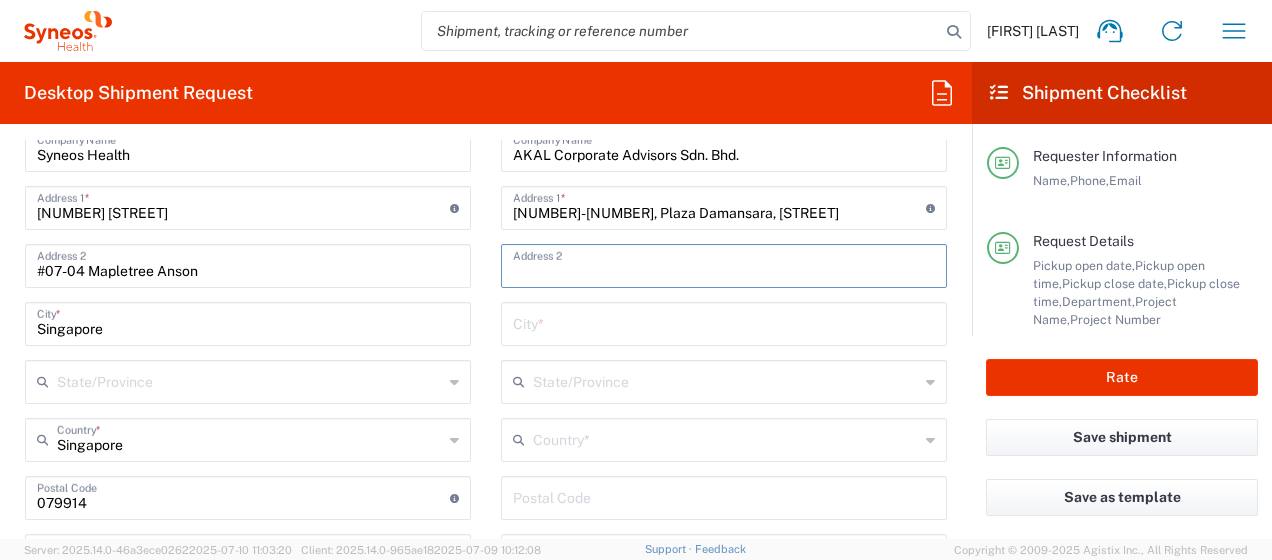 drag, startPoint x: 516, startPoint y: 264, endPoint x: 515, endPoint y: 295, distance: 31.016125 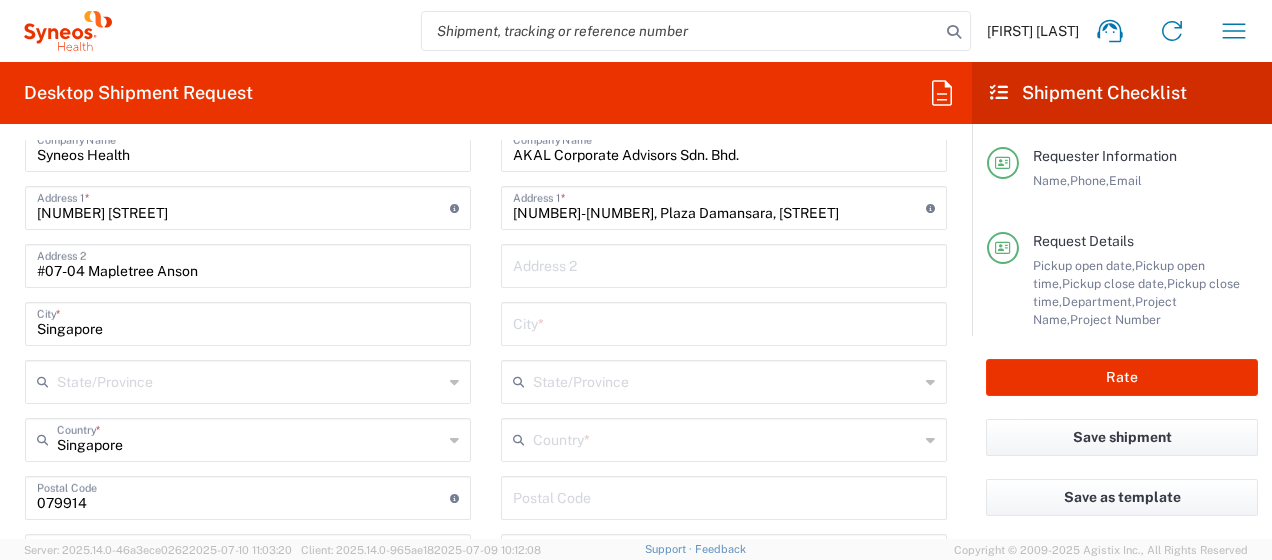 click at bounding box center (724, 264) 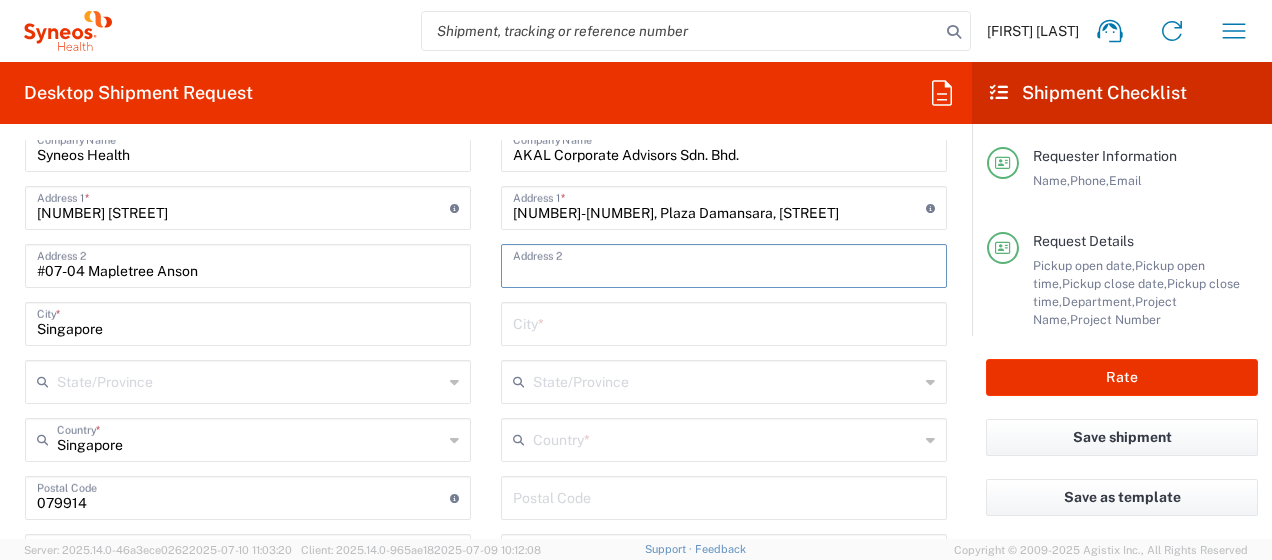 paste on "[NEIGHBORHOOD]" 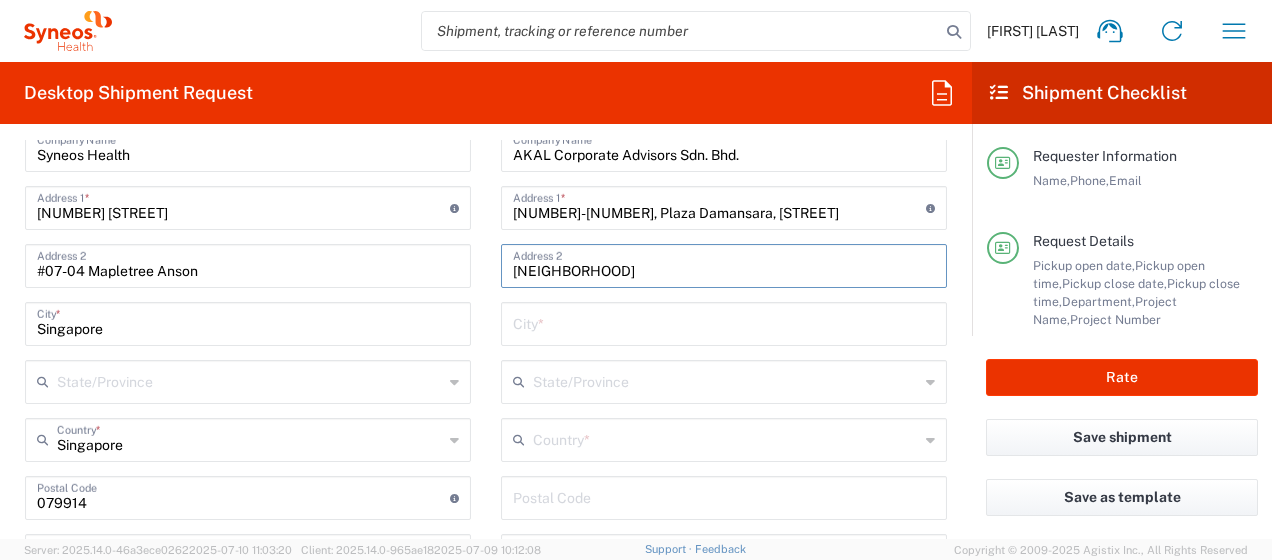 type on "[NEIGHBORHOOD]" 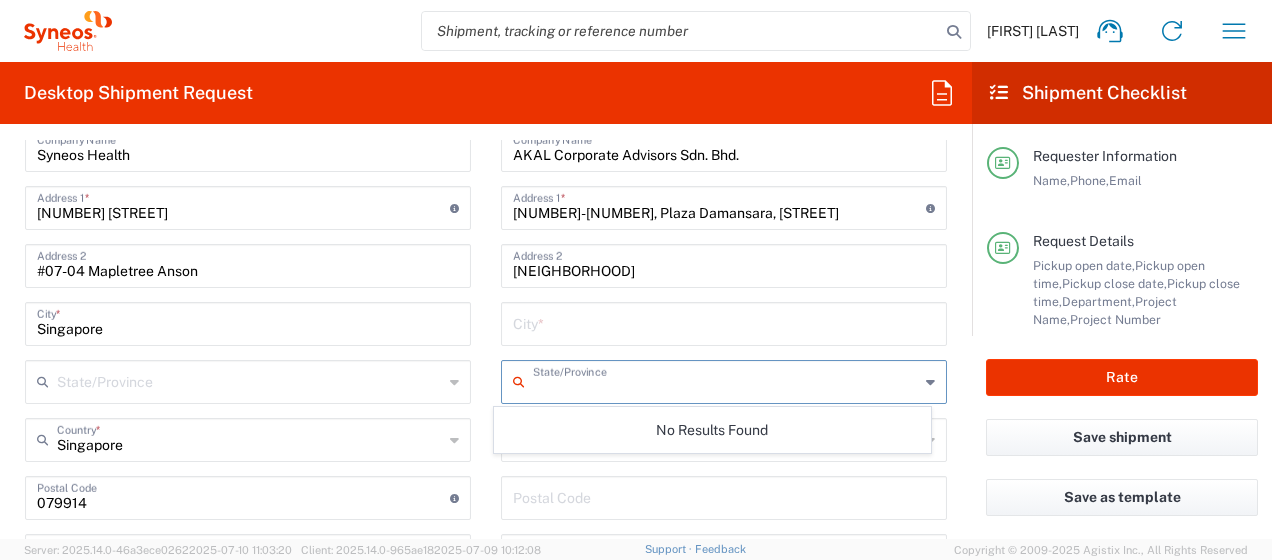 click at bounding box center [726, 380] 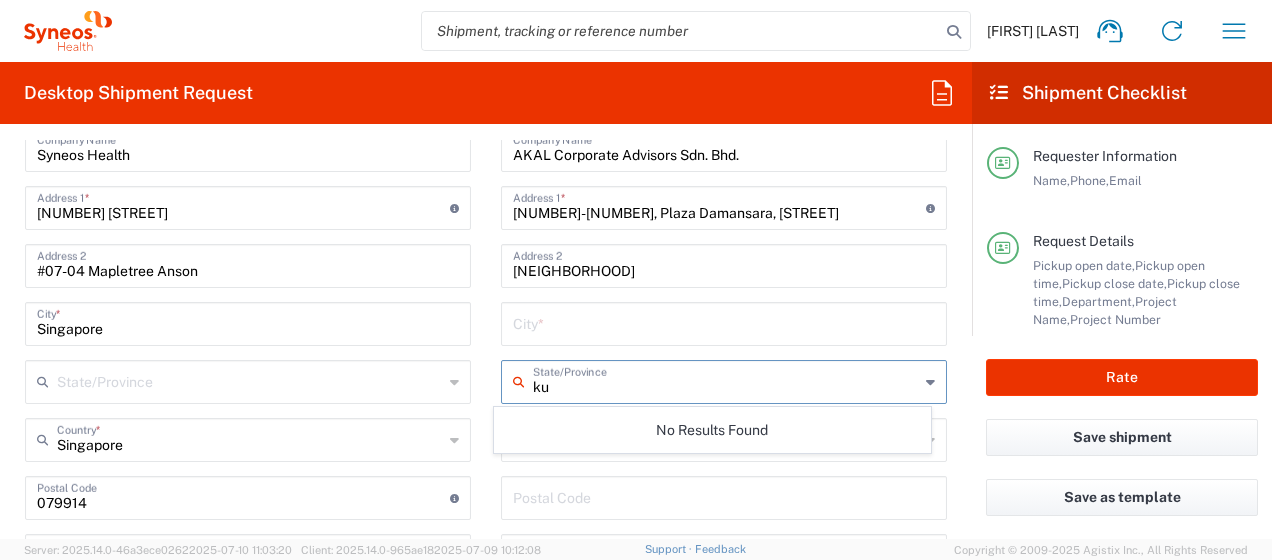 type on "k" 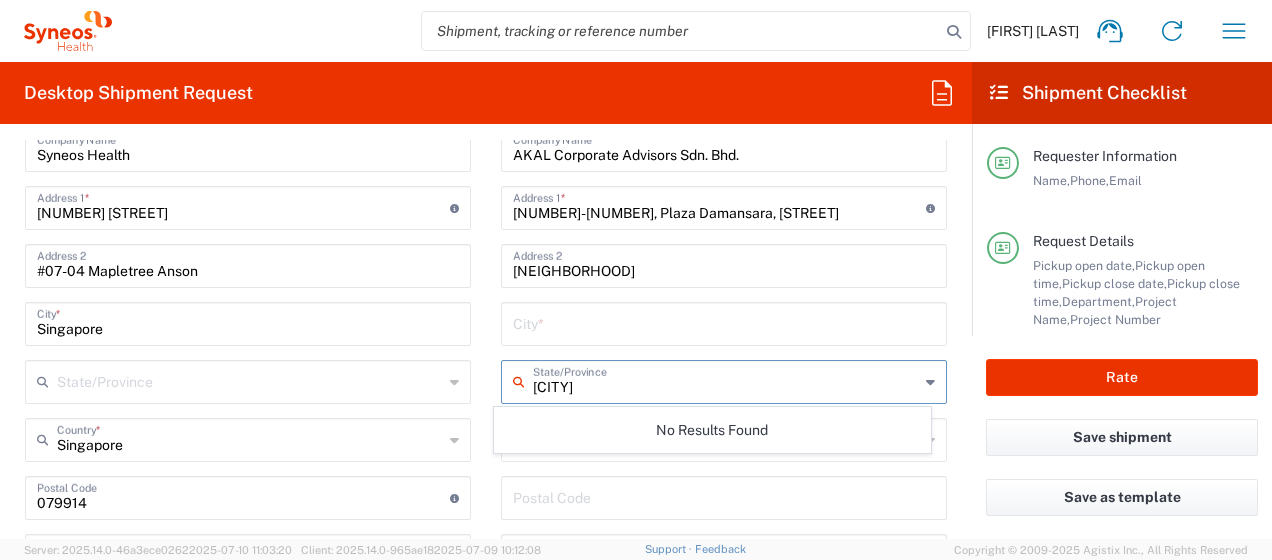 type on "[CITY]" 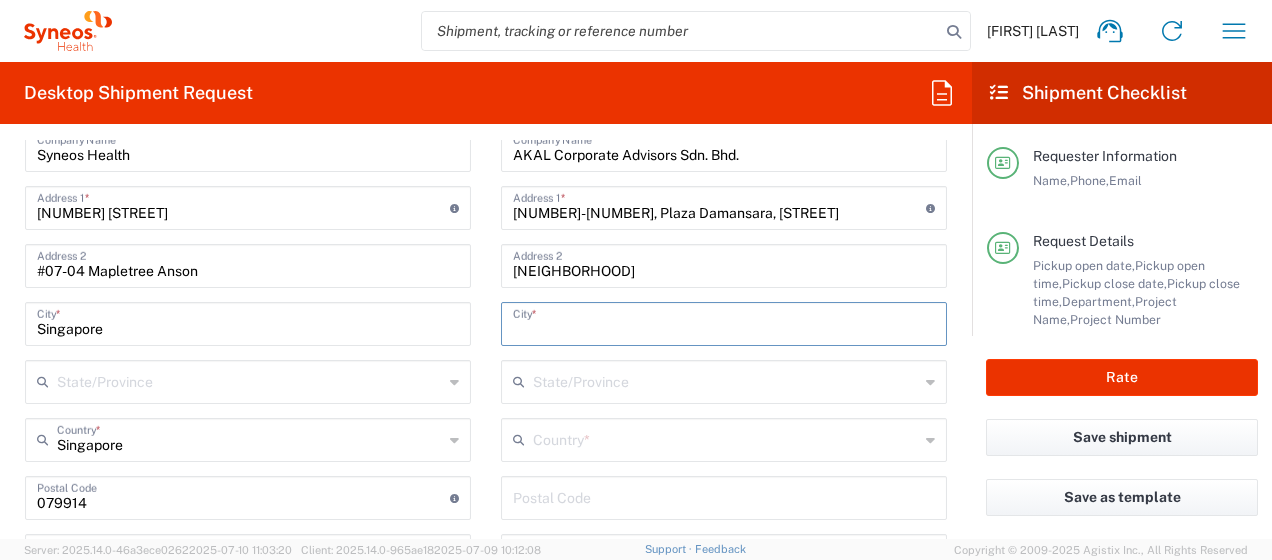 click at bounding box center (726, 438) 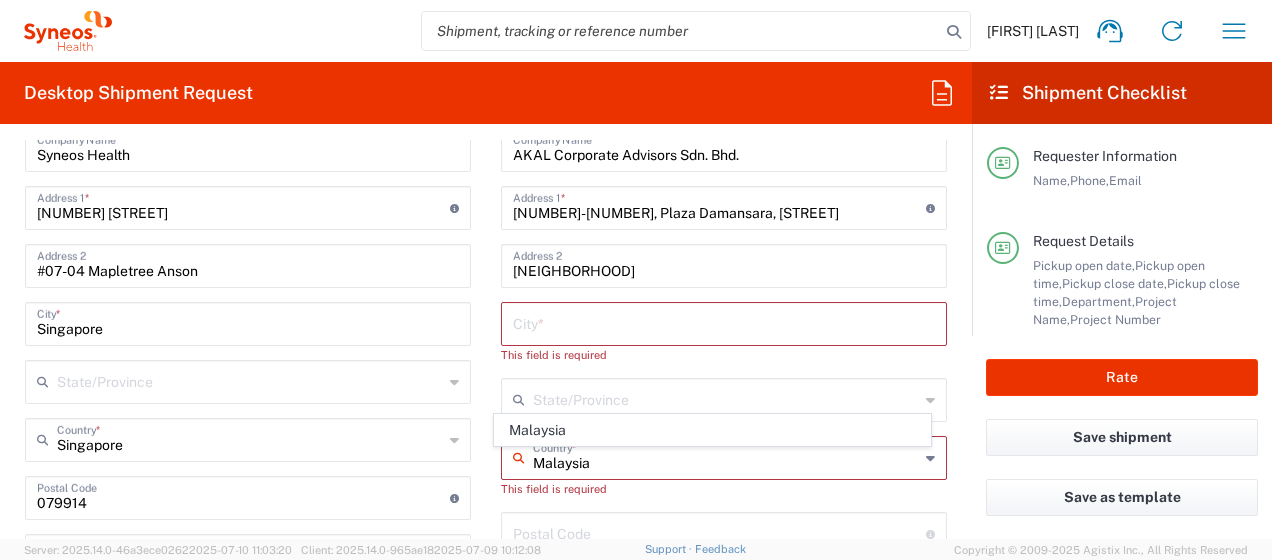 scroll, scrollTop: 1000, scrollLeft: 0, axis: vertical 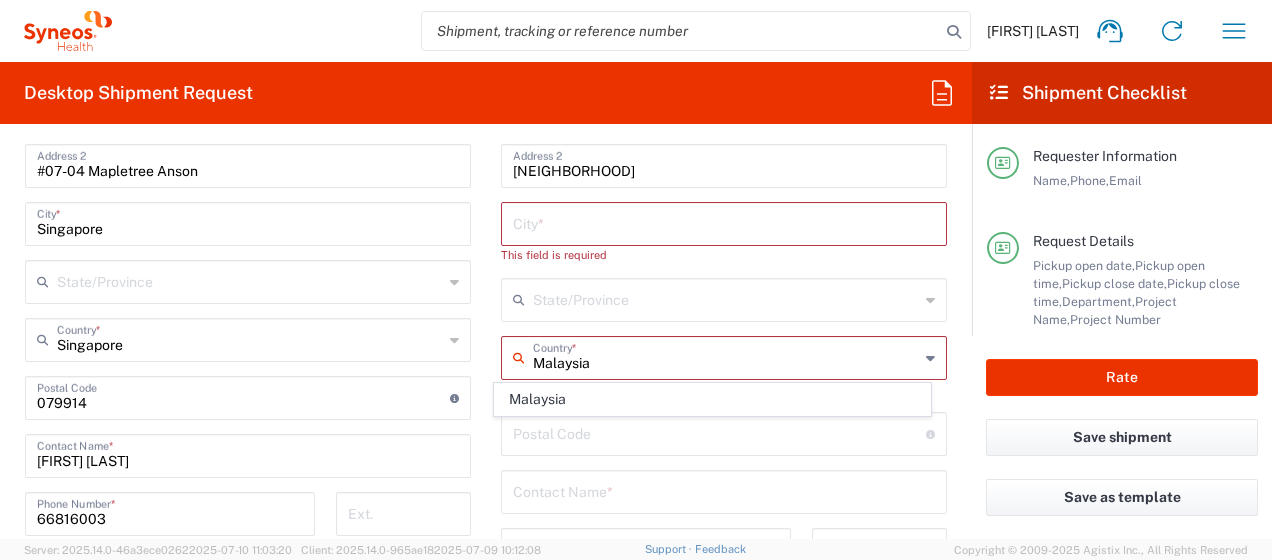 type on "Malaysia" 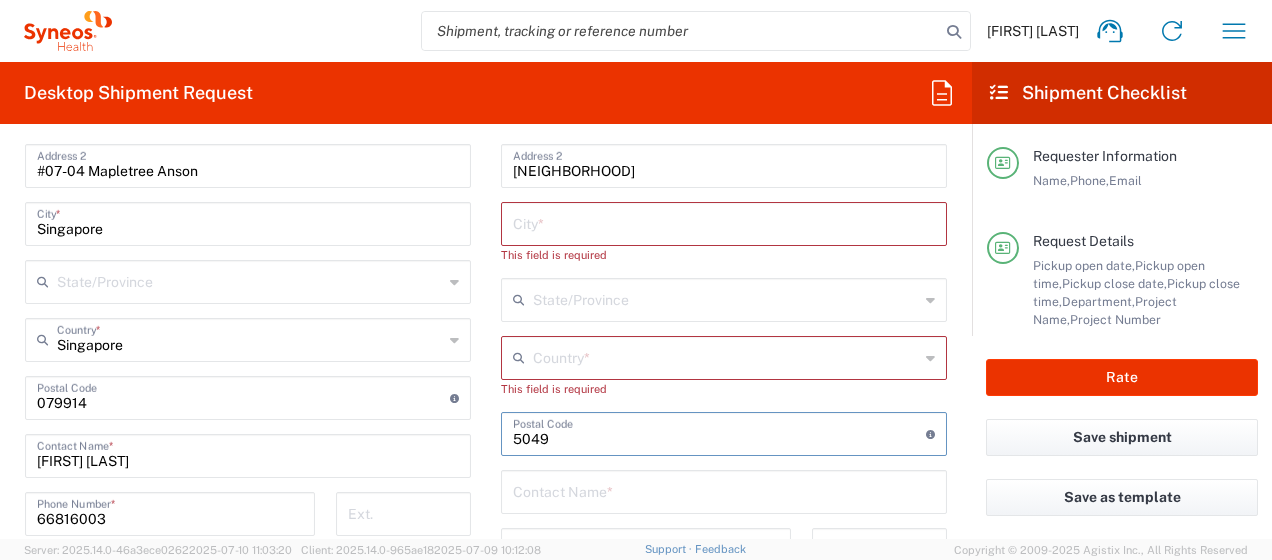 type on "50490" 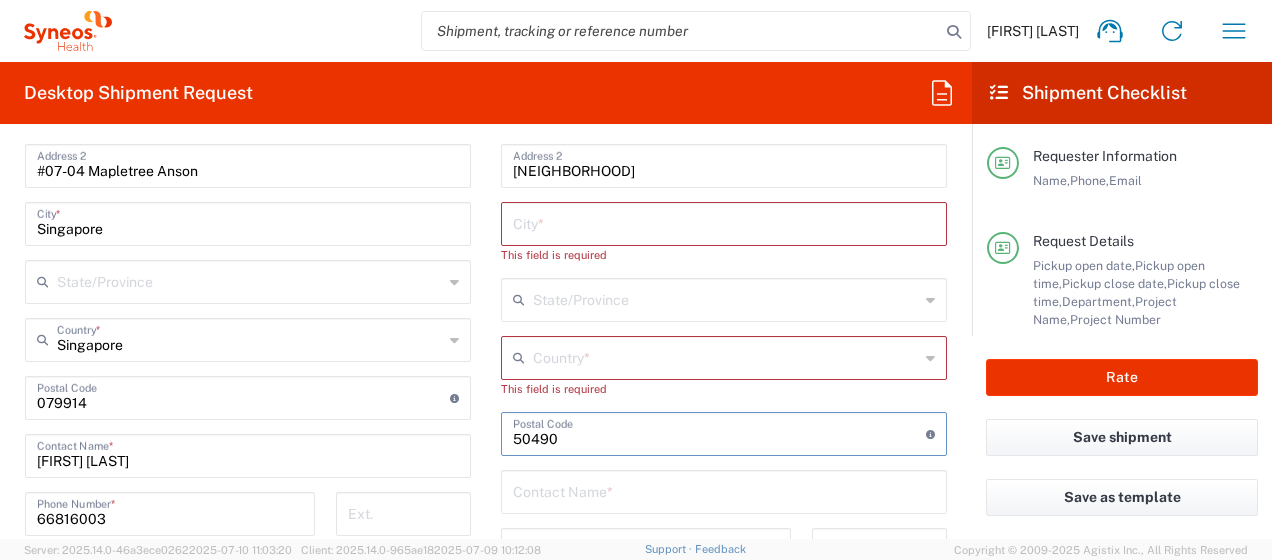 type on "[CITY]" 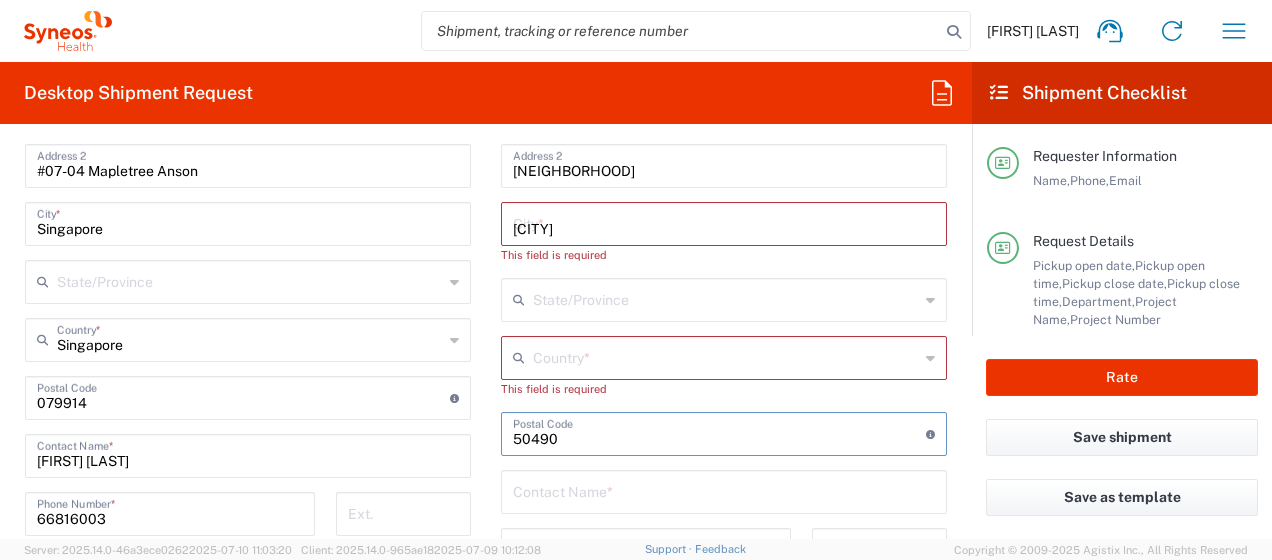 type on "Malaysia" 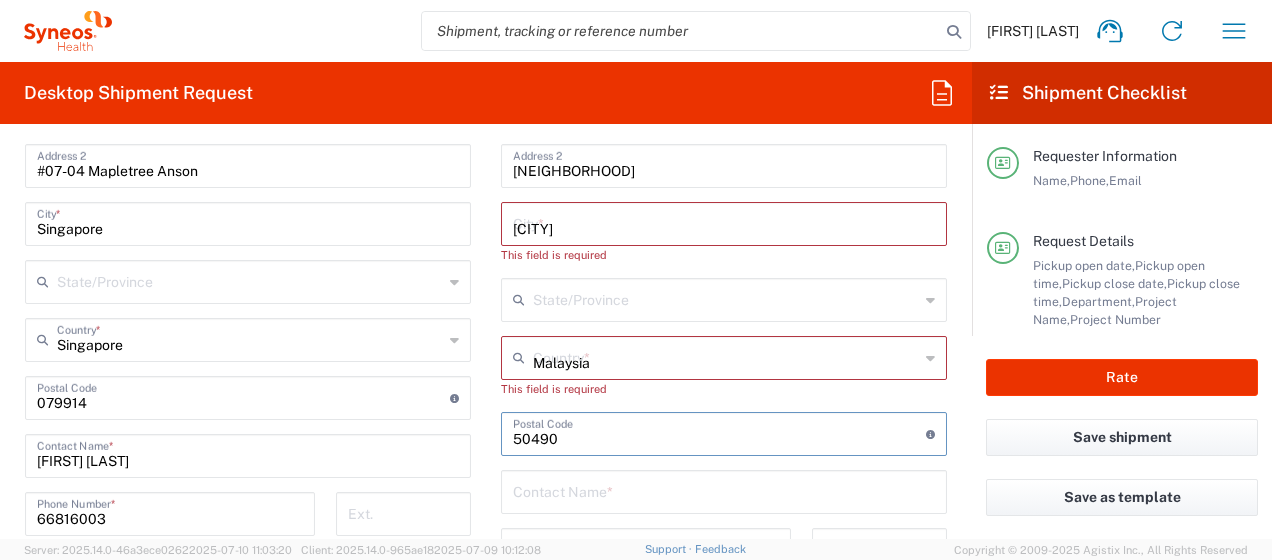 type on "0320114745" 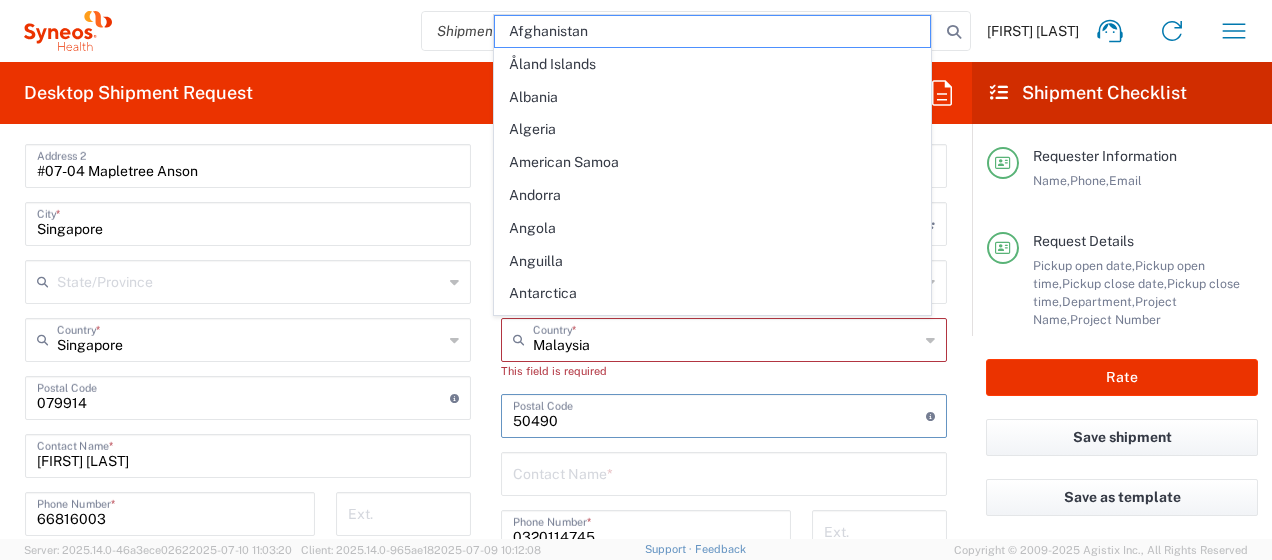 type on "6000" 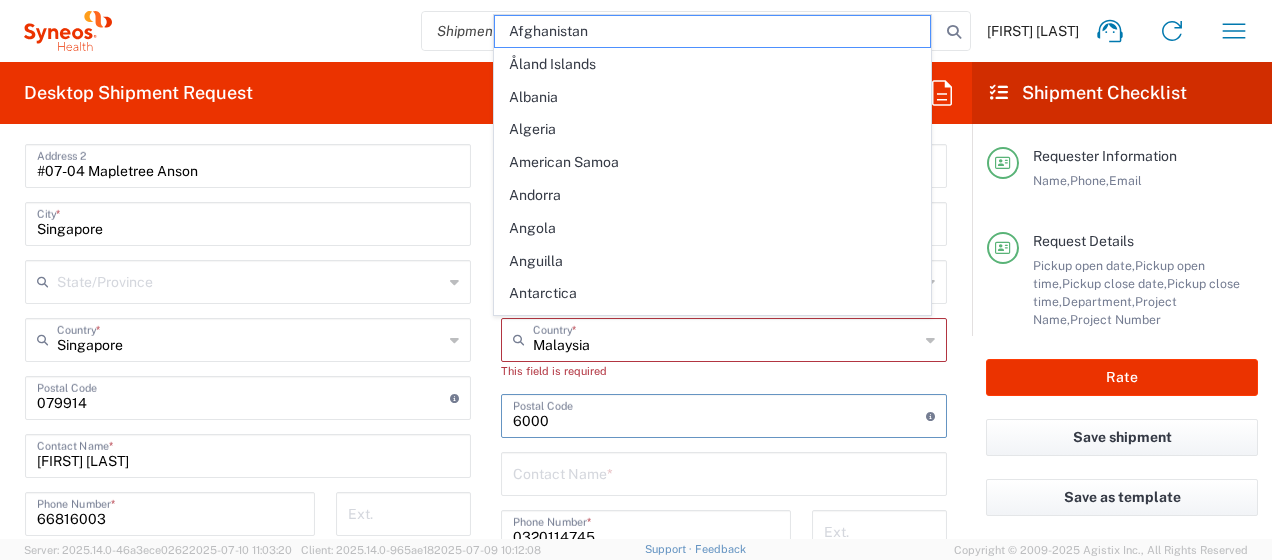 drag, startPoint x: 612, startPoint y: 429, endPoint x: 583, endPoint y: 439, distance: 30.675724 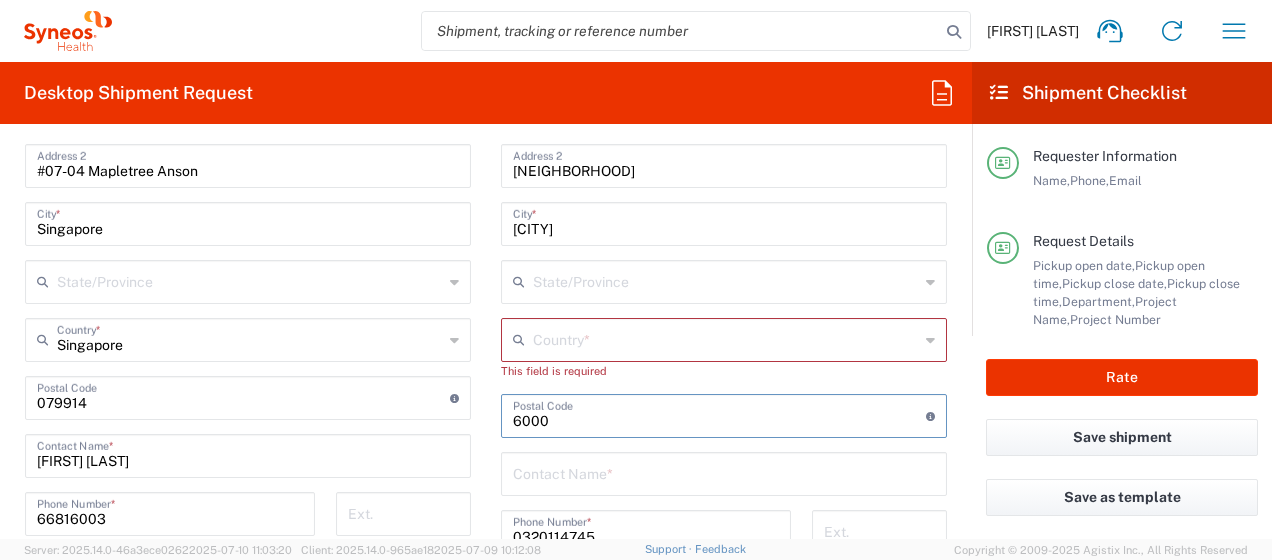click at bounding box center (719, 414) 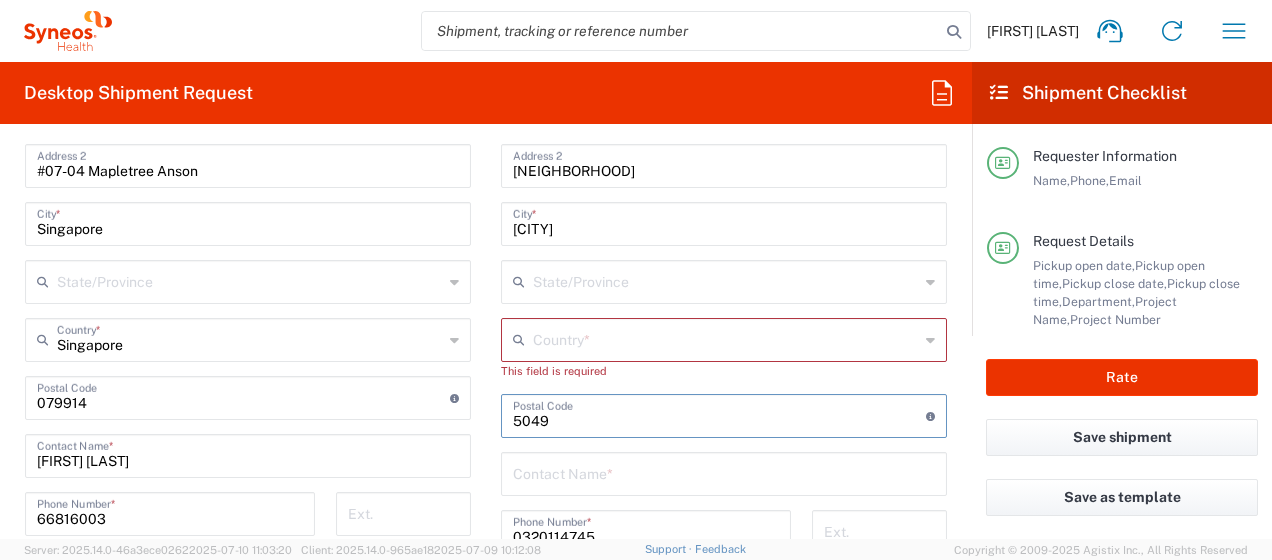type on "50490" 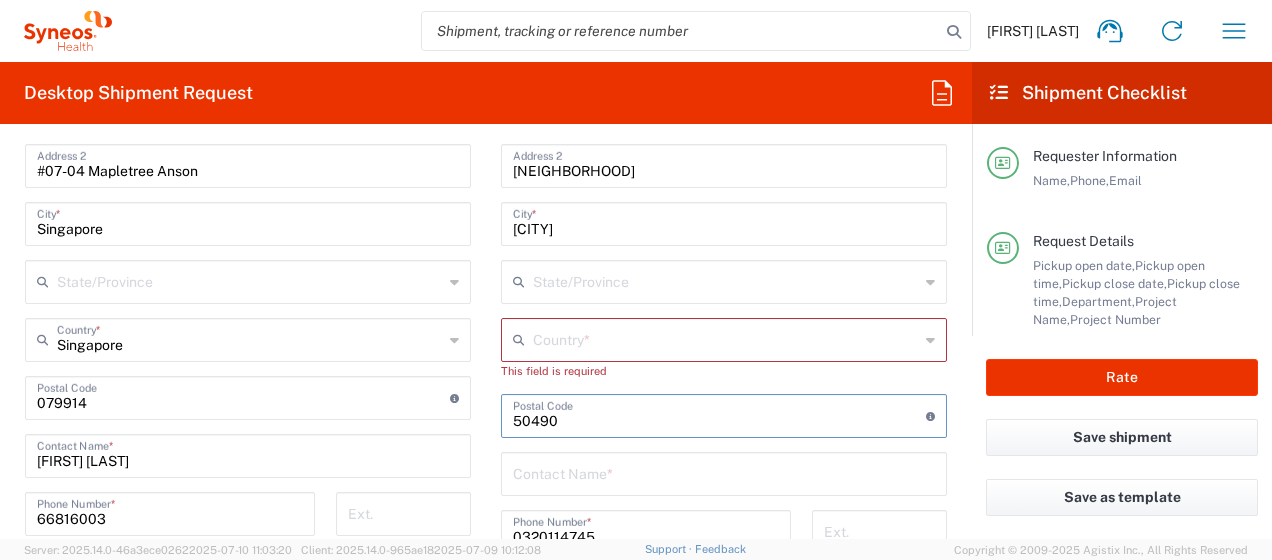 type on "Malaysia" 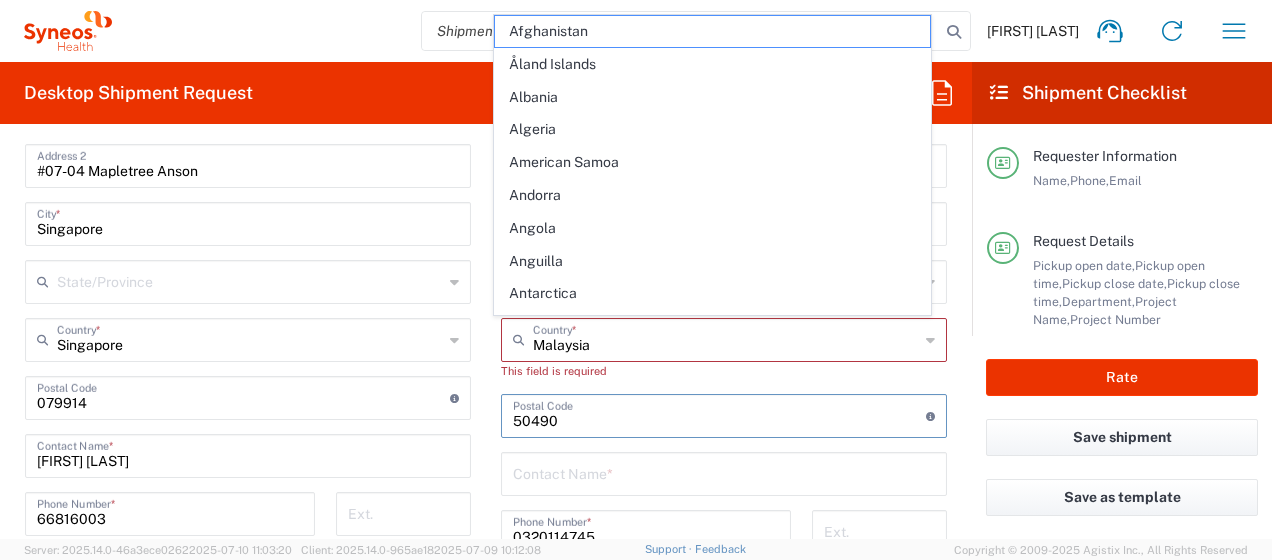 type on "50490" 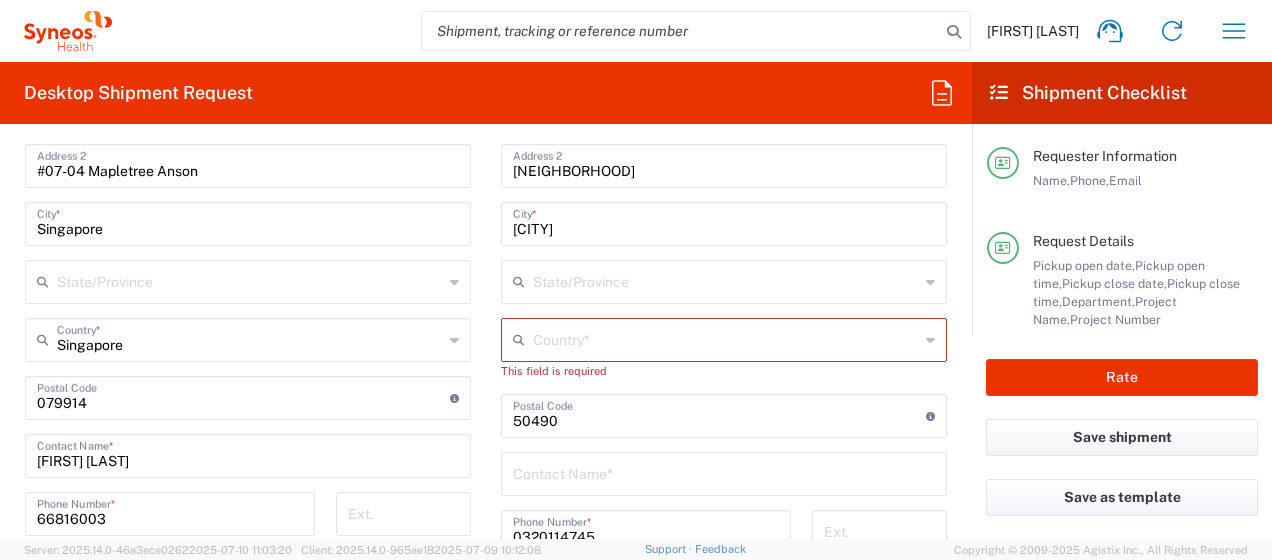 click at bounding box center [726, 338] 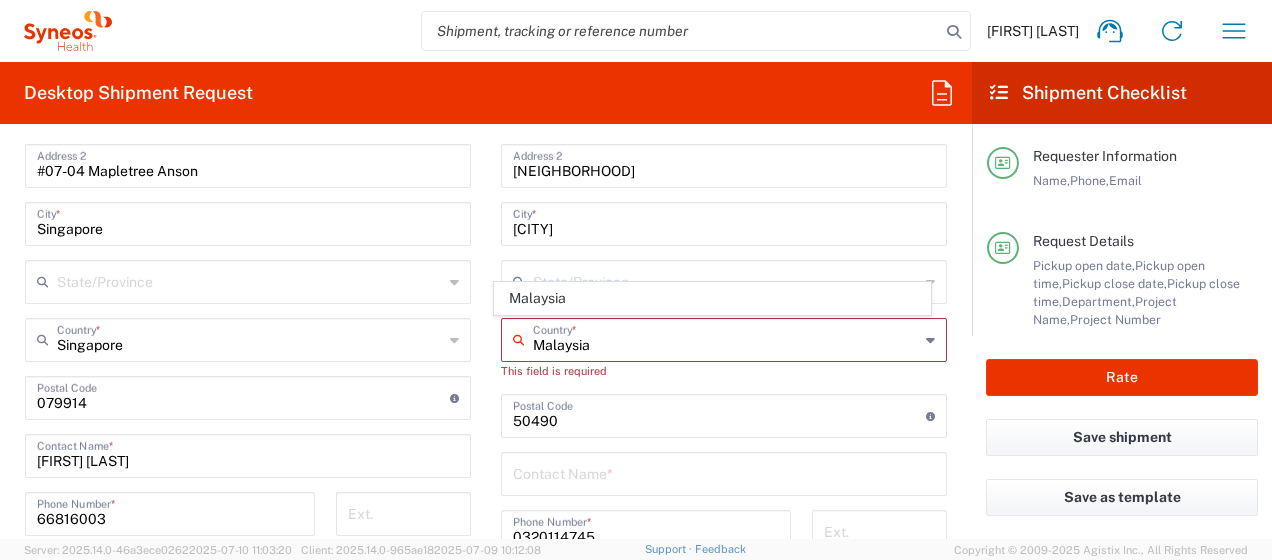 type on "Malaysia" 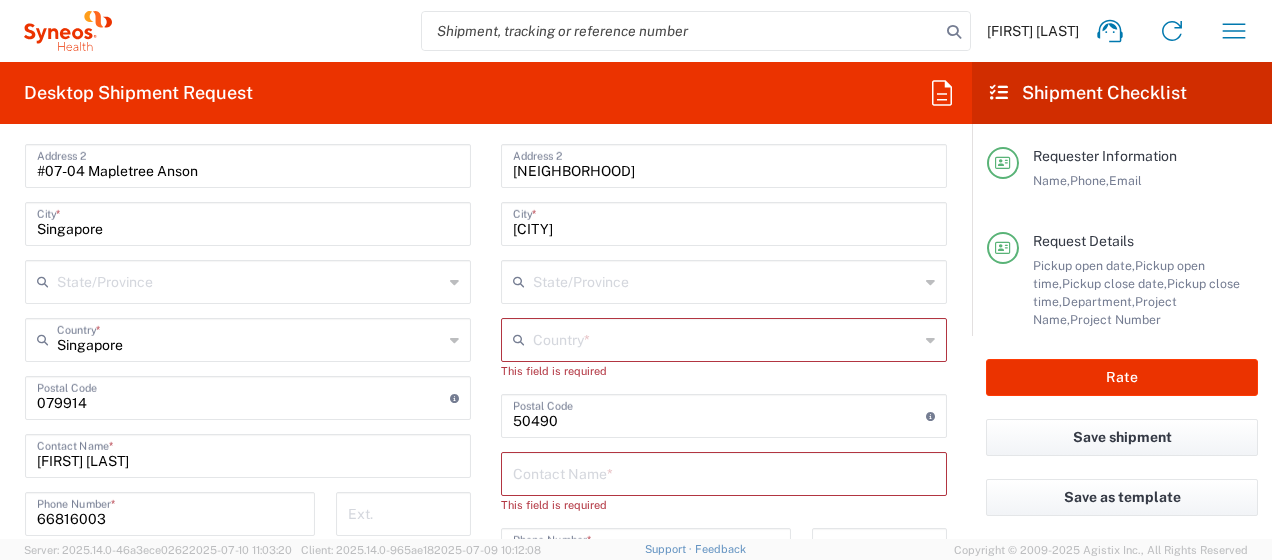 click 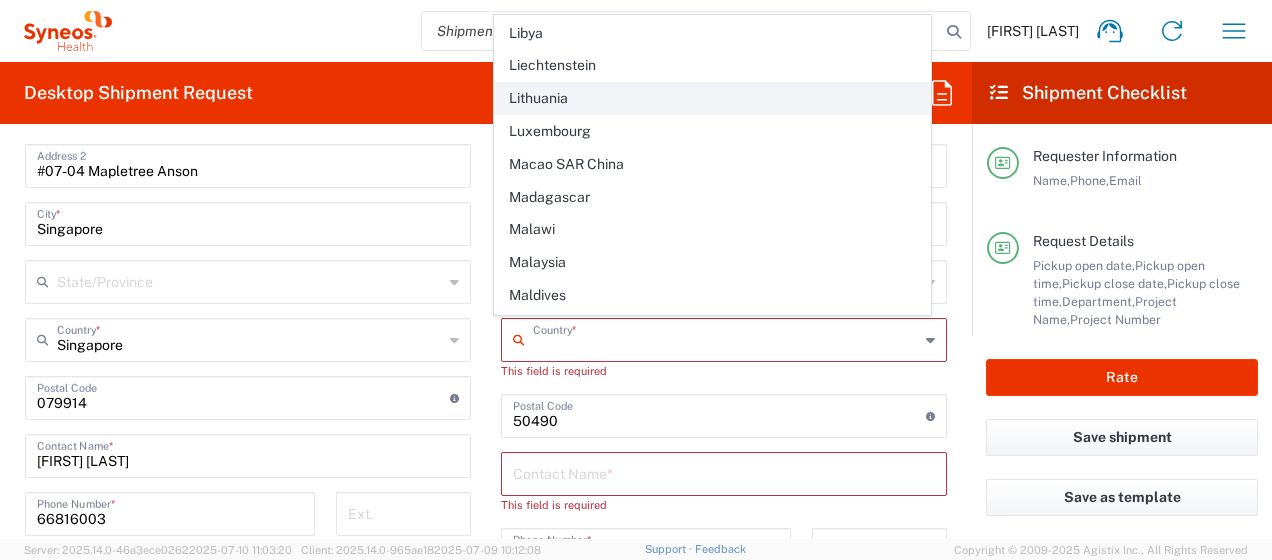 scroll, scrollTop: 4100, scrollLeft: 0, axis: vertical 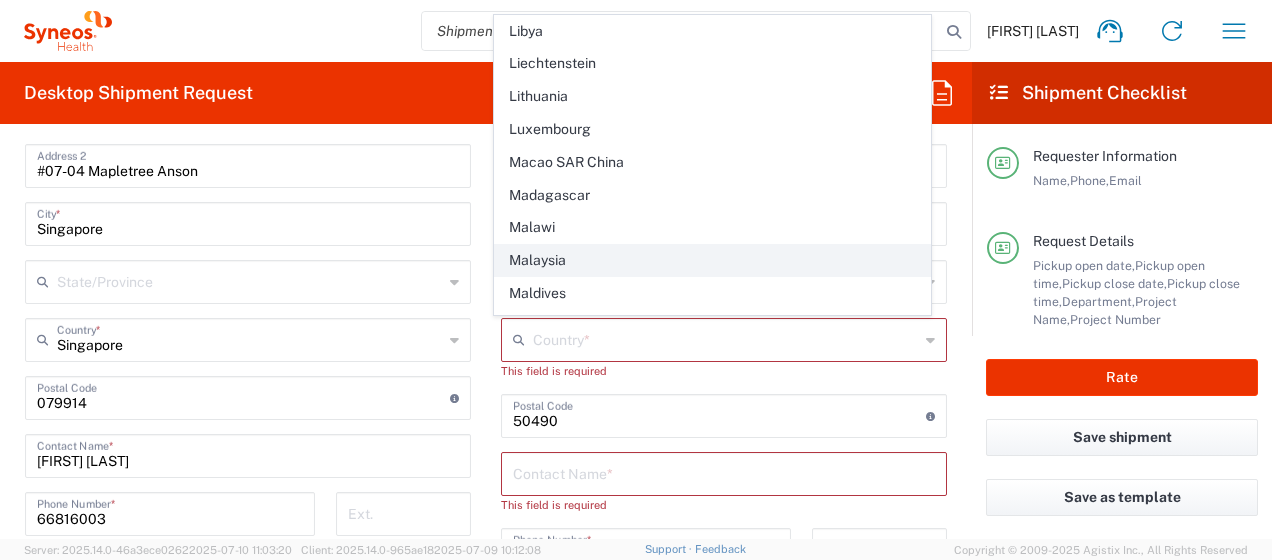 click on "Malaysia" 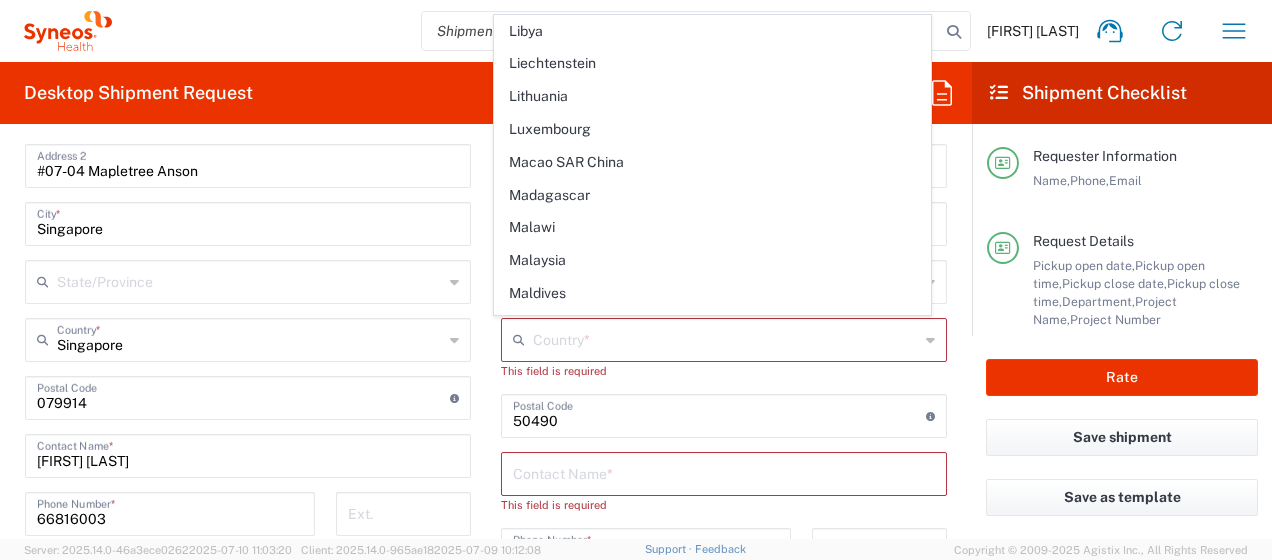 type on "Malaysia" 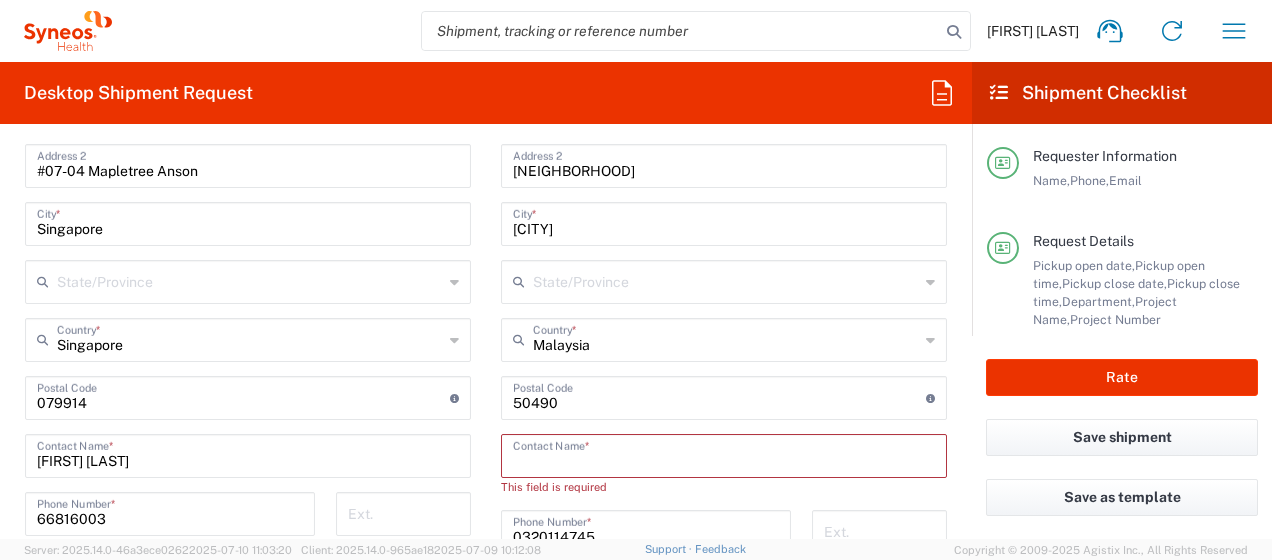 click at bounding box center [724, 454] 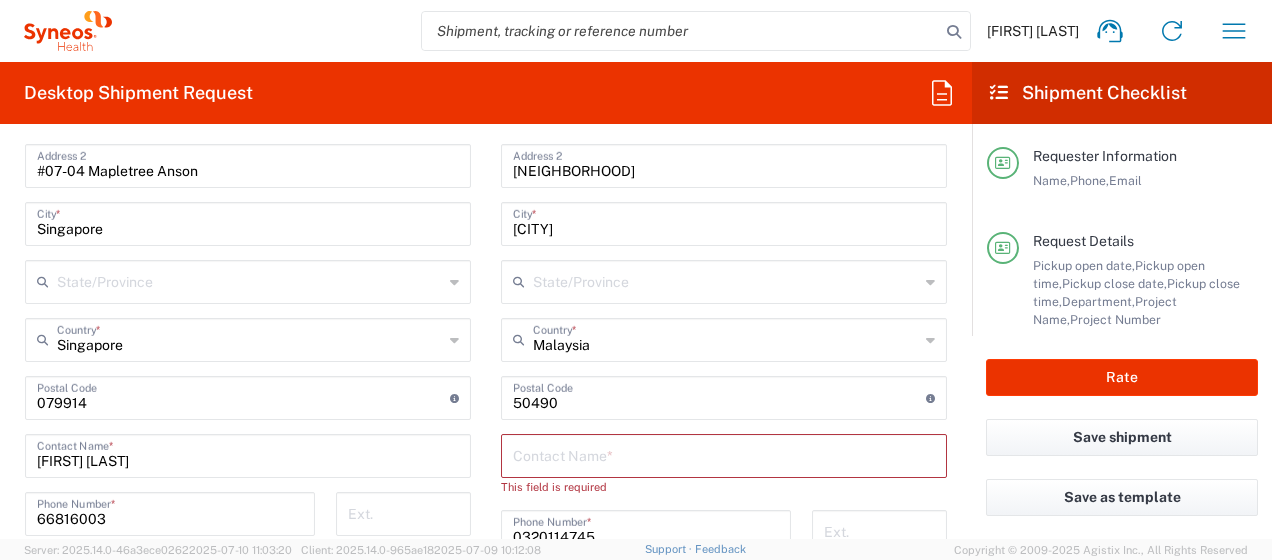 click at bounding box center (724, 454) 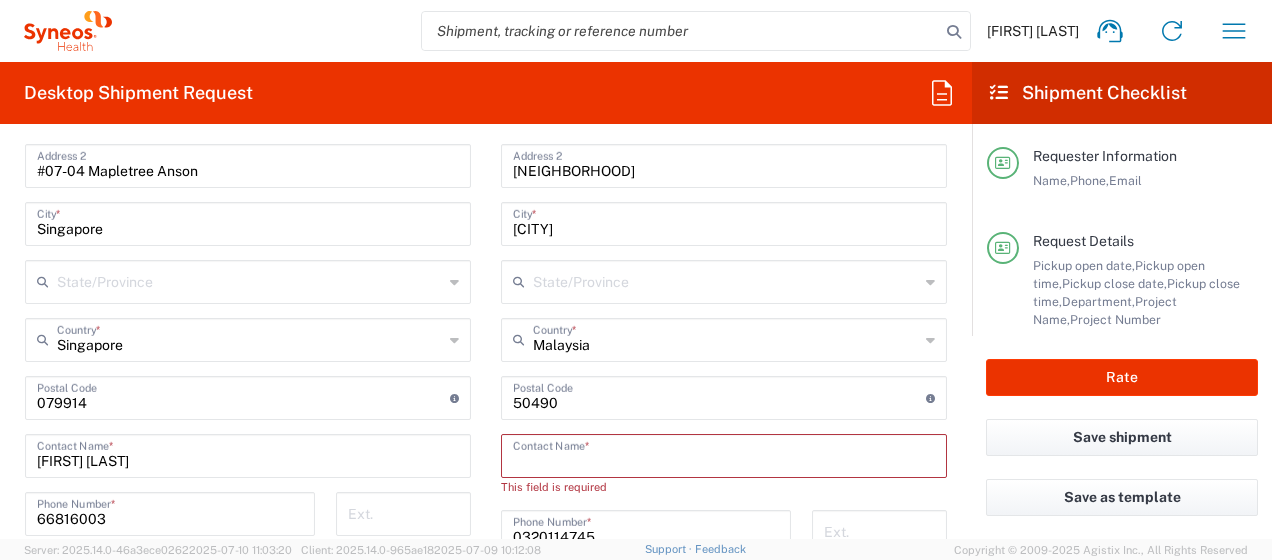 paste on "Ms. [LAST]" 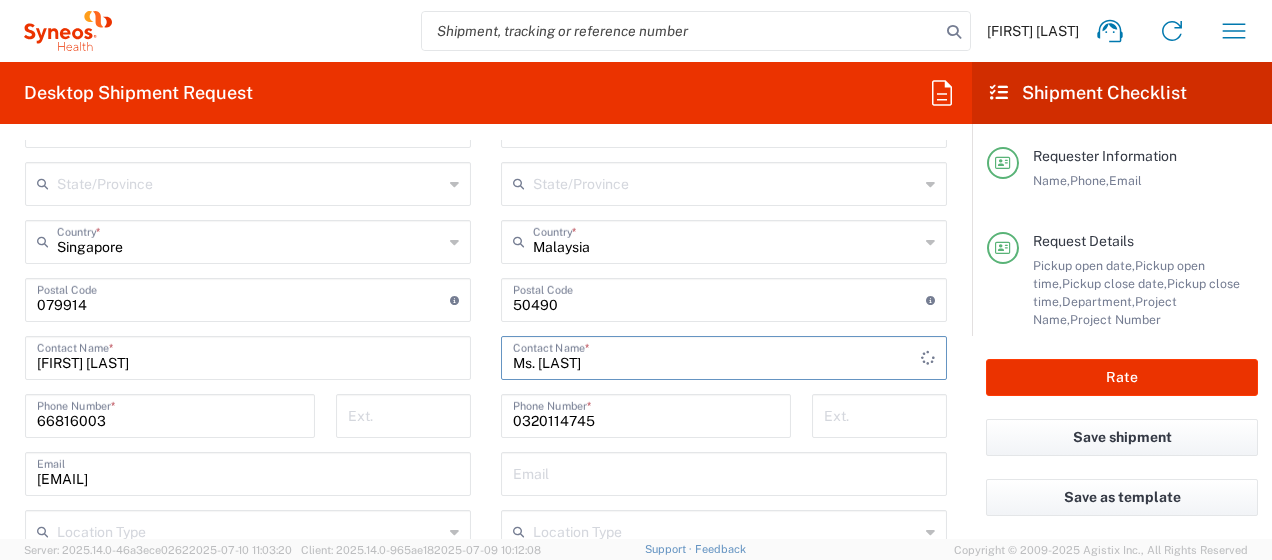scroll, scrollTop: 1100, scrollLeft: 0, axis: vertical 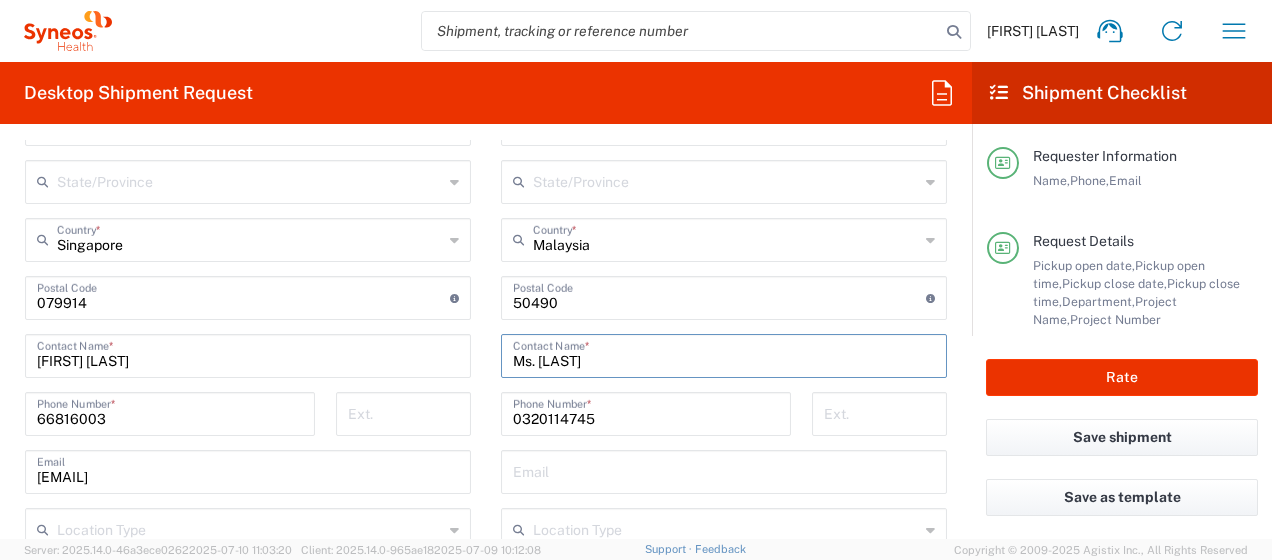 type on "Ms. [LAST]" 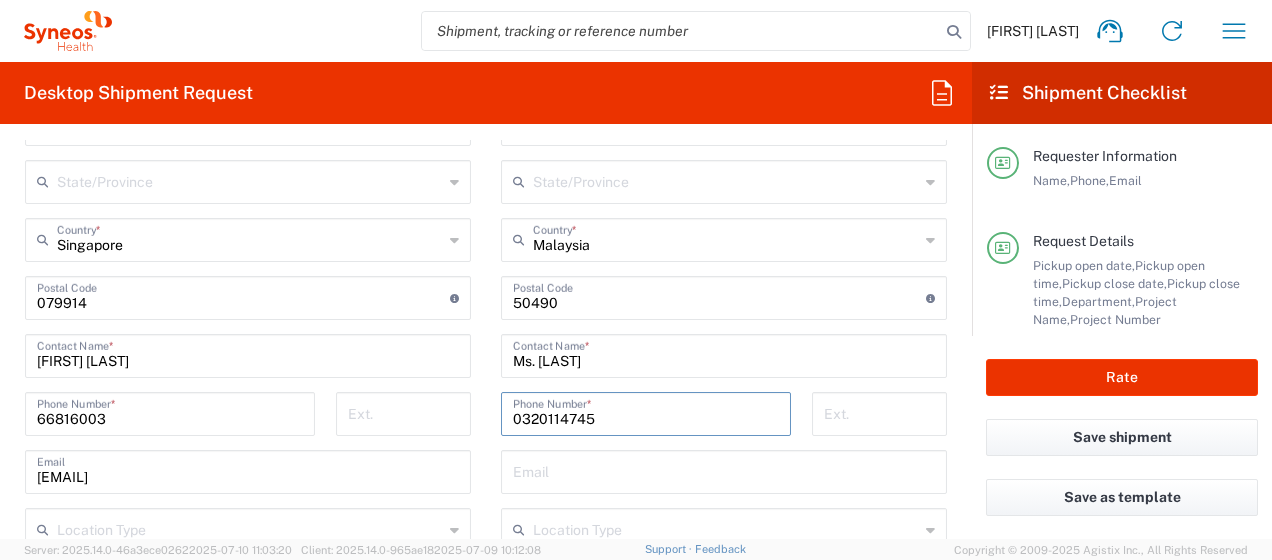drag, startPoint x: 606, startPoint y: 419, endPoint x: 468, endPoint y: 422, distance: 138.03261 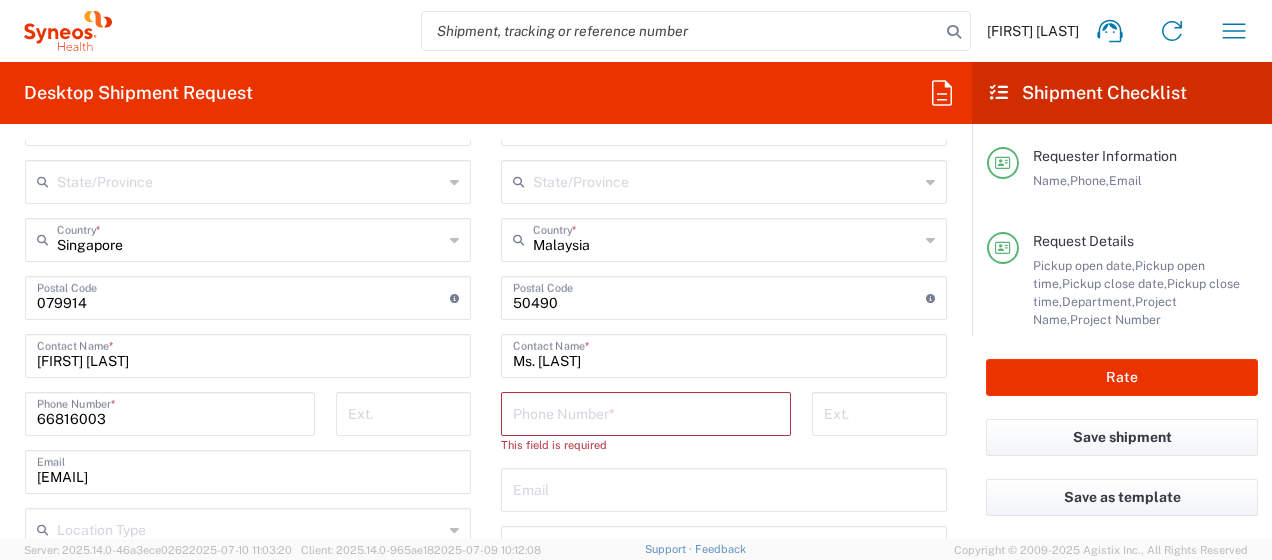 click on "Phone Number  *" 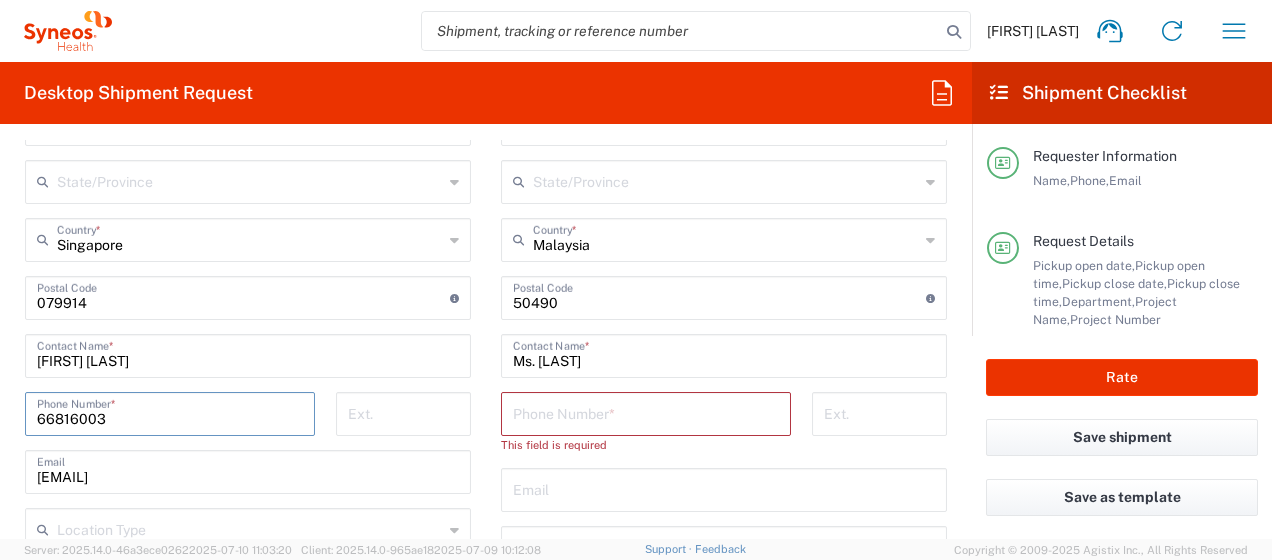 click at bounding box center [646, 412] 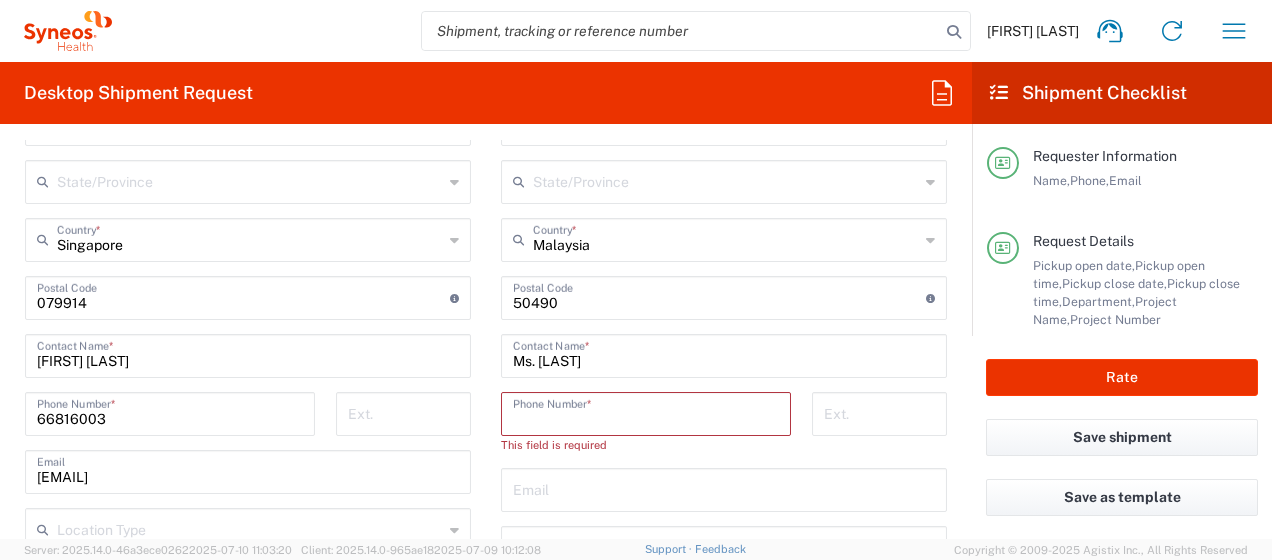paste on "603 2011 4745" 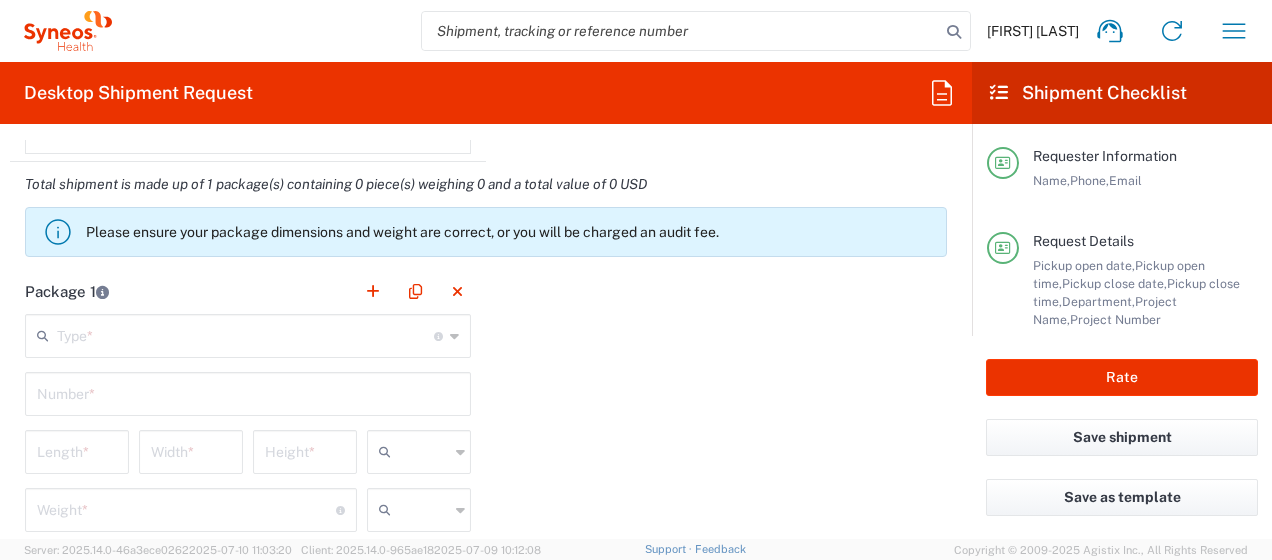 scroll, scrollTop: 1800, scrollLeft: 0, axis: vertical 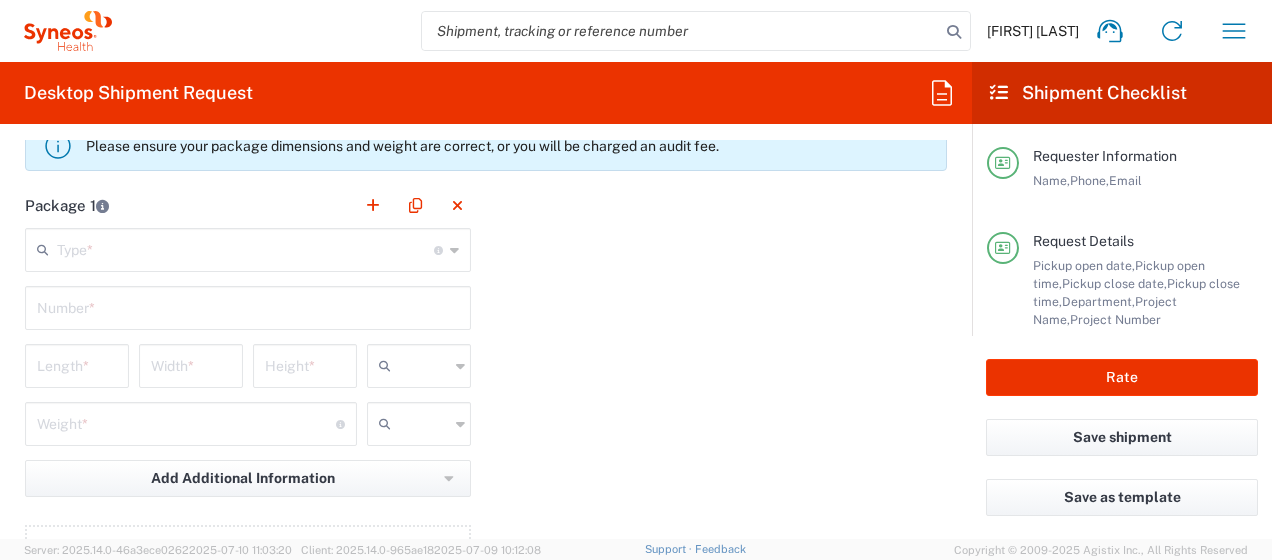 type on "603 2011 4745" 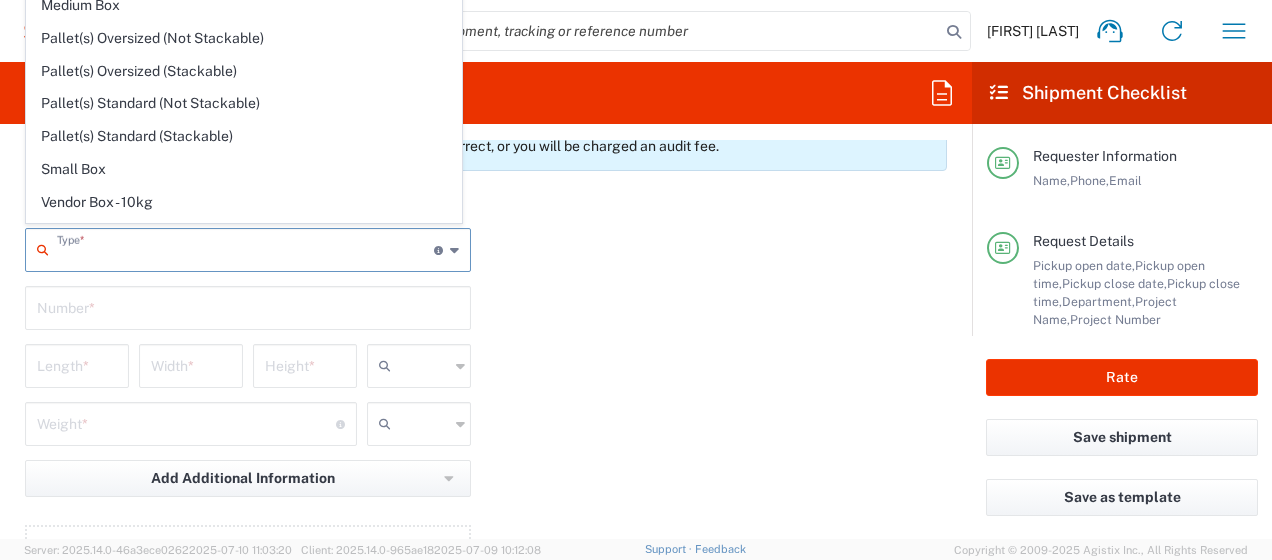 click at bounding box center [245, 248] 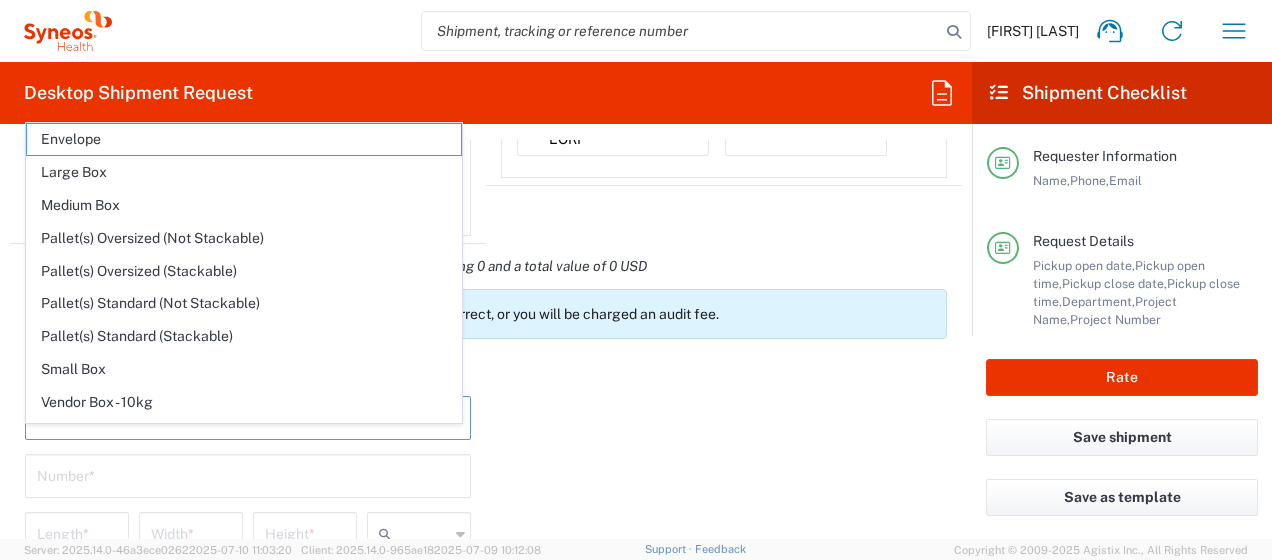 scroll, scrollTop: 1600, scrollLeft: 0, axis: vertical 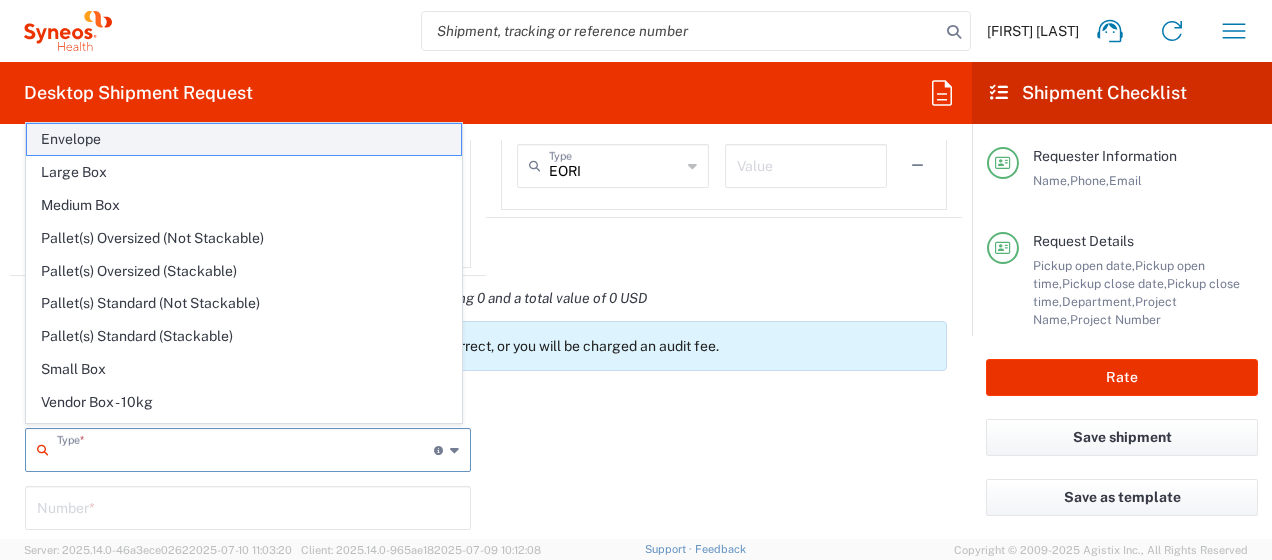 click on "Envelope" 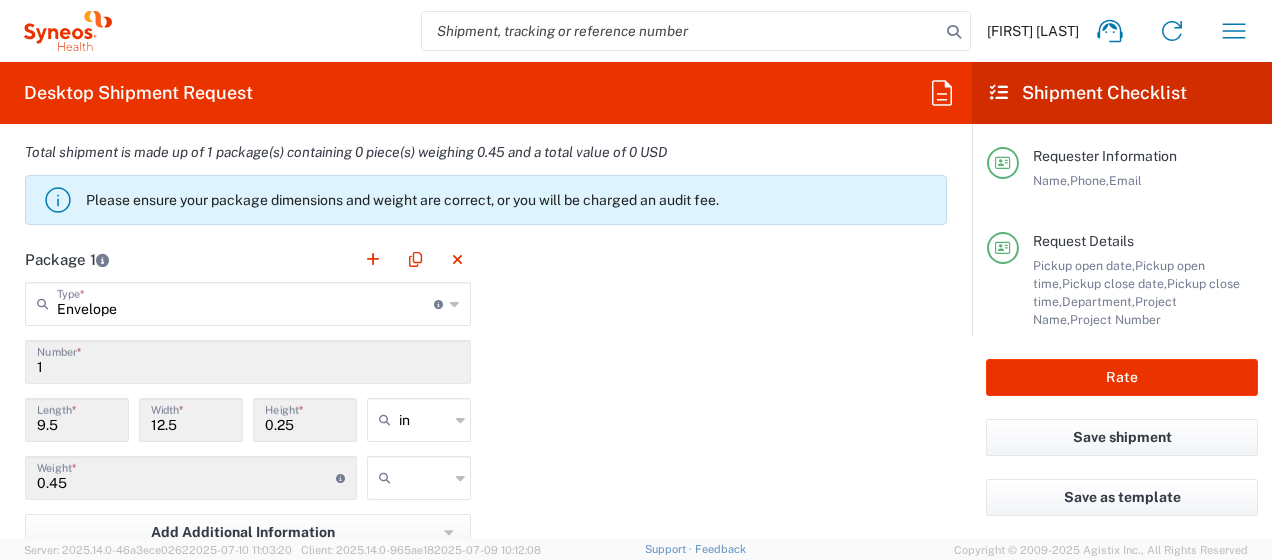 scroll, scrollTop: 1800, scrollLeft: 0, axis: vertical 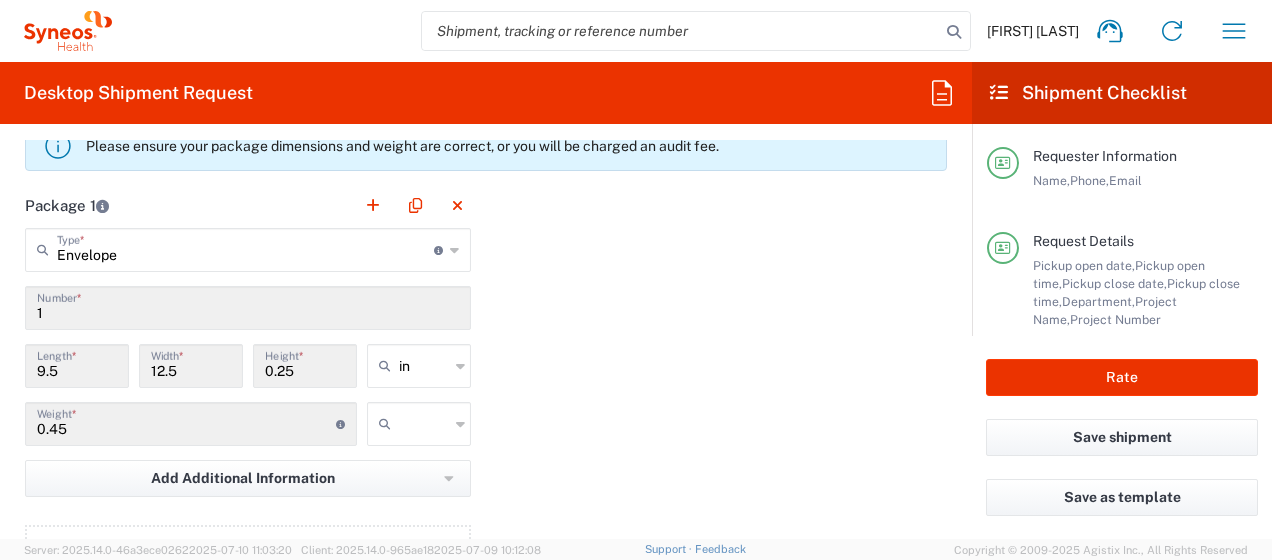 click 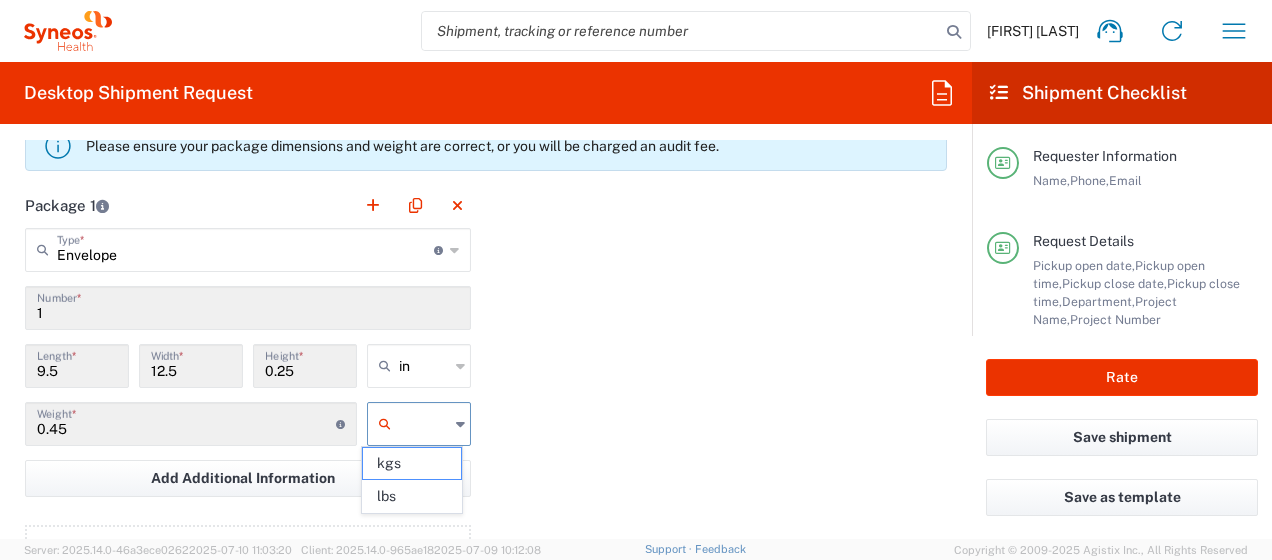 drag, startPoint x: 422, startPoint y: 497, endPoint x: 496, endPoint y: 487, distance: 74.672615 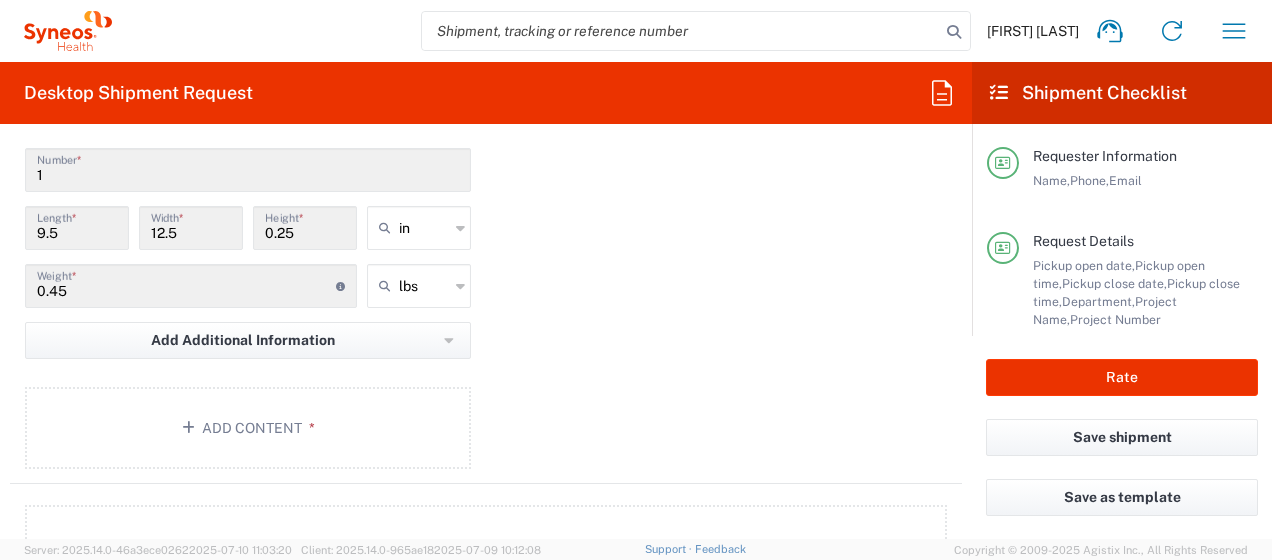 scroll, scrollTop: 2000, scrollLeft: 0, axis: vertical 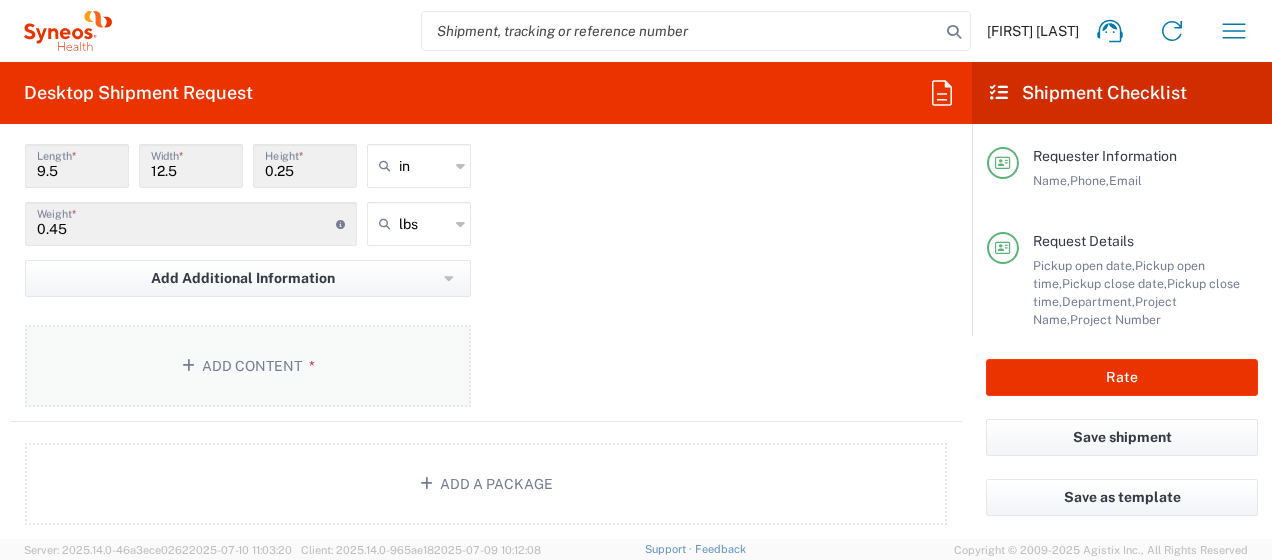 click on "Add Content *" 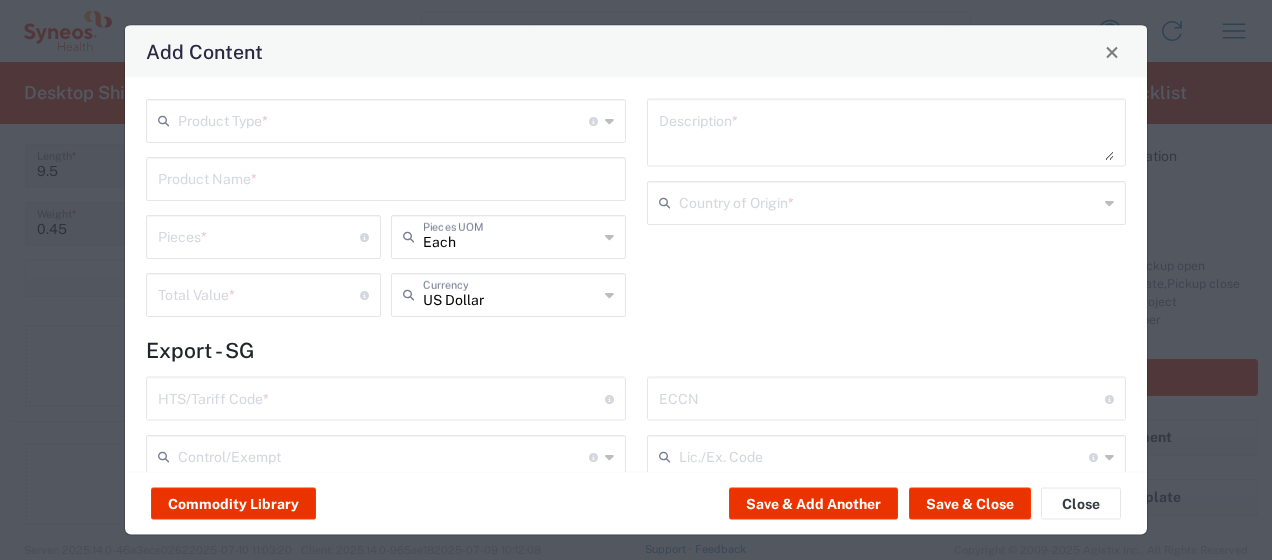 click at bounding box center (383, 119) 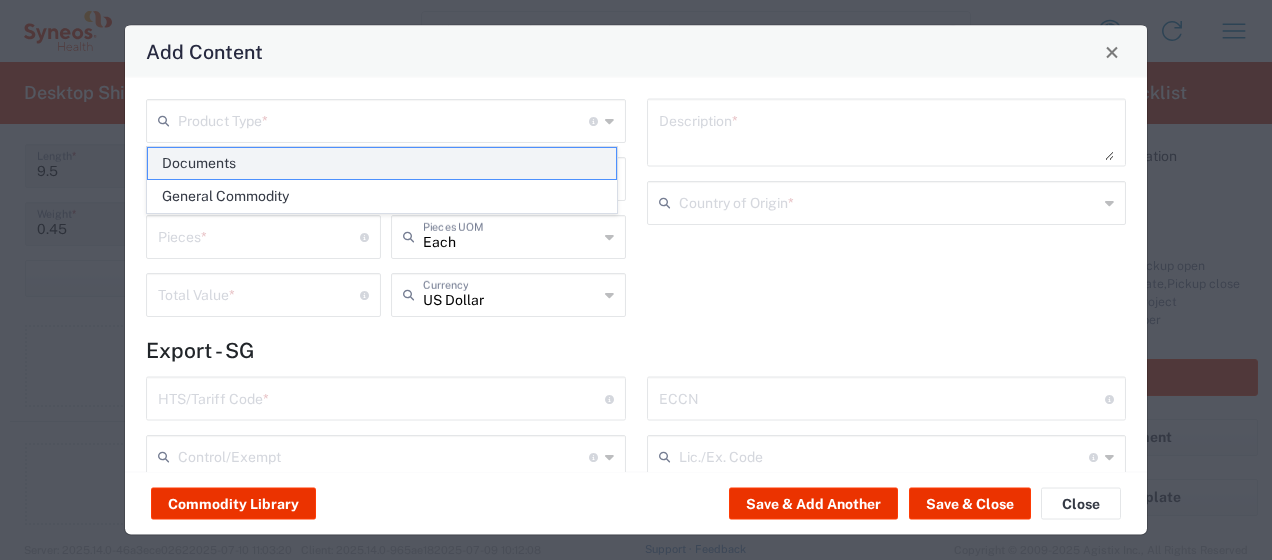 click on "Documents" 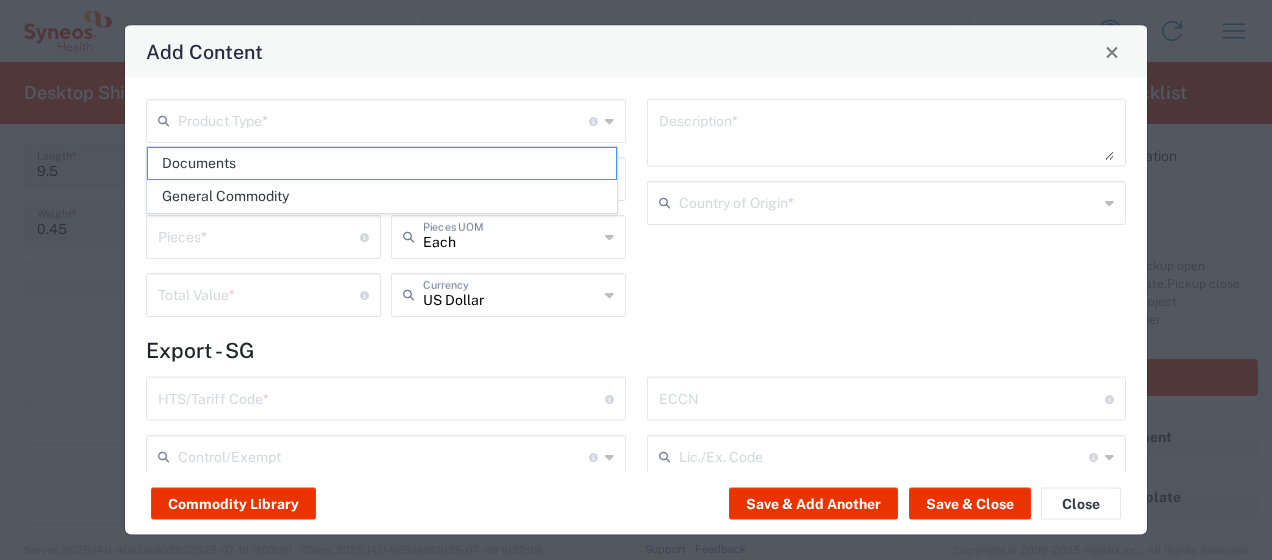 type on "Documents" 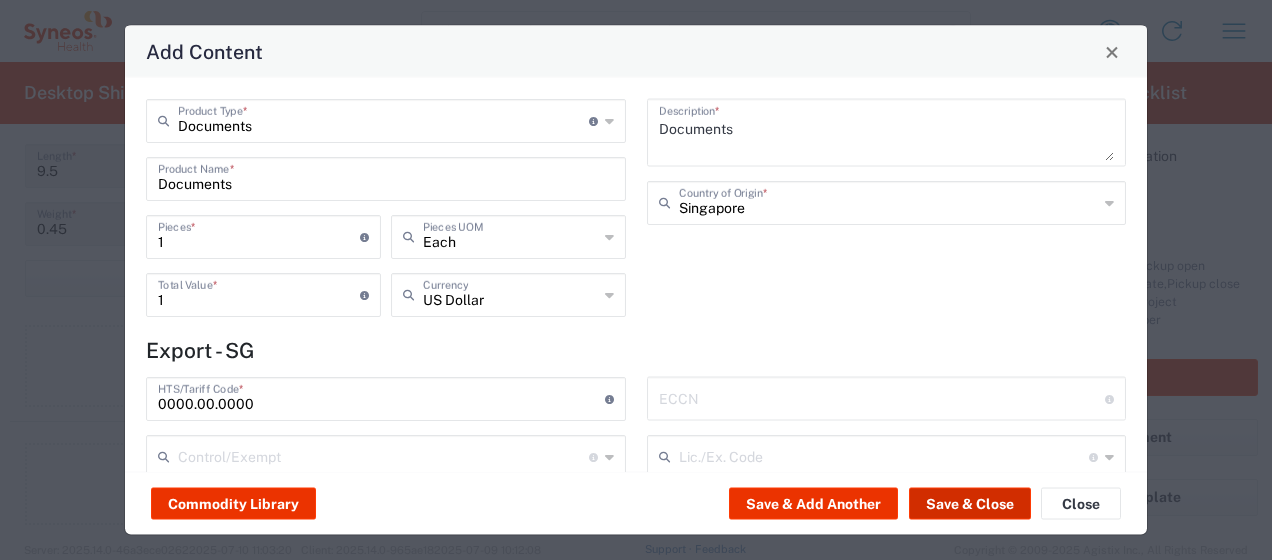 click on "Save & Close" 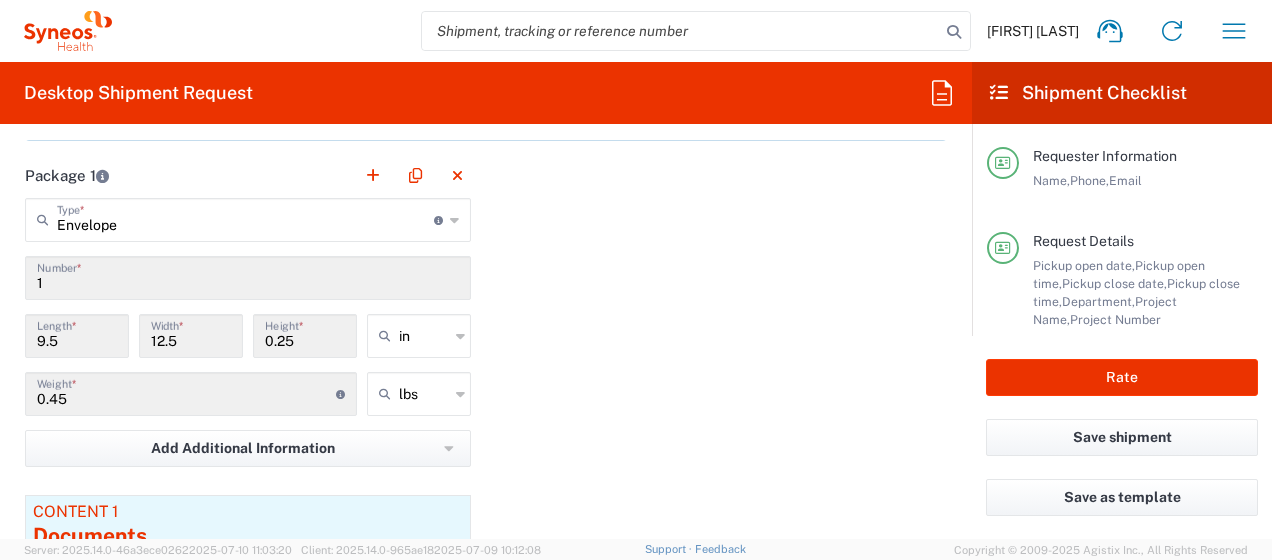 scroll, scrollTop: 1800, scrollLeft: 0, axis: vertical 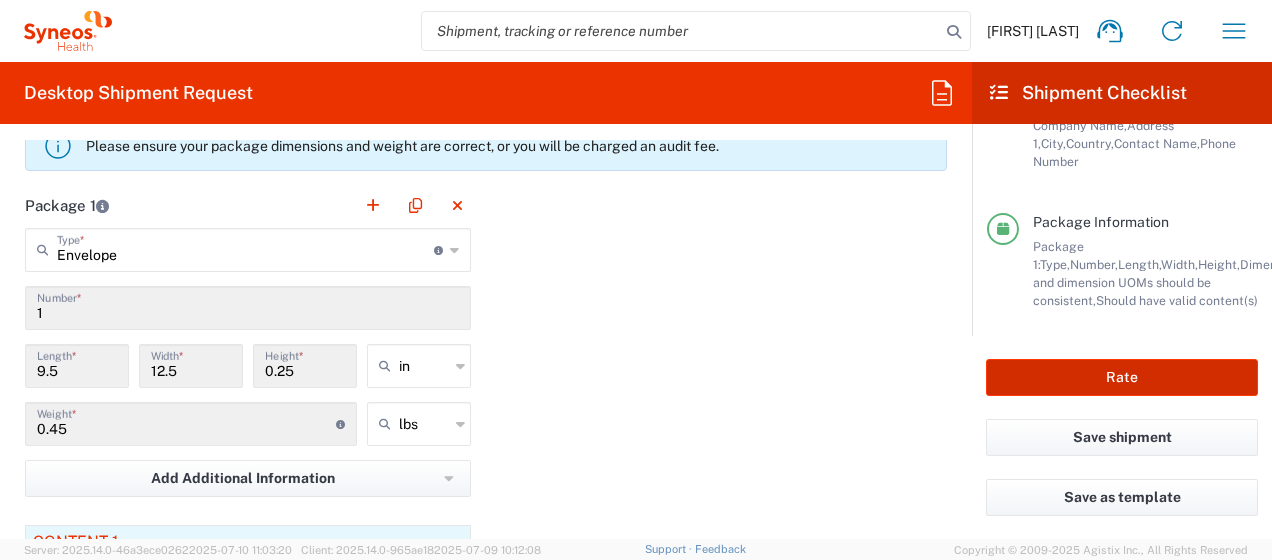 click on "Rate" 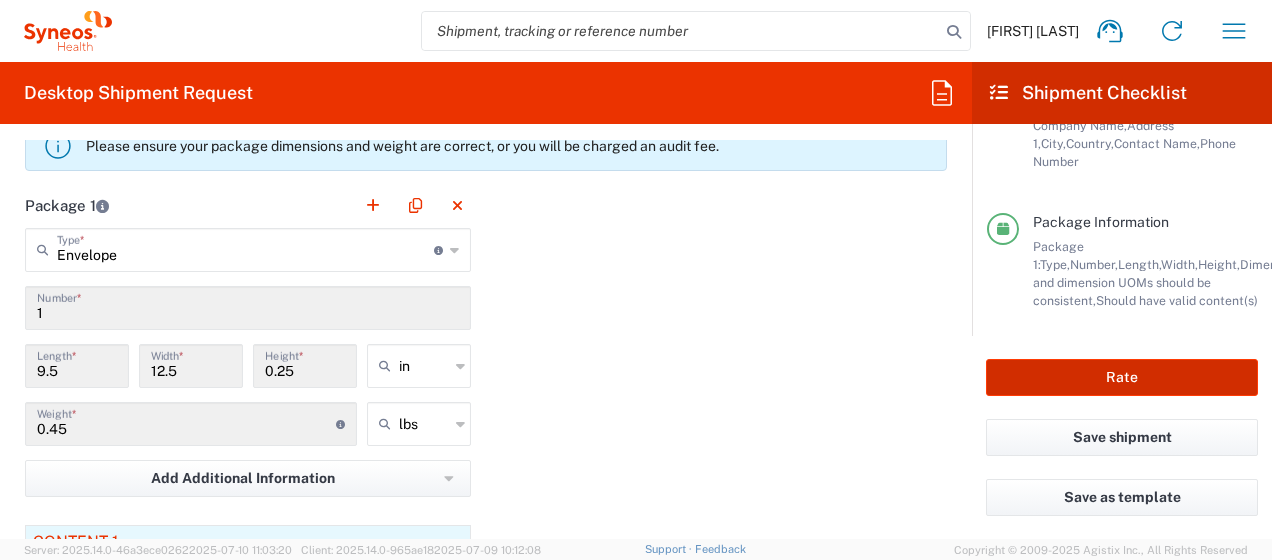 click on "Rate" 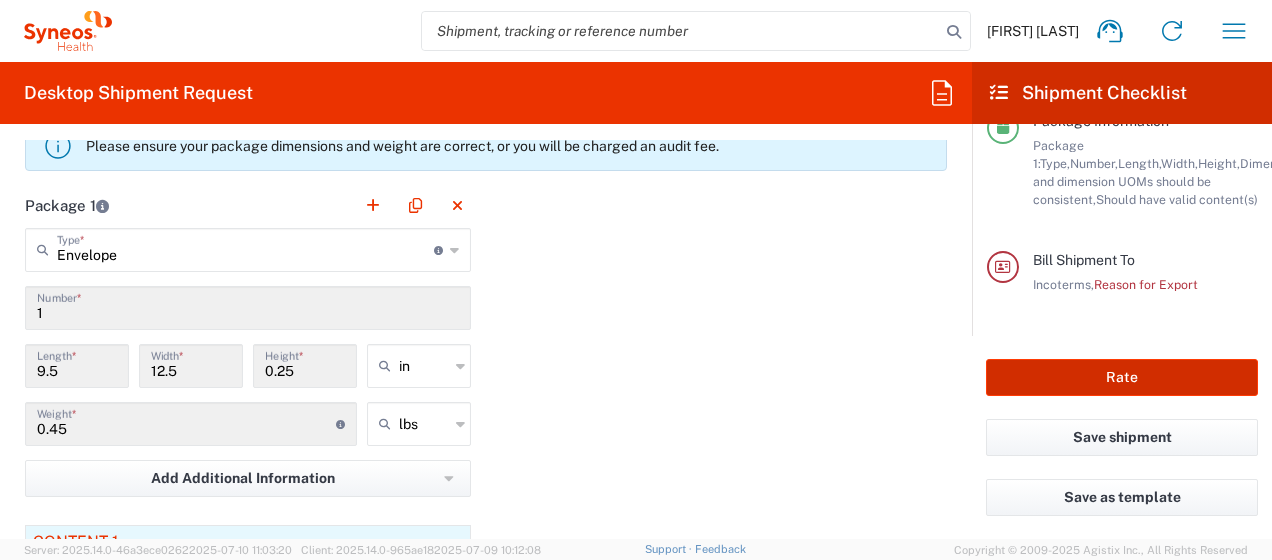 scroll, scrollTop: 517, scrollLeft: 0, axis: vertical 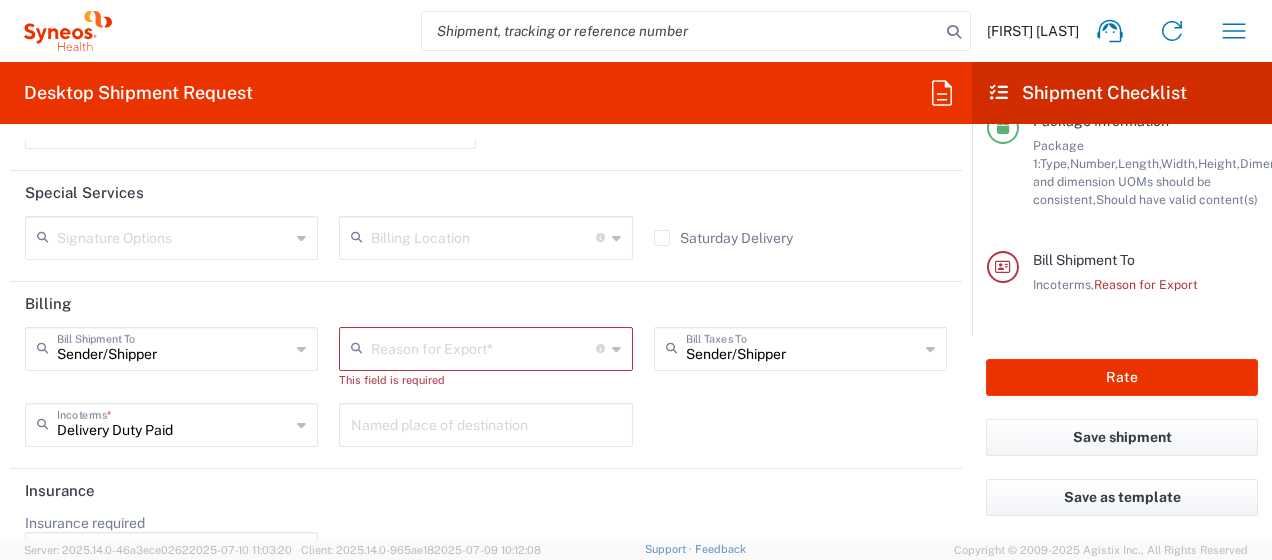 click at bounding box center [483, 347] 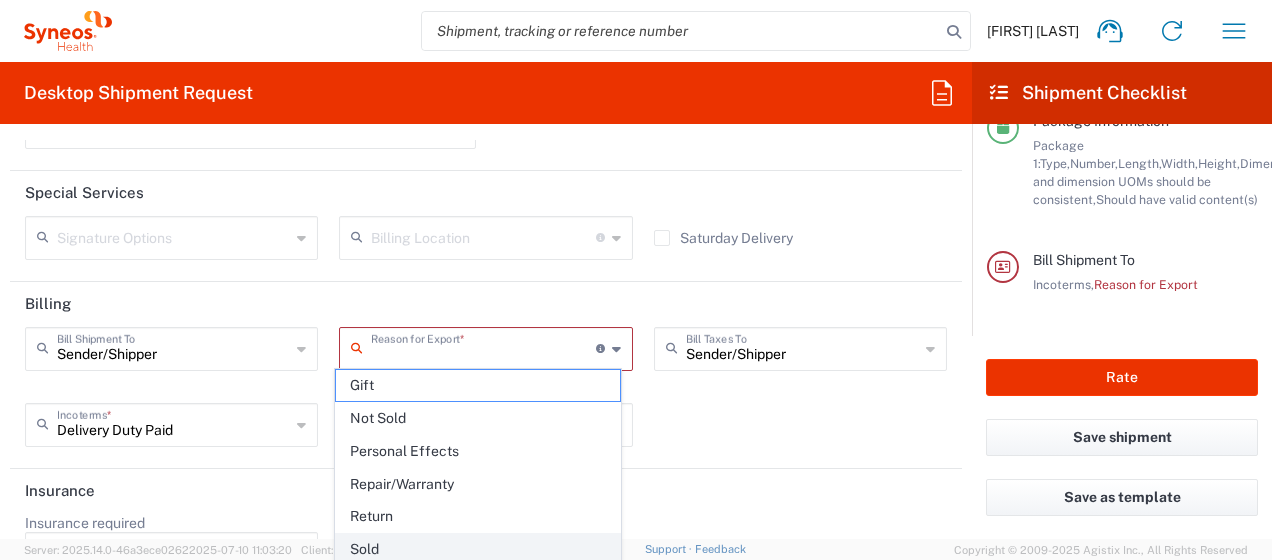 click on "Sold" 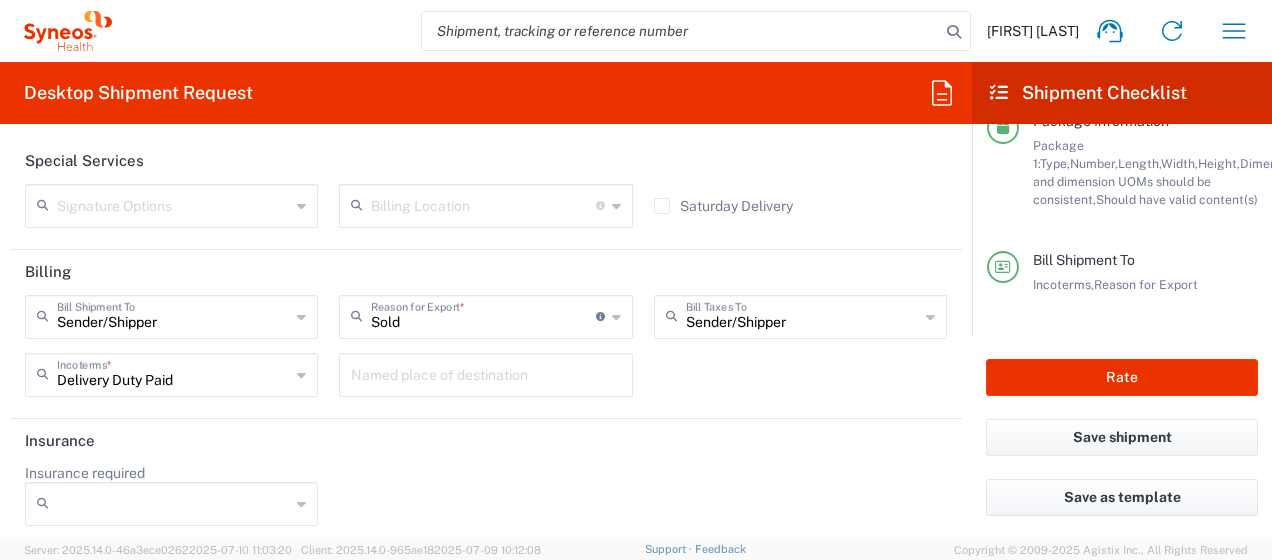 scroll, scrollTop: 2933, scrollLeft: 0, axis: vertical 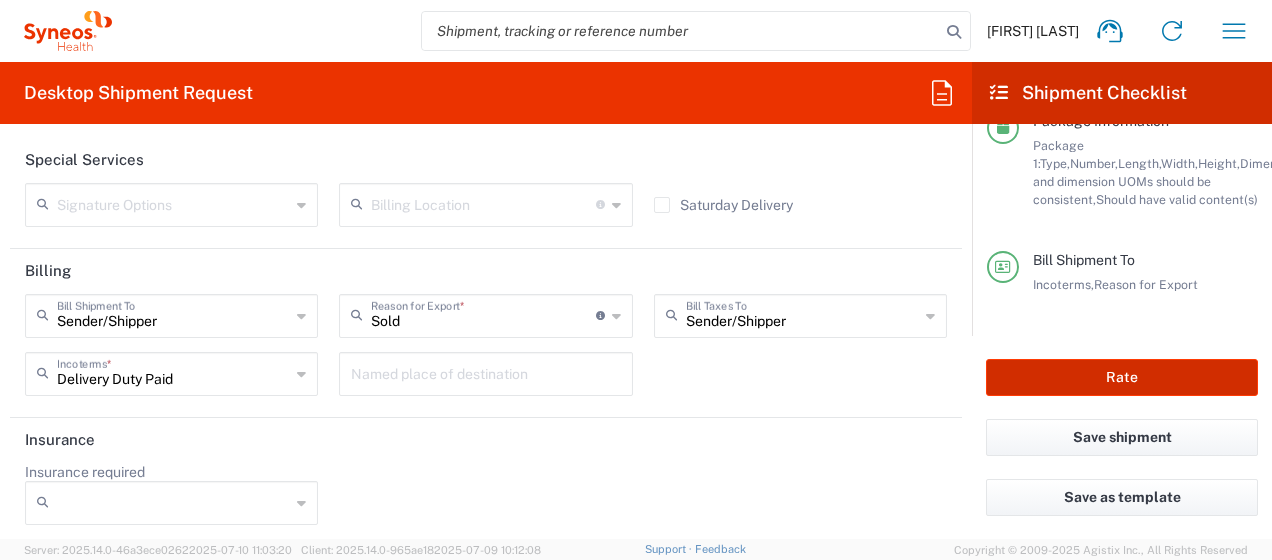 click on "Rate" 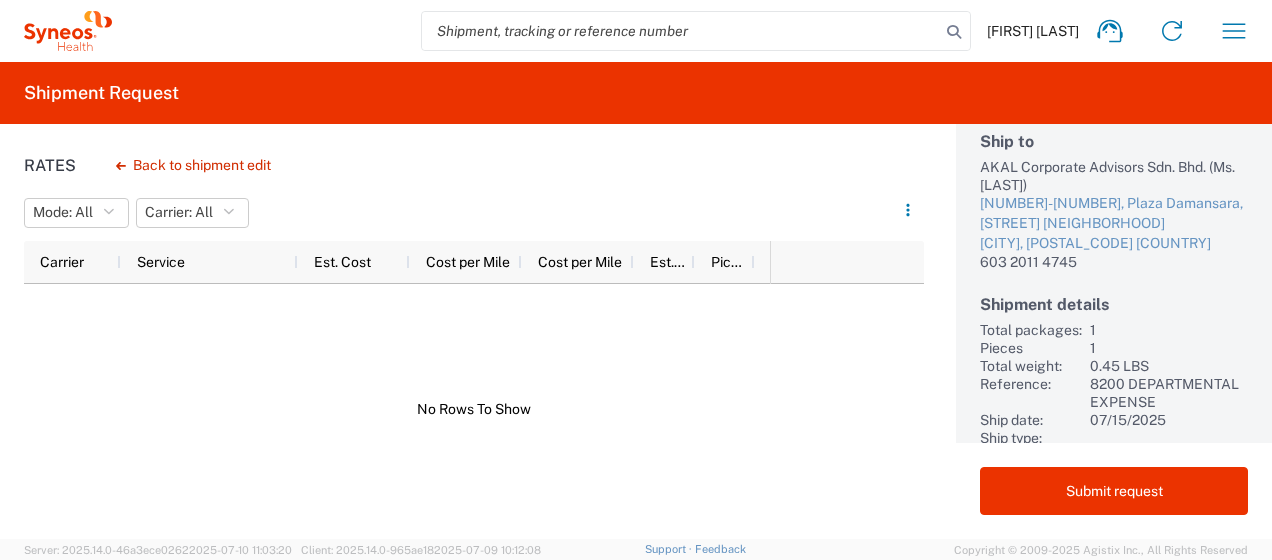 scroll, scrollTop: 286, scrollLeft: 0, axis: vertical 